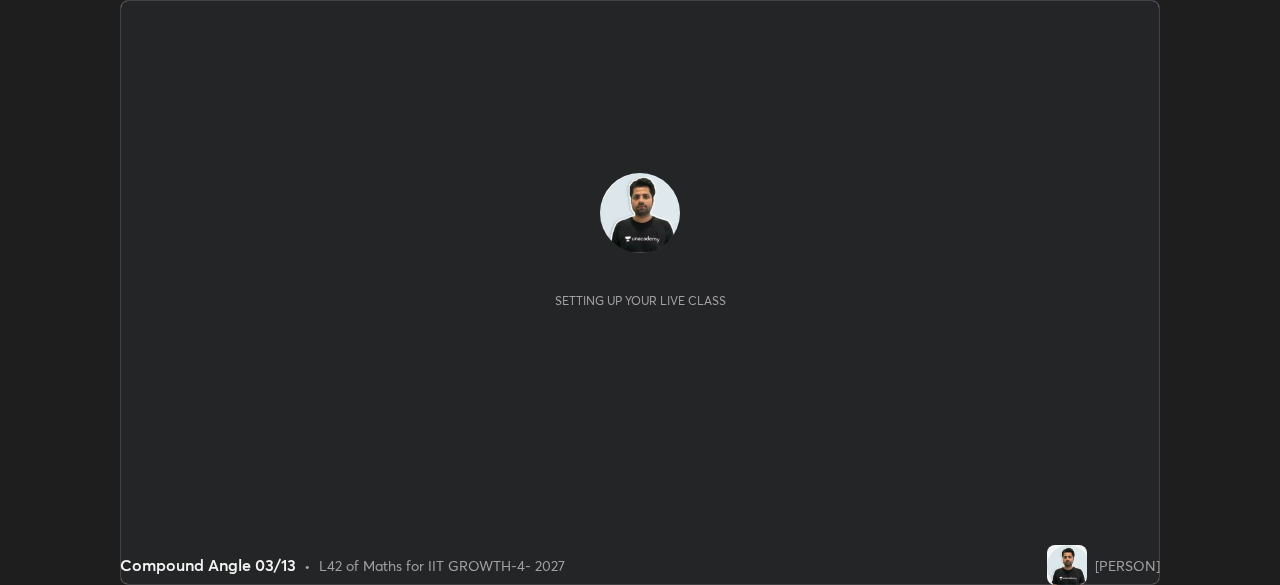 scroll, scrollTop: 0, scrollLeft: 0, axis: both 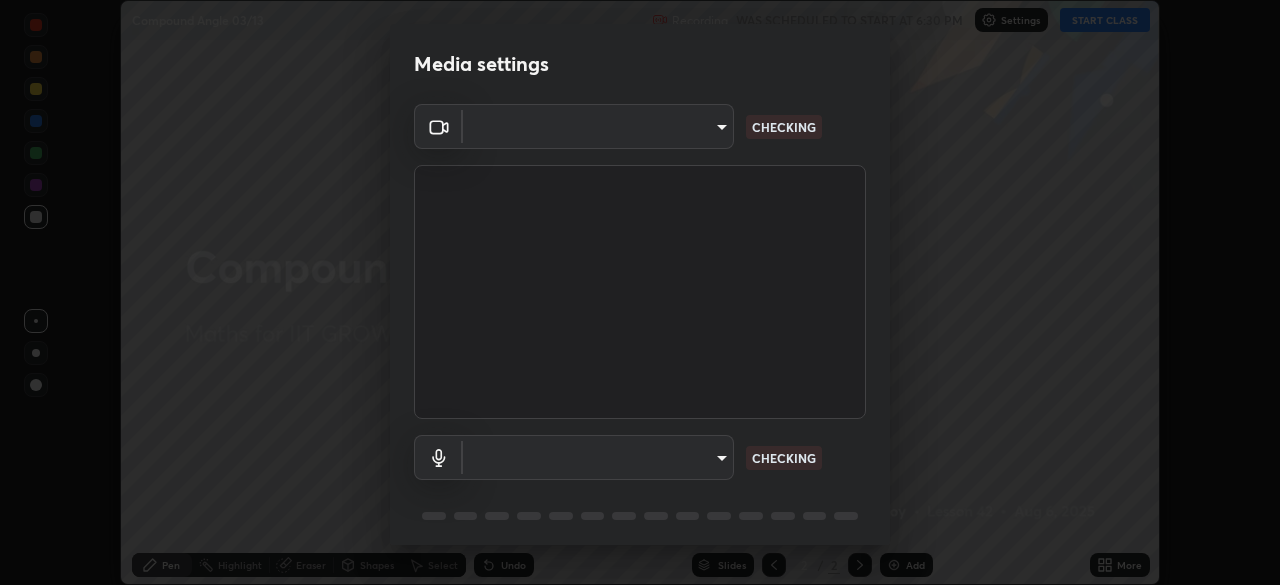 type on "548a44a52523d2997e35a3c13491b16d14ec2e678e88aab68fdaa9d4bfa060c5" 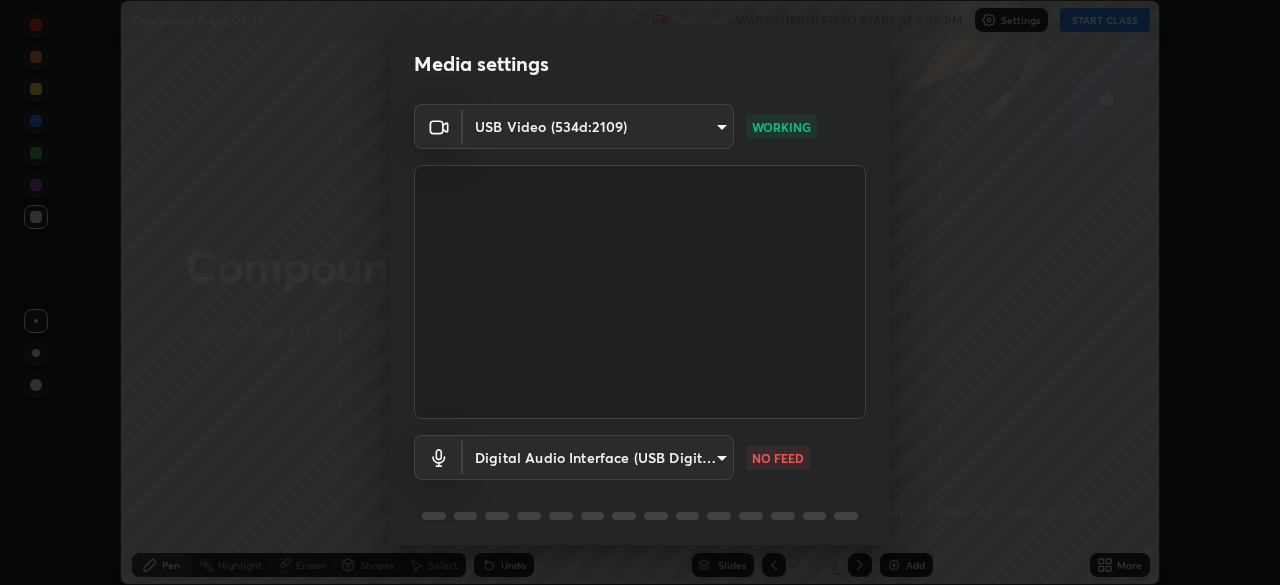 scroll, scrollTop: 71, scrollLeft: 0, axis: vertical 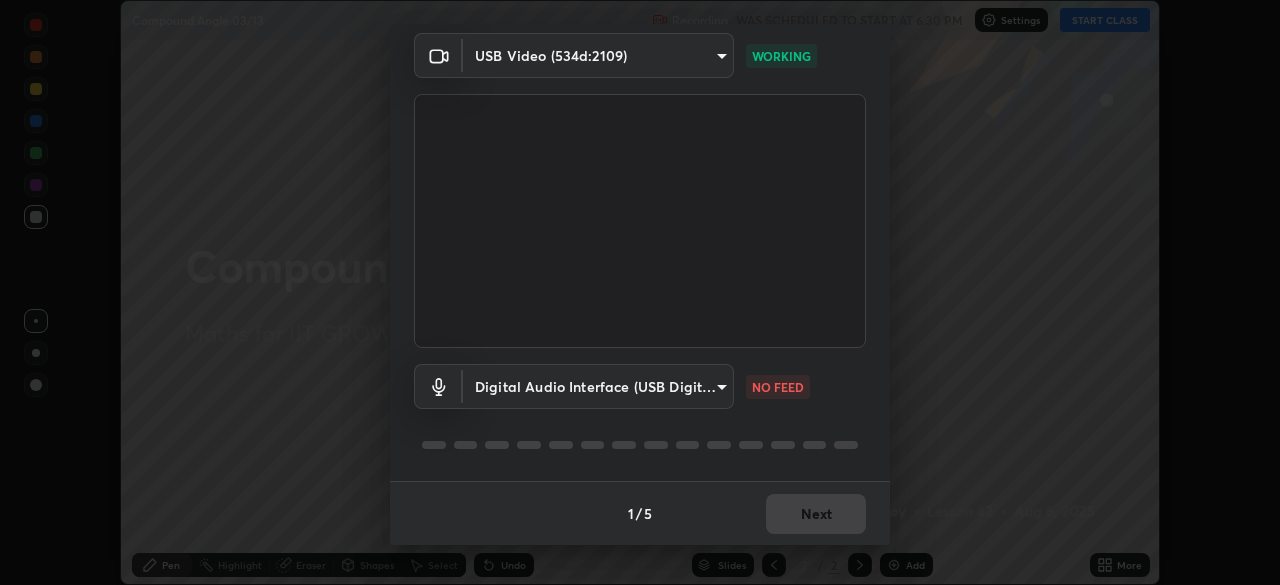 click on "Erase all Compound Angle 03/13 Recording WAS SCHEDULED TO START AT  6:30 PM Settings START CLASS Setting up your live class Compound Angle 03/13 • L42 of Maths for IIT GROWTH-4- 2027 [PERSON] Pen Highlight Eraser Shapes Select Undo Slides 2 / 2 Add More No doubts shared Encourage your learners to ask a doubt for better clarity Report an issue Reason for reporting Buffering Chat not working Audio - Video sync issue Educator video quality low ​ Attach an image Report Media settings USB Video (534d:2109) 548a44a52523d2997e35a3c13491b16d14ec2e678e88aab68fdaa9d4bfa060c5 WORKING Digital Audio Interface (USB Digital Audio) 1a482e2a7e5303865ef37f24d5e99ace939289909c61621f04eb07660dd6fac9 NO FEED 1 / 5 Next" at bounding box center (640, 292) 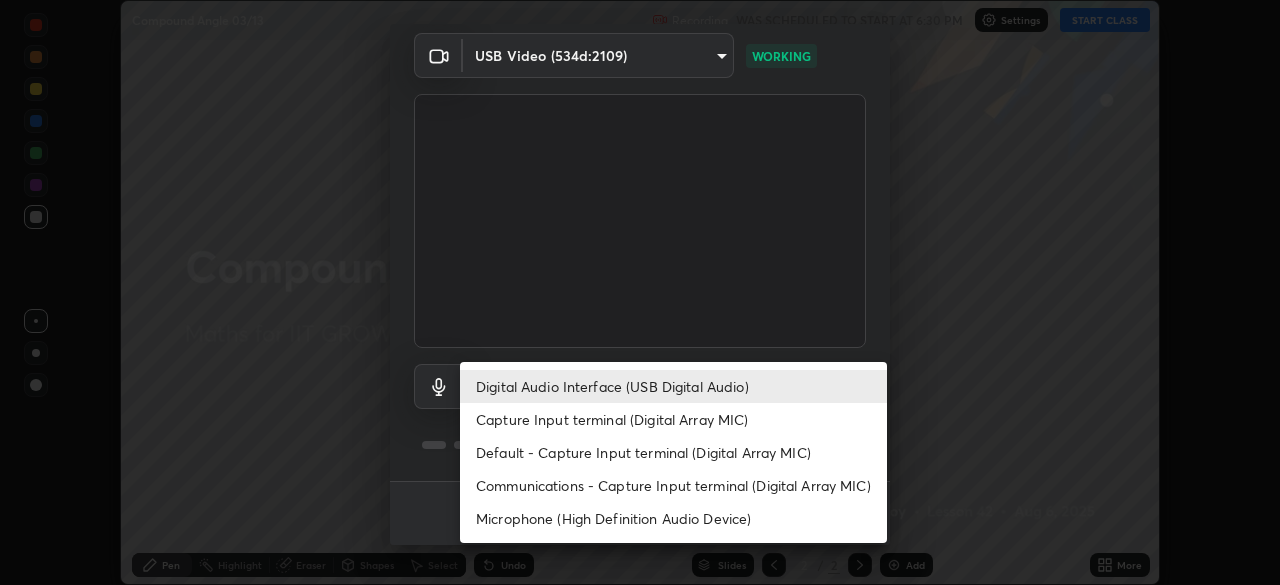 click at bounding box center [640, 292] 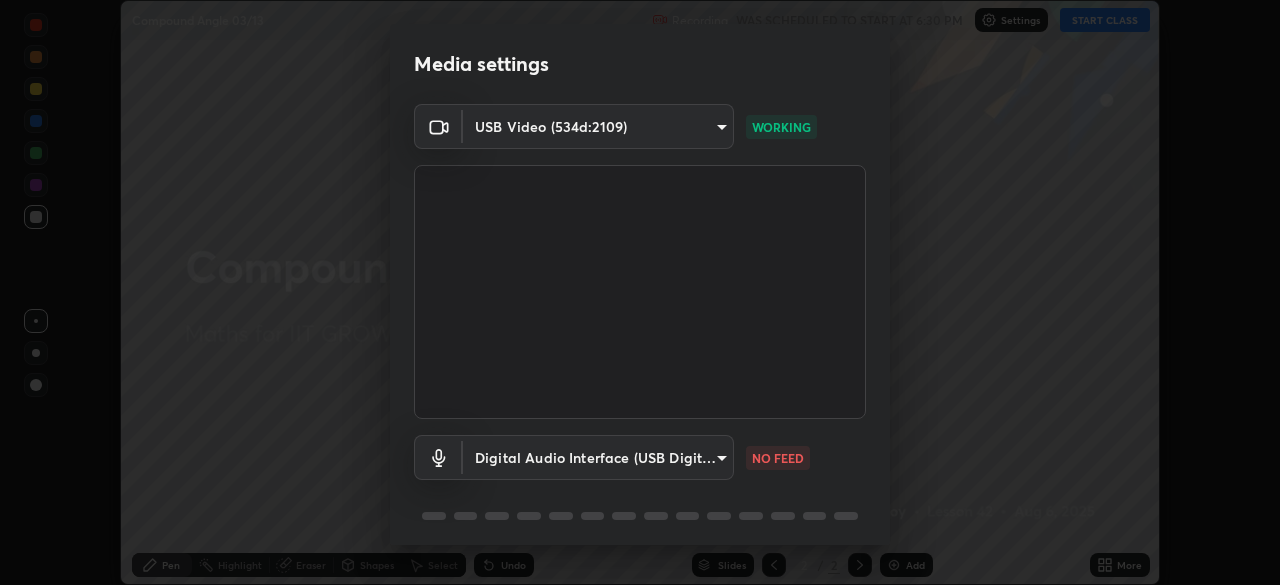 scroll, scrollTop: 71, scrollLeft: 0, axis: vertical 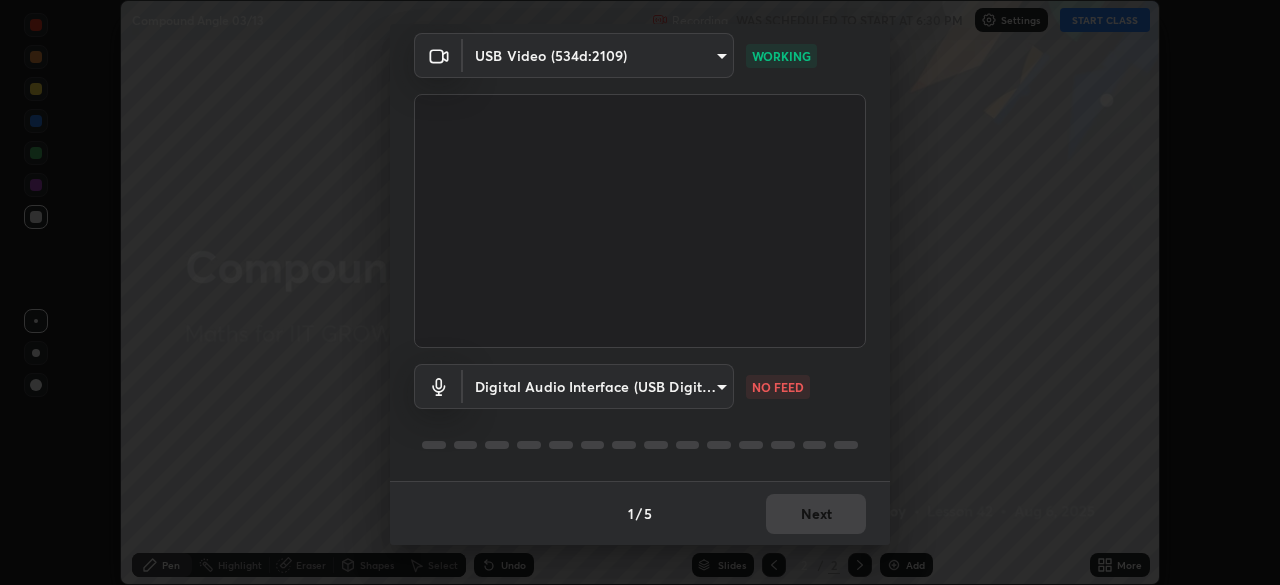 click on "Erase all Compound Angle 03/13 Recording WAS SCHEDULED TO START AT  6:30 PM Settings START CLASS Setting up your live class Compound Angle 03/13 • L42 of Maths for IIT GROWTH-4- 2027 [PERSON] Pen Highlight Eraser Shapes Select Undo Slides 2 / 2 Add More No doubts shared Encourage your learners to ask a doubt for better clarity Report an issue Reason for reporting Buffering Chat not working Audio - Video sync issue Educator video quality low ​ Attach an image Report Media settings USB Video (534d:2109) 548a44a52523d2997e35a3c13491b16d14ec2e678e88aab68fdaa9d4bfa060c5 WORKING Digital Audio Interface (USB Digital Audio) 1a482e2a7e5303865ef37f24d5e99ace939289909c61621f04eb07660dd6fac9 NO FEED 1 / 5 Next" at bounding box center (640, 292) 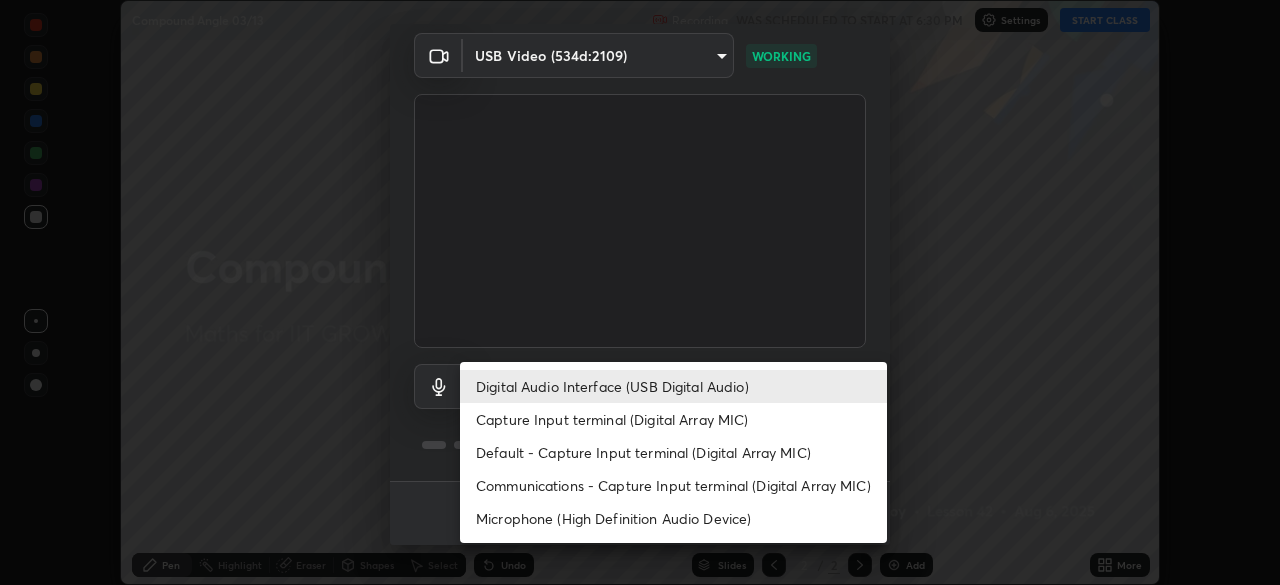 click on "Microphone (High Definition Audio Device)" at bounding box center (673, 518) 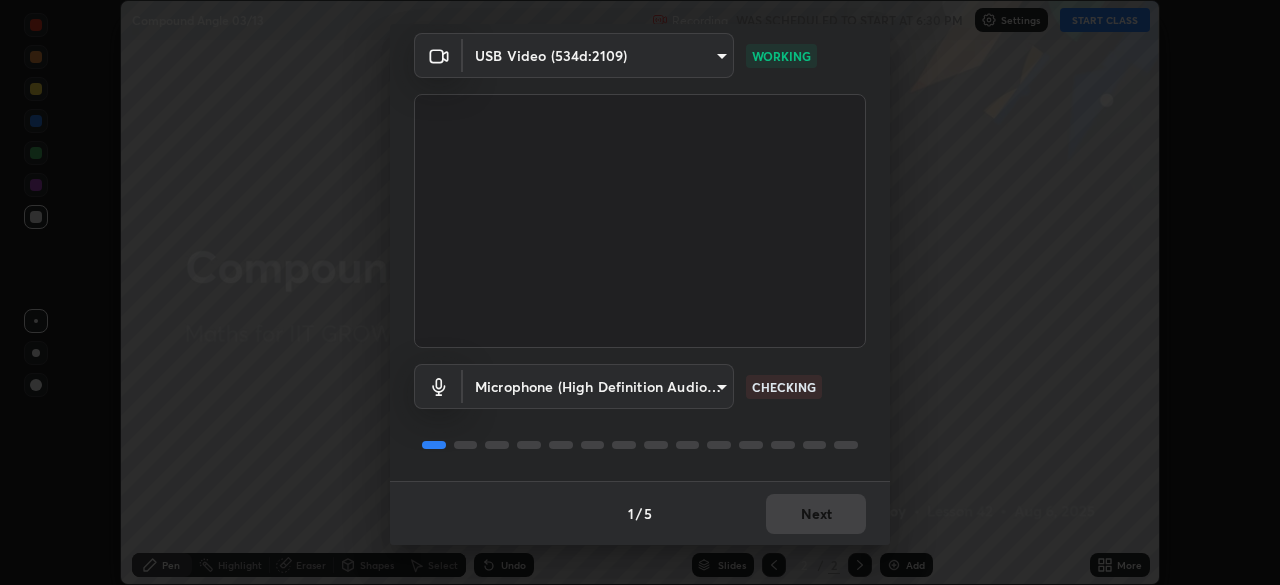 click on "Erase all Compound Angle 03/13 Recording WAS SCHEDULED TO START AT  6:30 PM Settings START CLASS Setting up your live class Compound Angle 03/13 • L42 of Maths for IIT GROWTH-4- 2027 [PERSON] Pen Highlight Eraser Shapes Select Undo Slides 2 / 2 Add More No doubts shared Encourage your learners to ask a doubt for better clarity Report an issue Reason for reporting Buffering Chat not working Audio - Video sync issue Educator video quality low ​ Attach an image Report Media settings USB Video (534d:2109) 548a44a52523d2997e35a3c13491b16d14ec2e678e88aab68fdaa9d4bfa060c5 WORKING Microphone (High Definition Audio Device) 2d11ab4bd1f52d71bee79b0d17b1838066ec08d6612a5171e228adbd4af92ba5 CHECKING 1 / 5 Next" at bounding box center (640, 292) 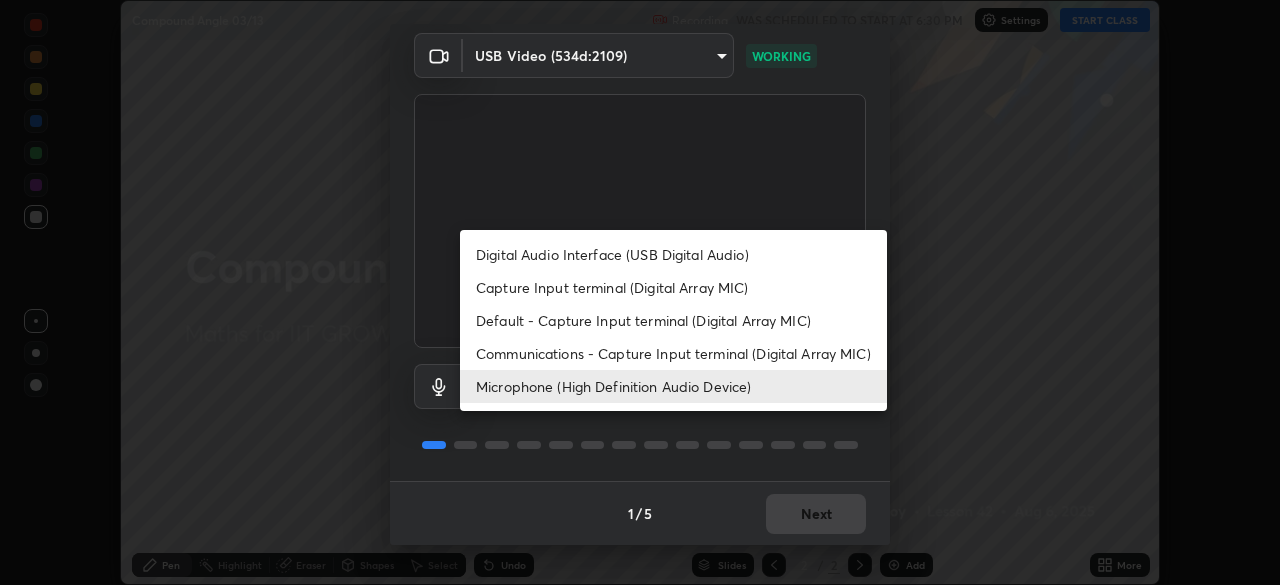 click on "Digital Audio Interface (USB Digital Audio)" at bounding box center (673, 254) 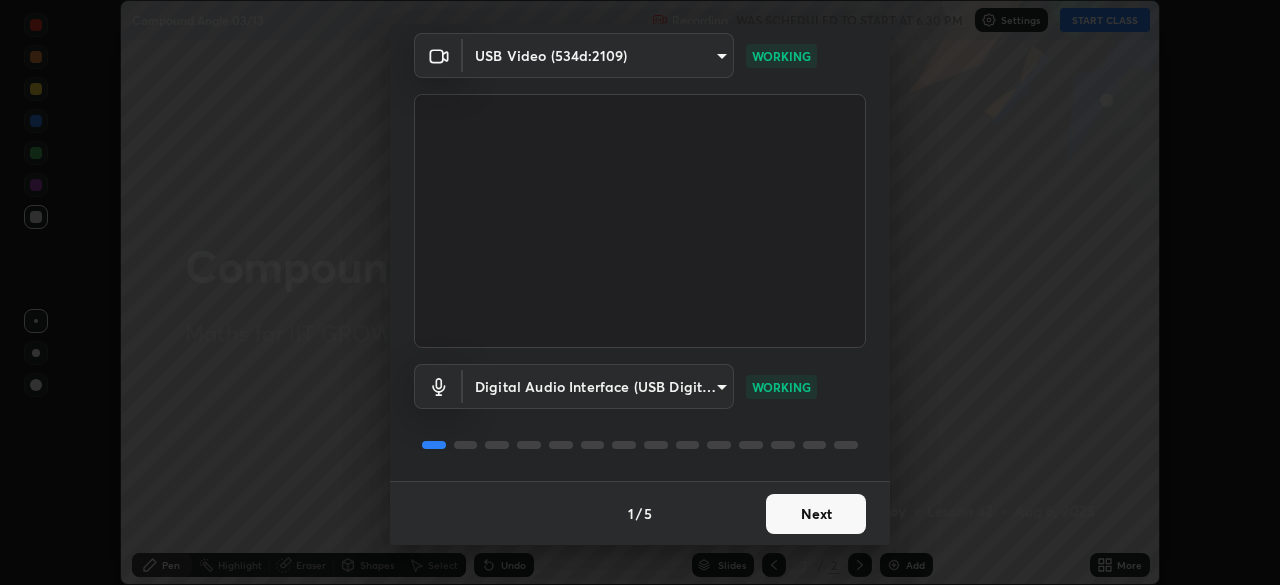 click on "Next" at bounding box center (816, 514) 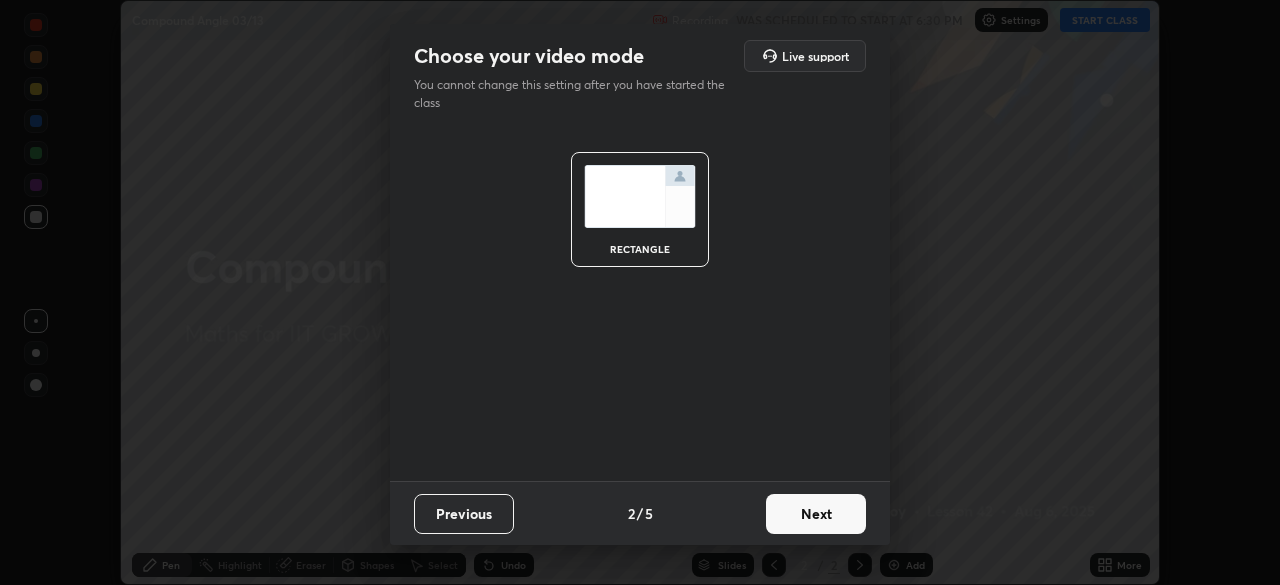 scroll, scrollTop: 0, scrollLeft: 0, axis: both 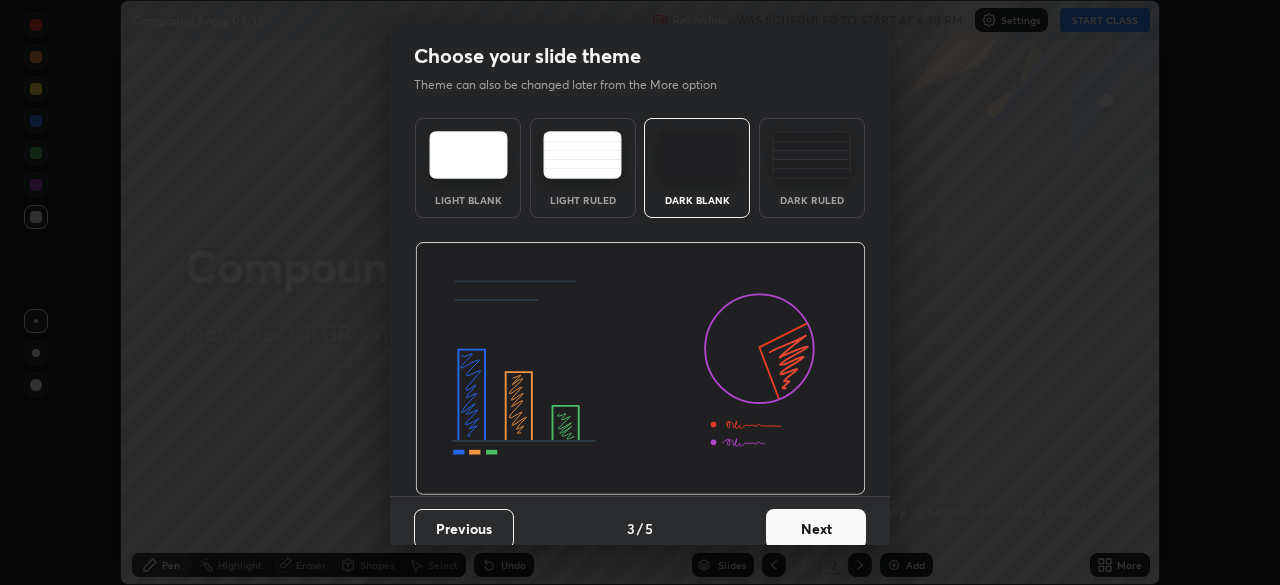 click on "Next" at bounding box center [816, 529] 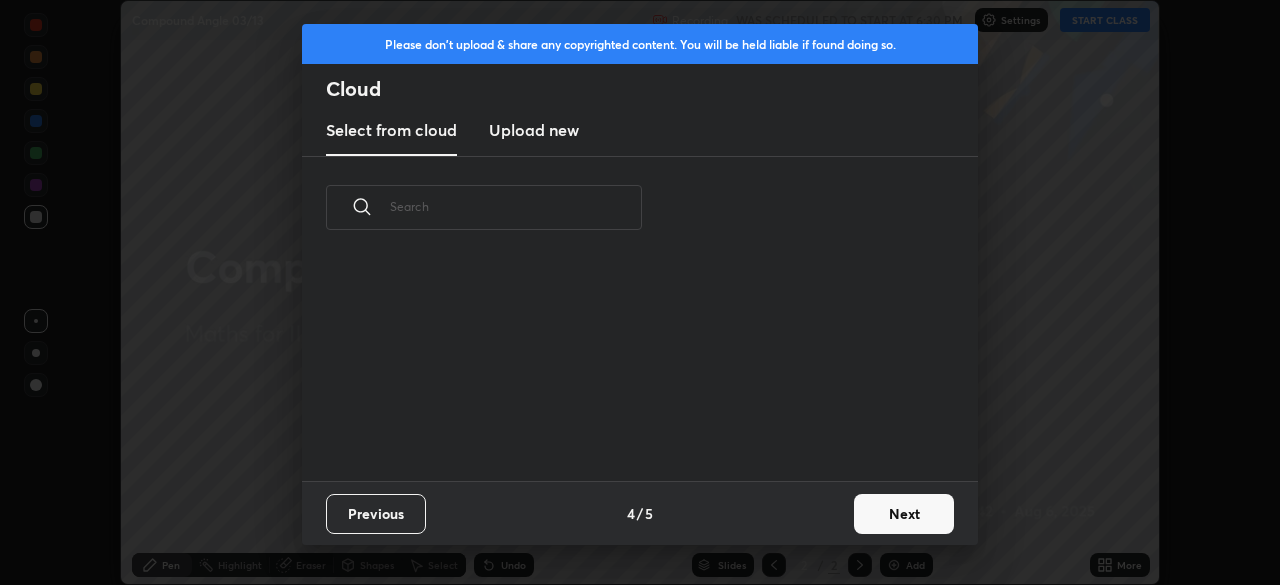 scroll, scrollTop: 7, scrollLeft: 11, axis: both 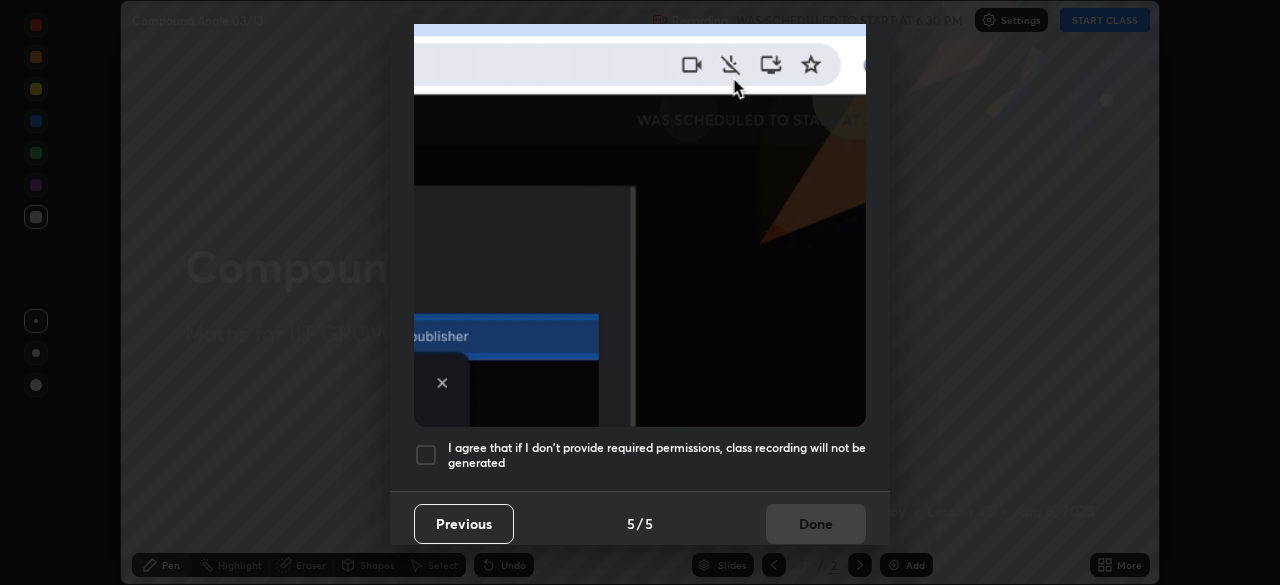 click at bounding box center [426, 455] 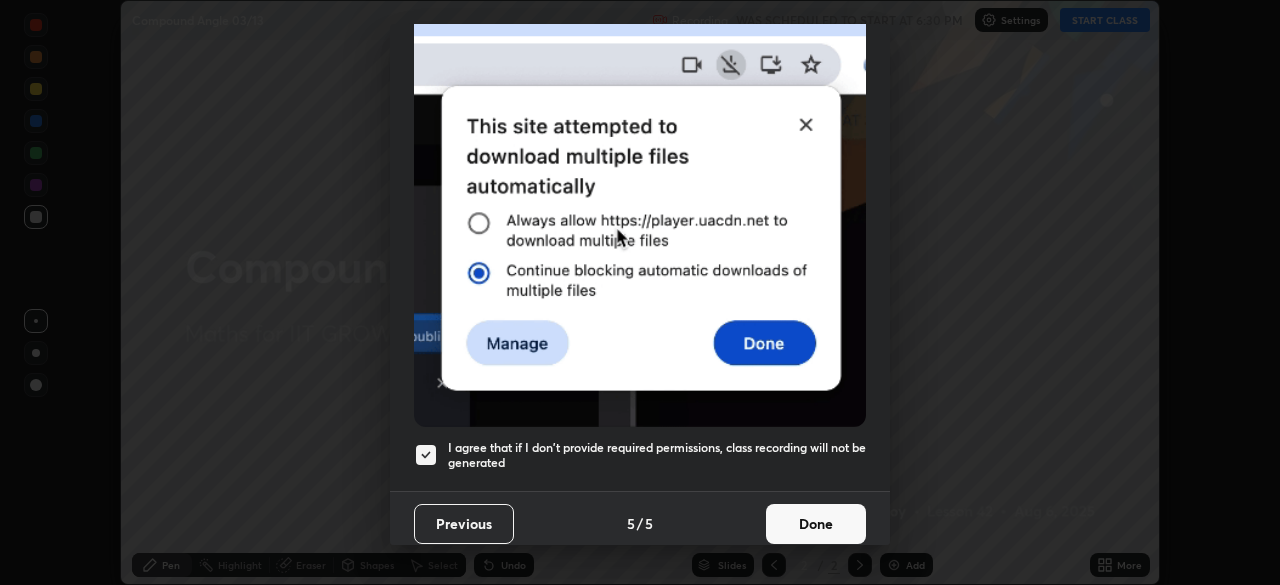 click on "Done" at bounding box center [816, 524] 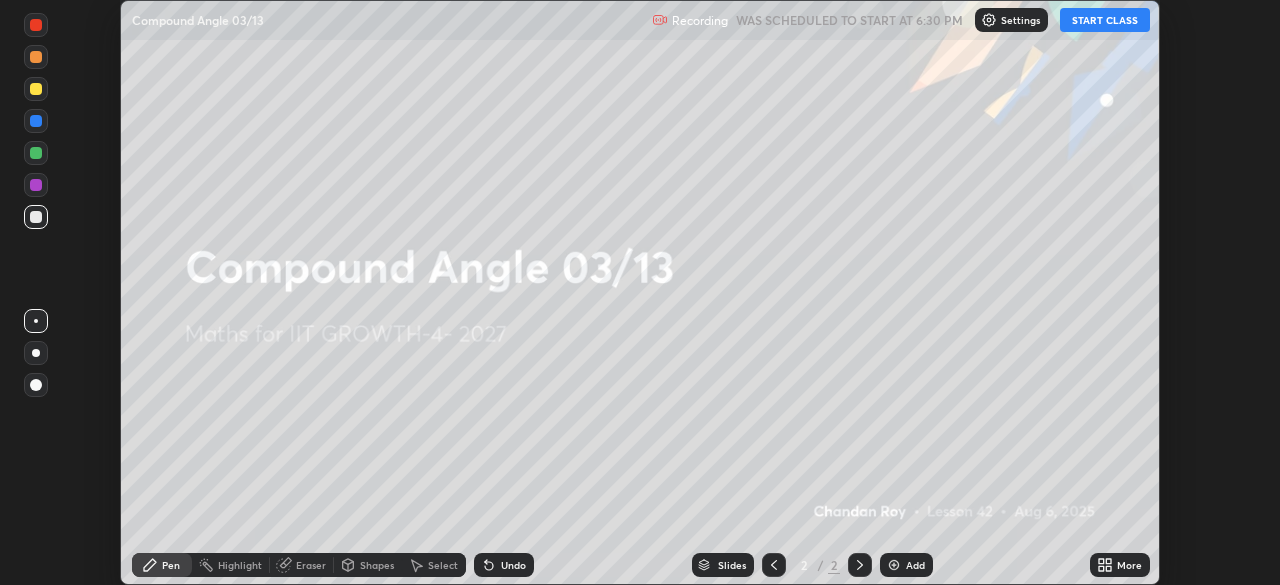 click on "More" at bounding box center (1129, 565) 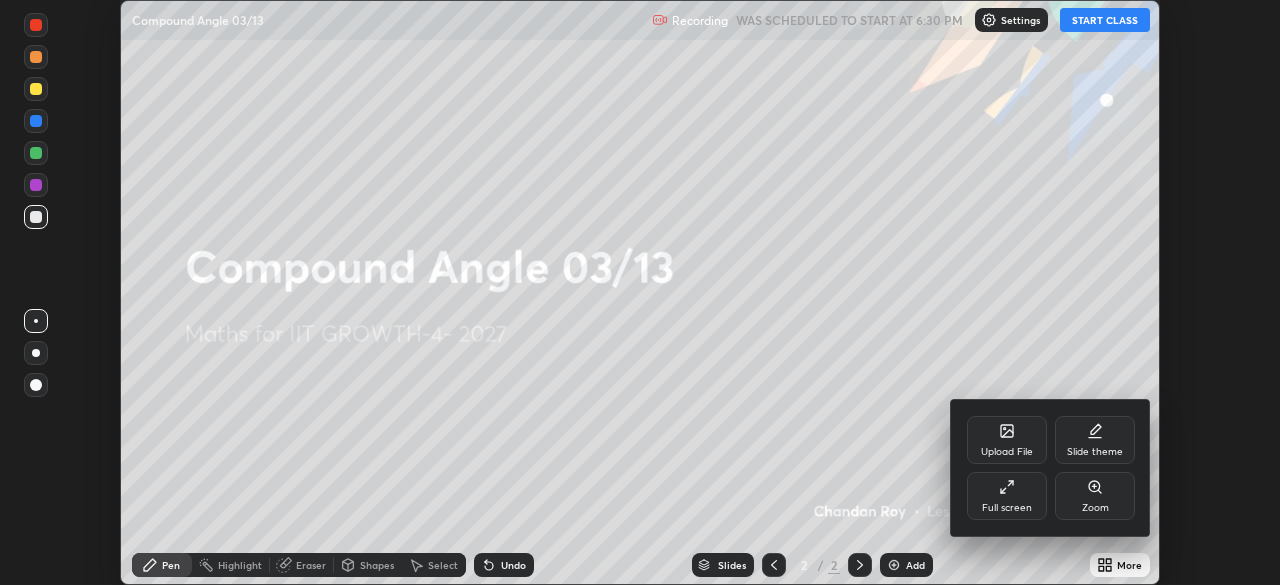 click on "Full screen" at bounding box center [1007, 508] 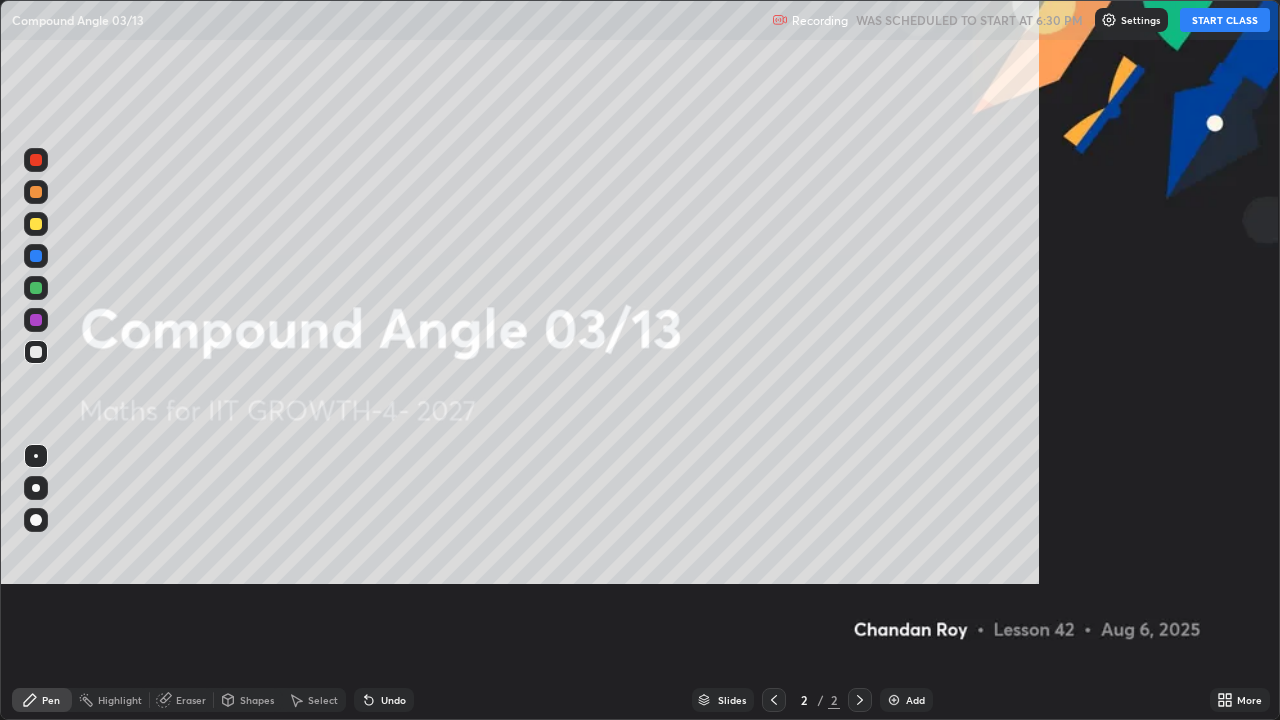 scroll, scrollTop: 99280, scrollLeft: 98720, axis: both 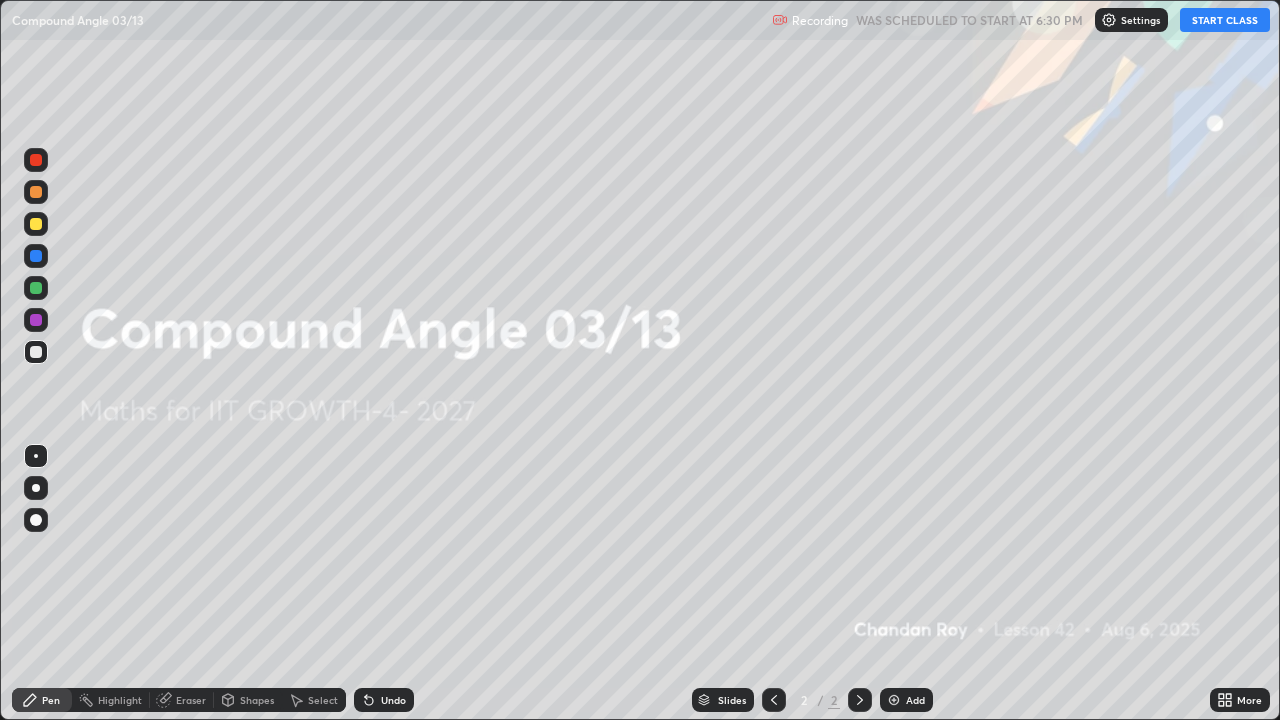 click on "START CLASS" at bounding box center (1225, 20) 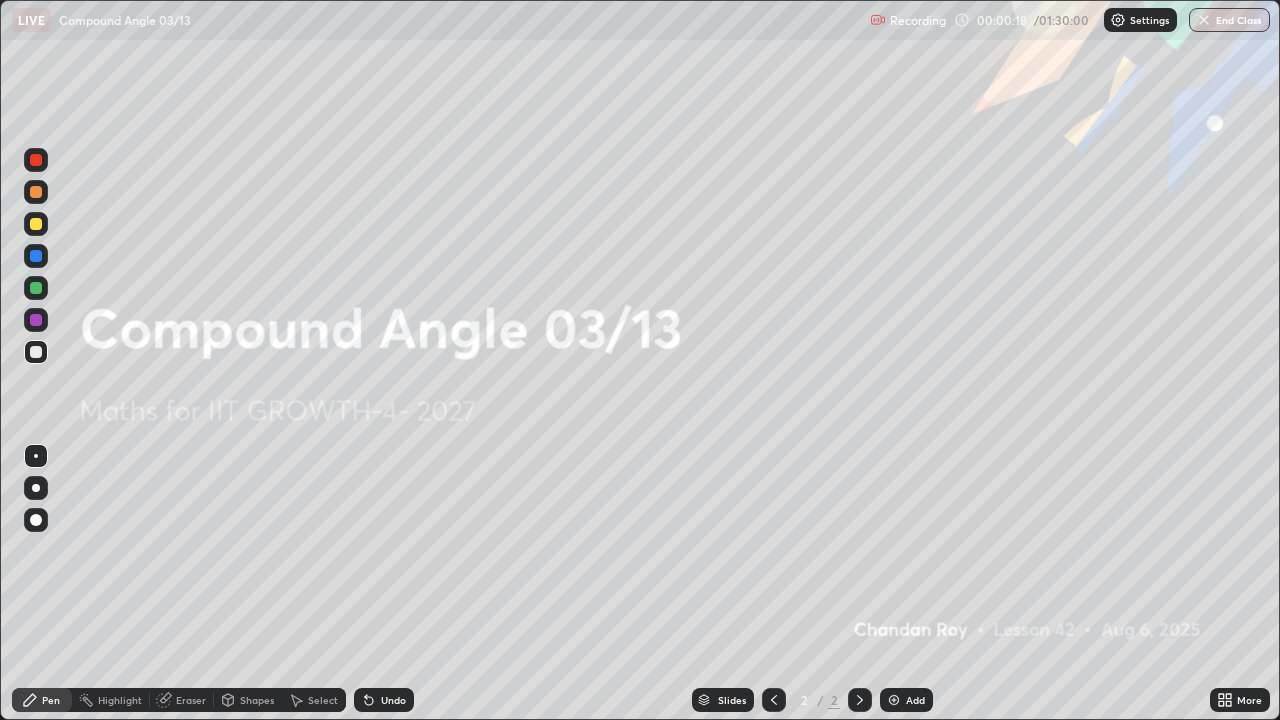 click on "More" at bounding box center [1249, 700] 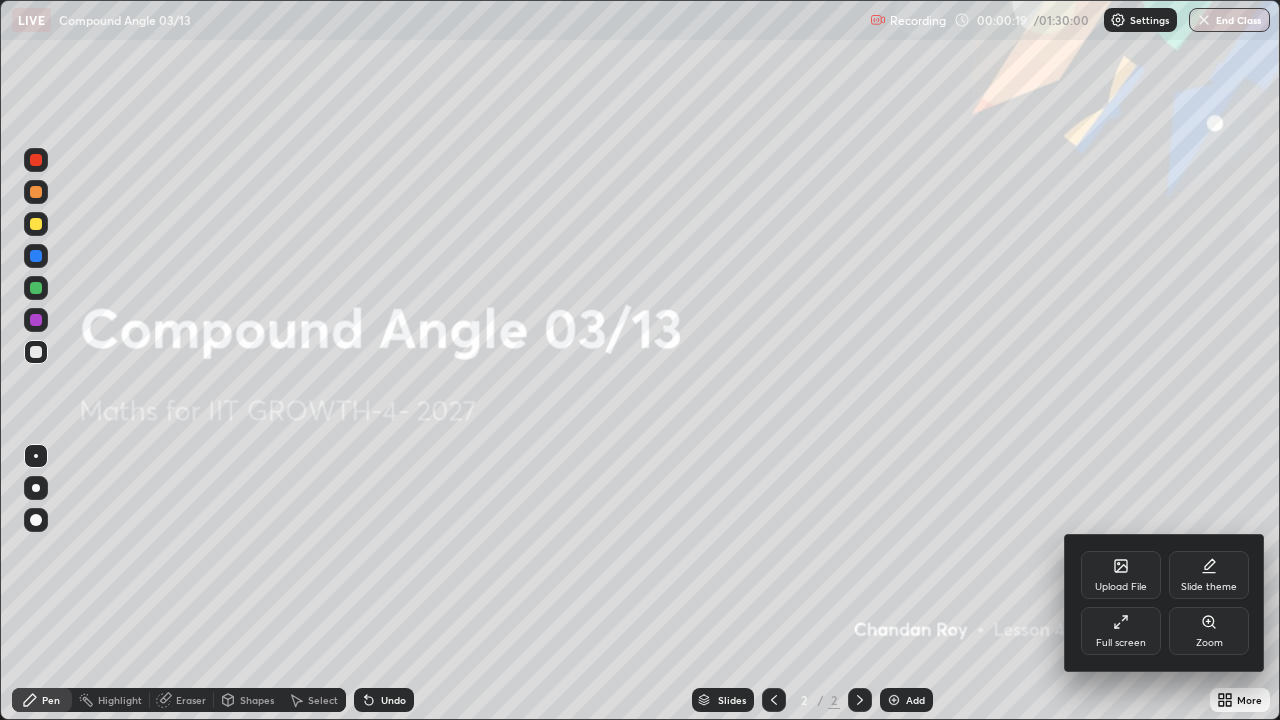 click on "Upload File" at bounding box center [1121, 575] 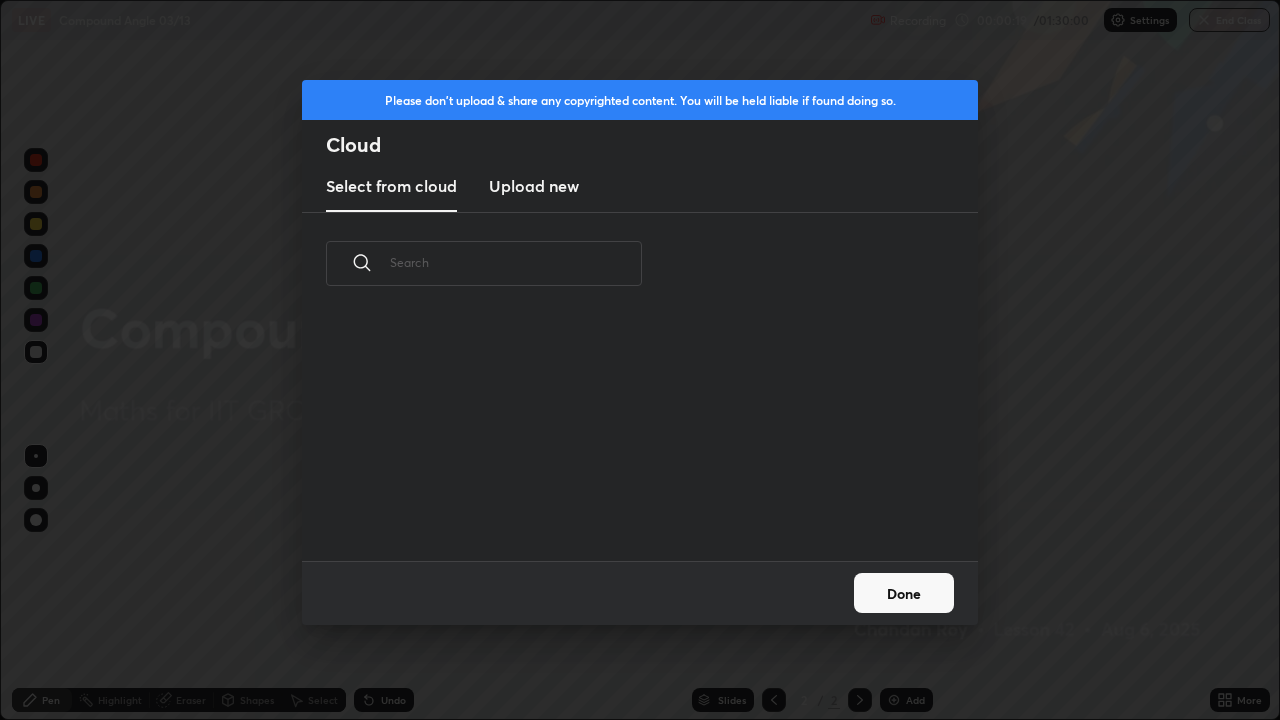 scroll, scrollTop: 7, scrollLeft: 11, axis: both 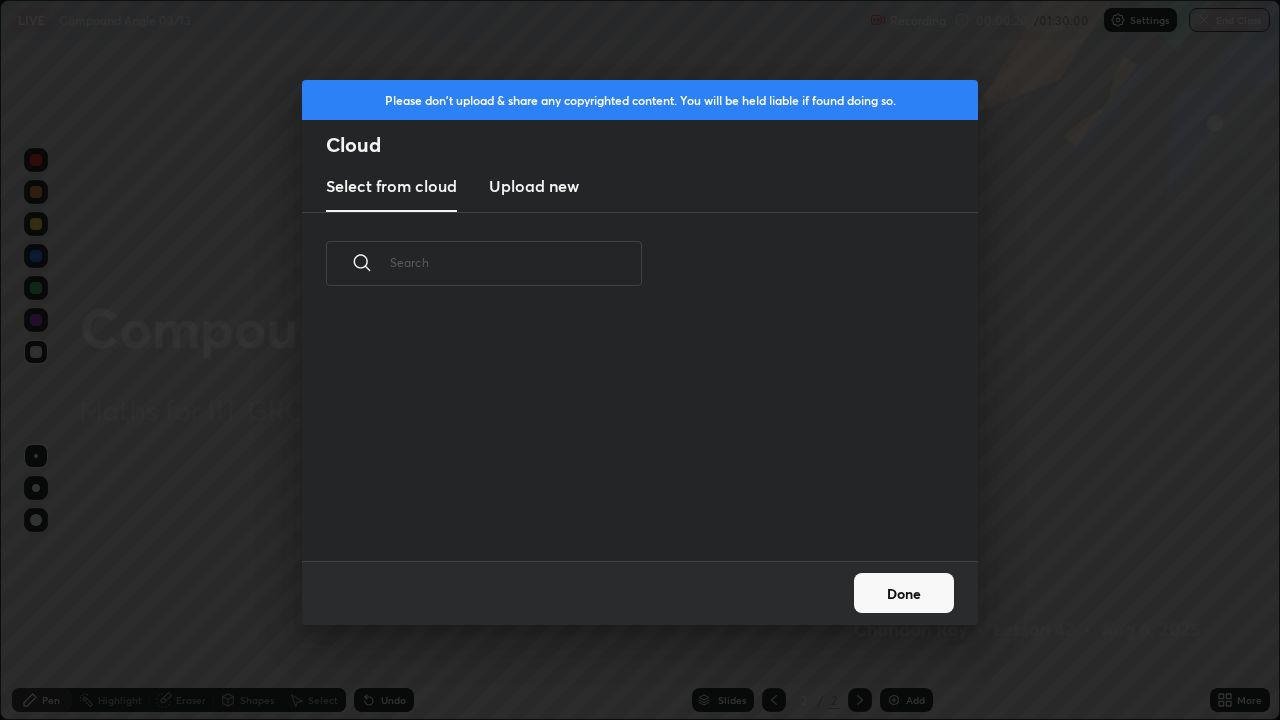 click on "Upload new" at bounding box center [534, 186] 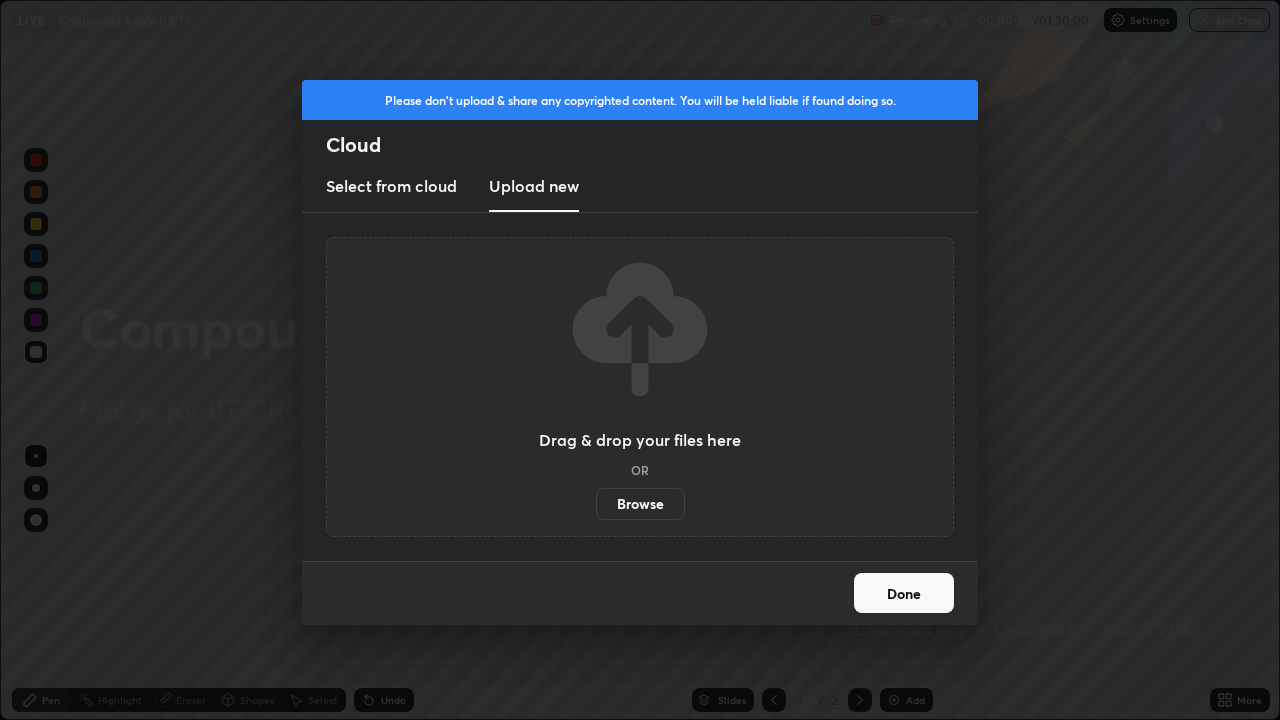 click on "Browse" at bounding box center [640, 504] 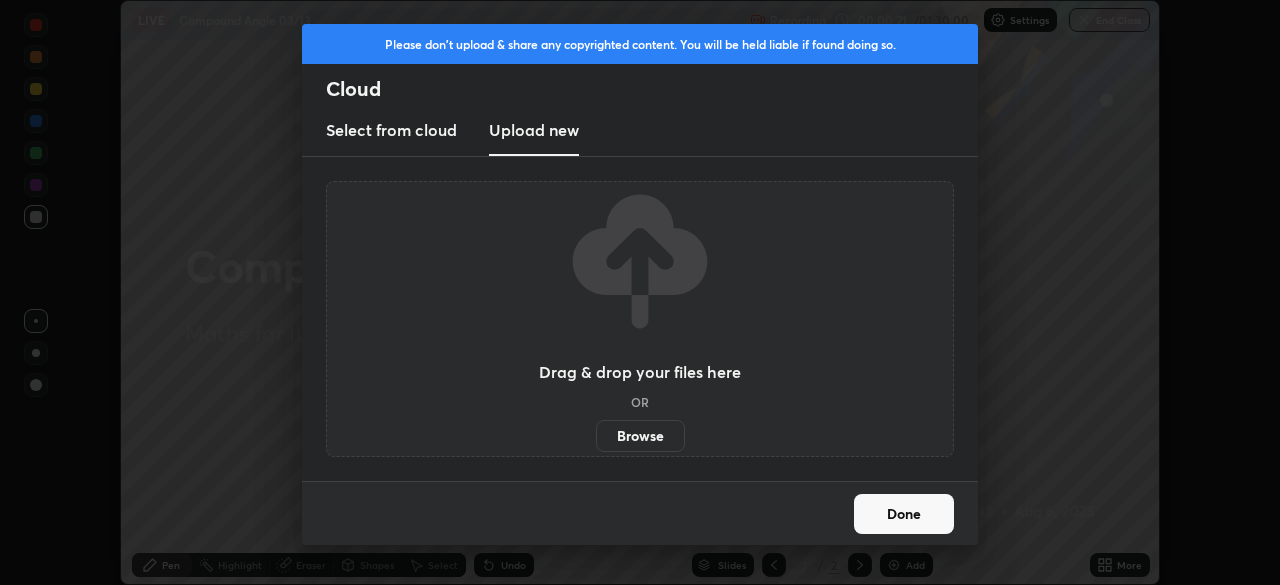 scroll, scrollTop: 585, scrollLeft: 1280, axis: both 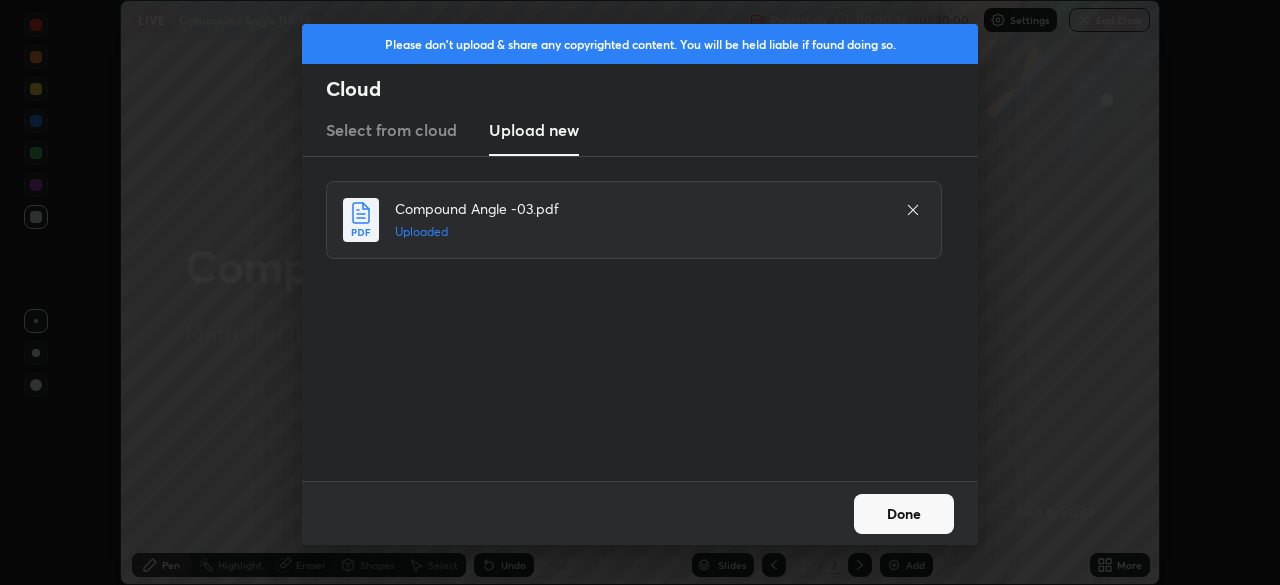 click on "Done" at bounding box center [904, 514] 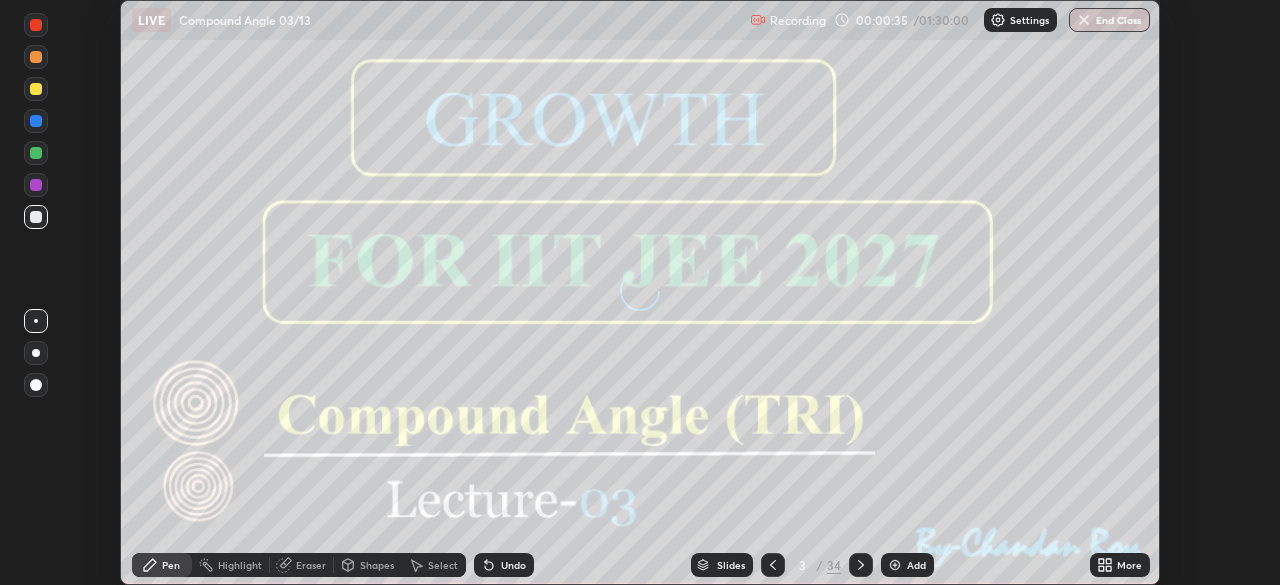 click on "More" at bounding box center (1120, 565) 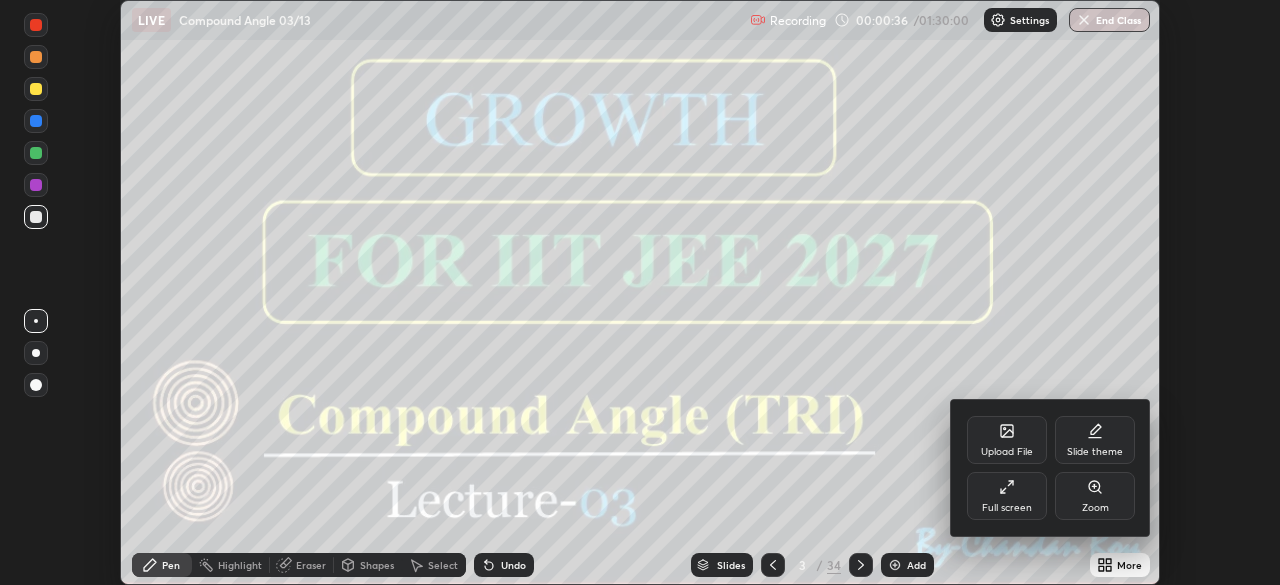 click 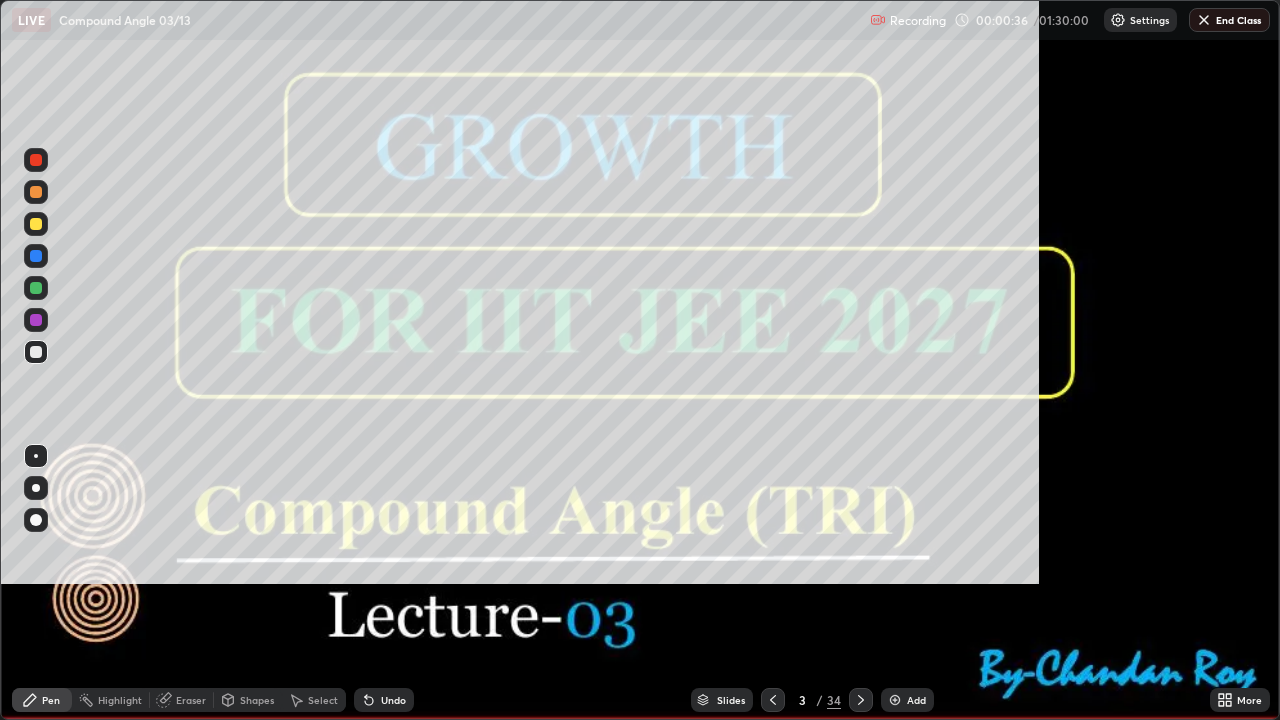 scroll, scrollTop: 99280, scrollLeft: 98720, axis: both 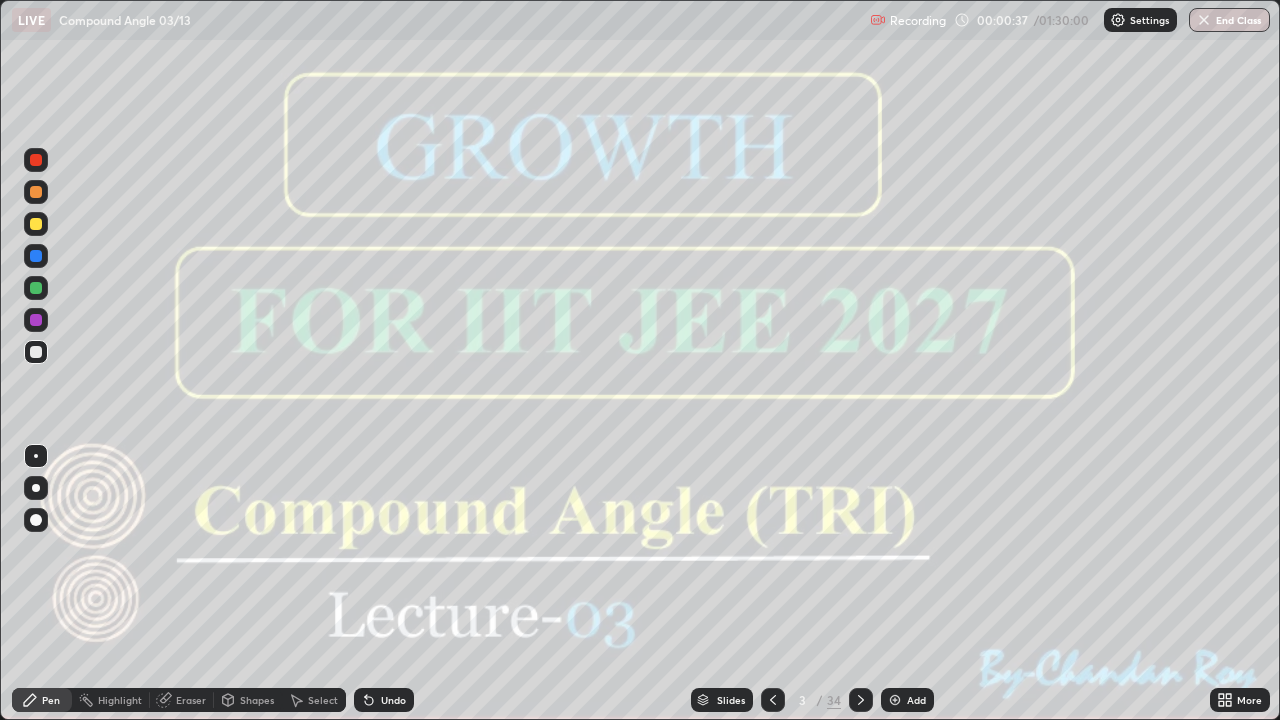 click 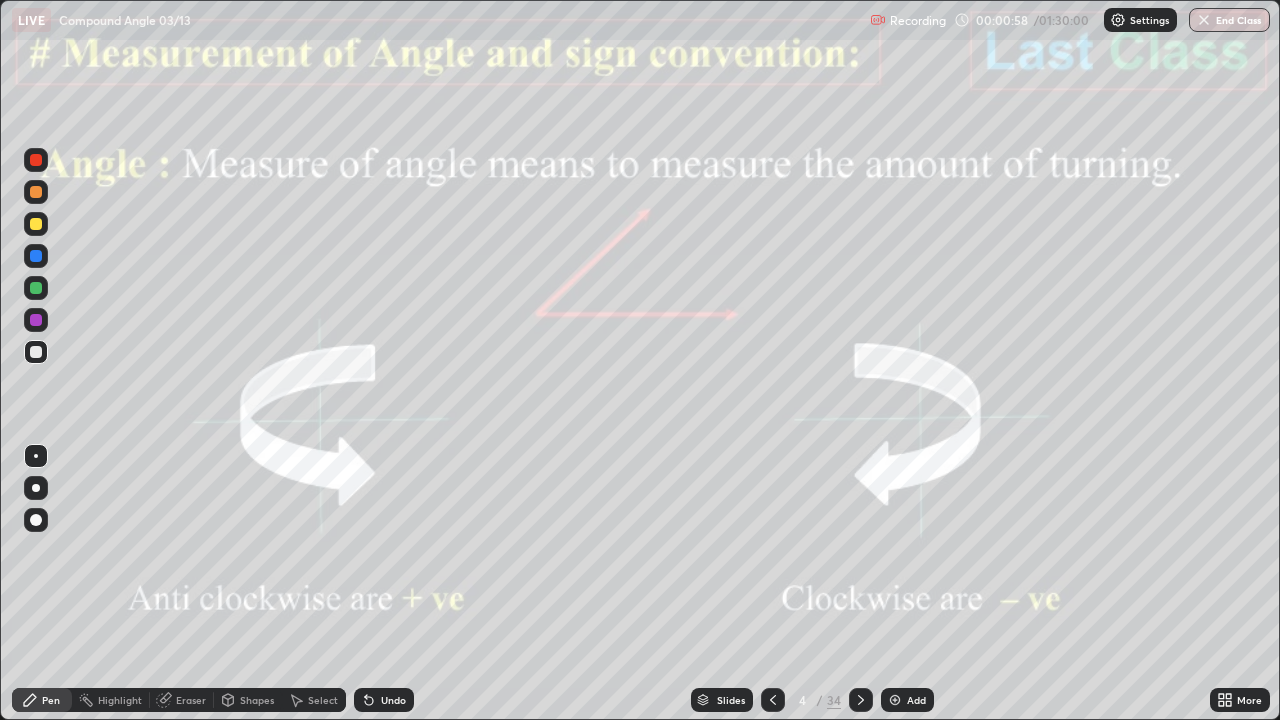 click 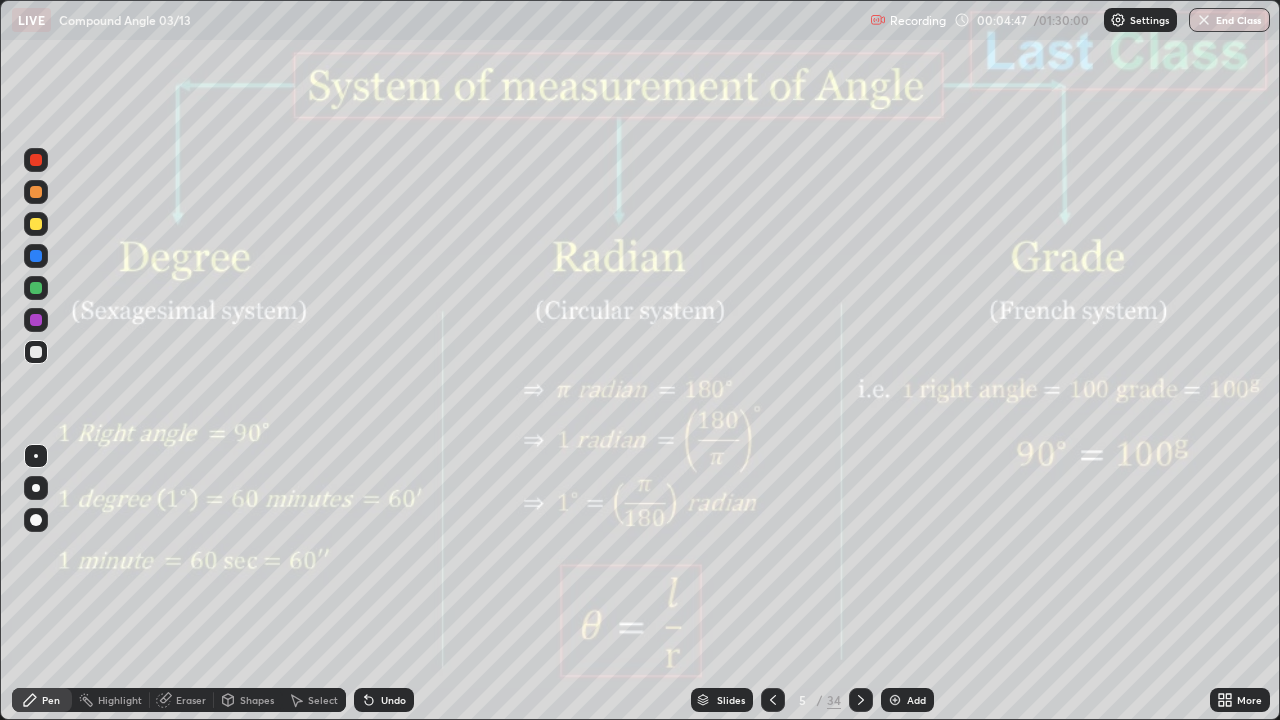 click 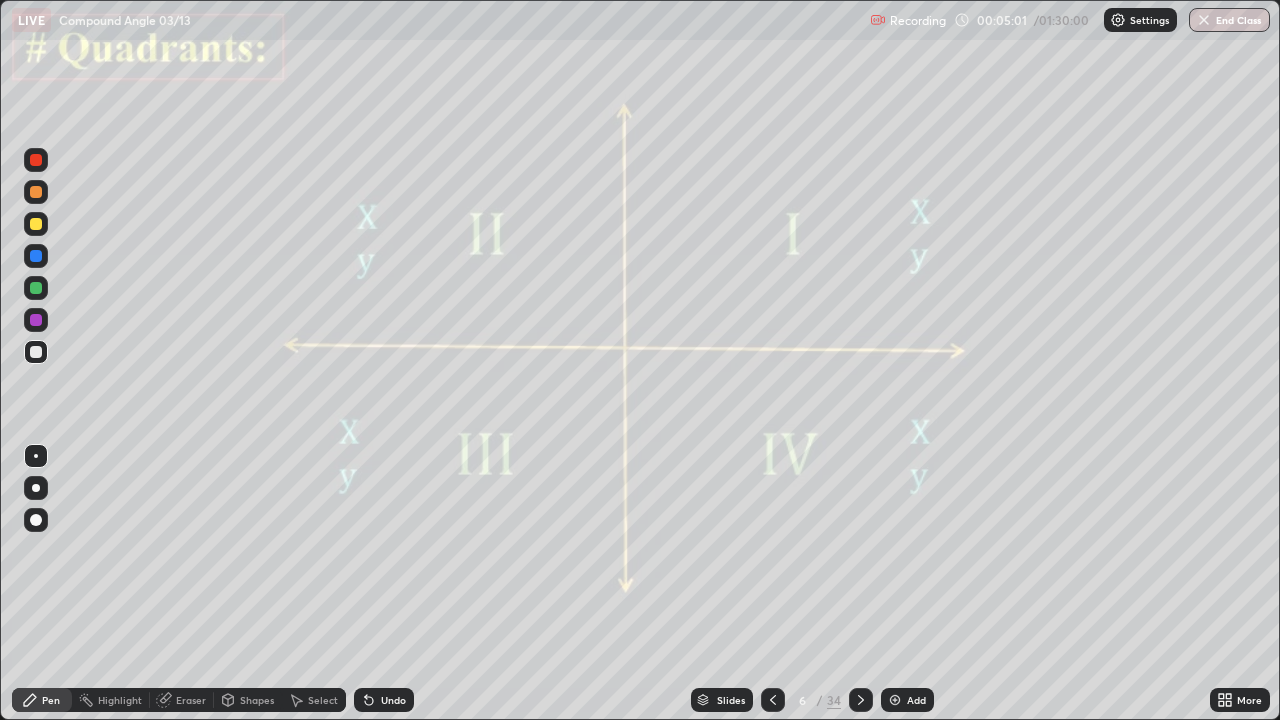 click at bounding box center [36, 320] 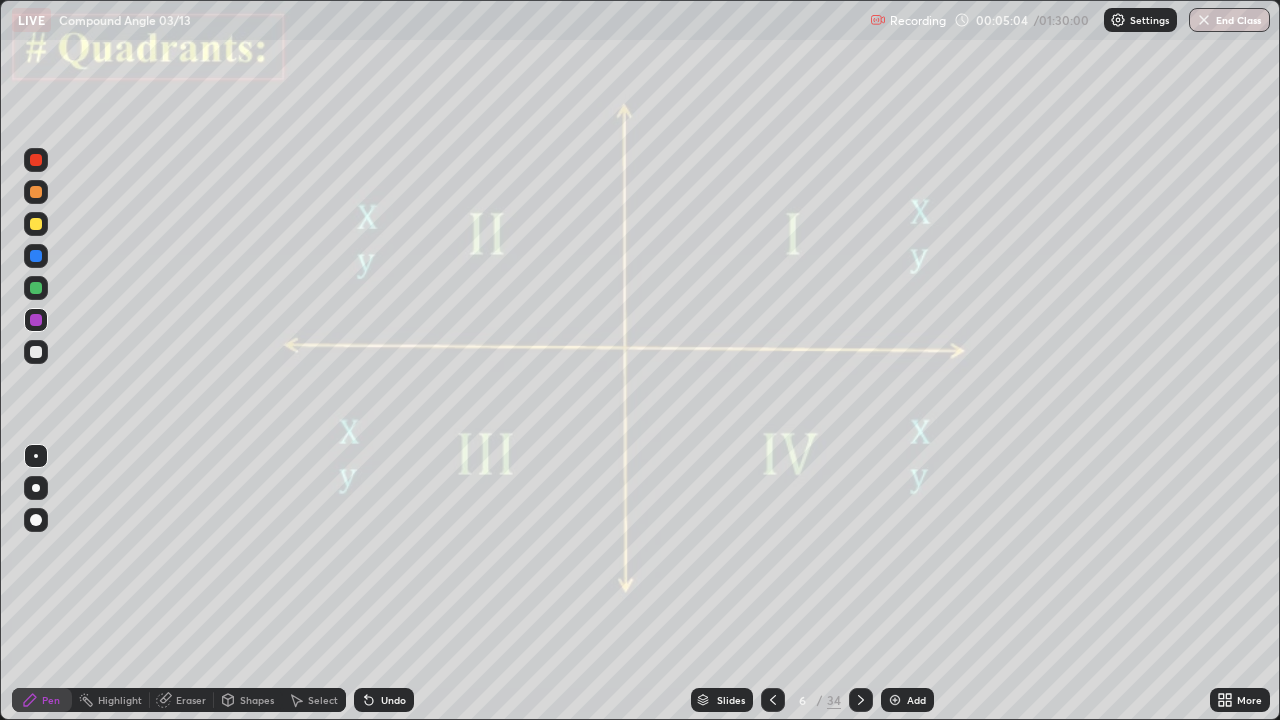 click at bounding box center [36, 288] 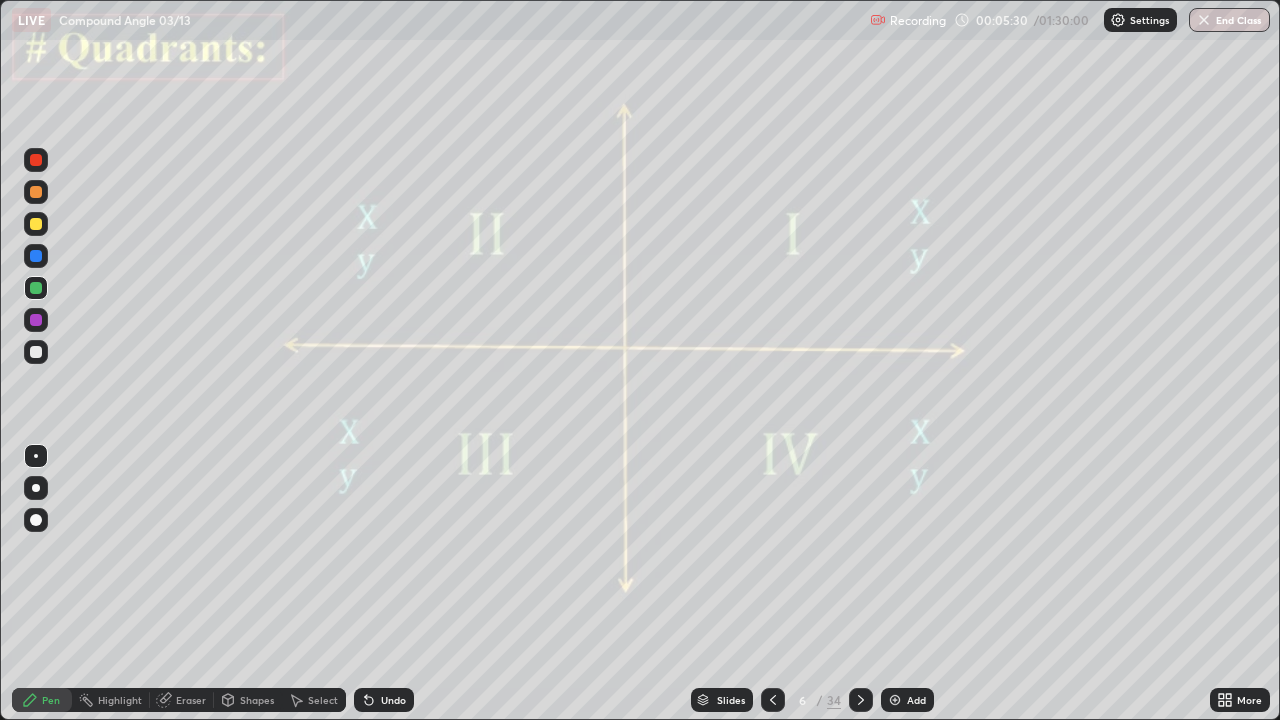 click at bounding box center [36, 320] 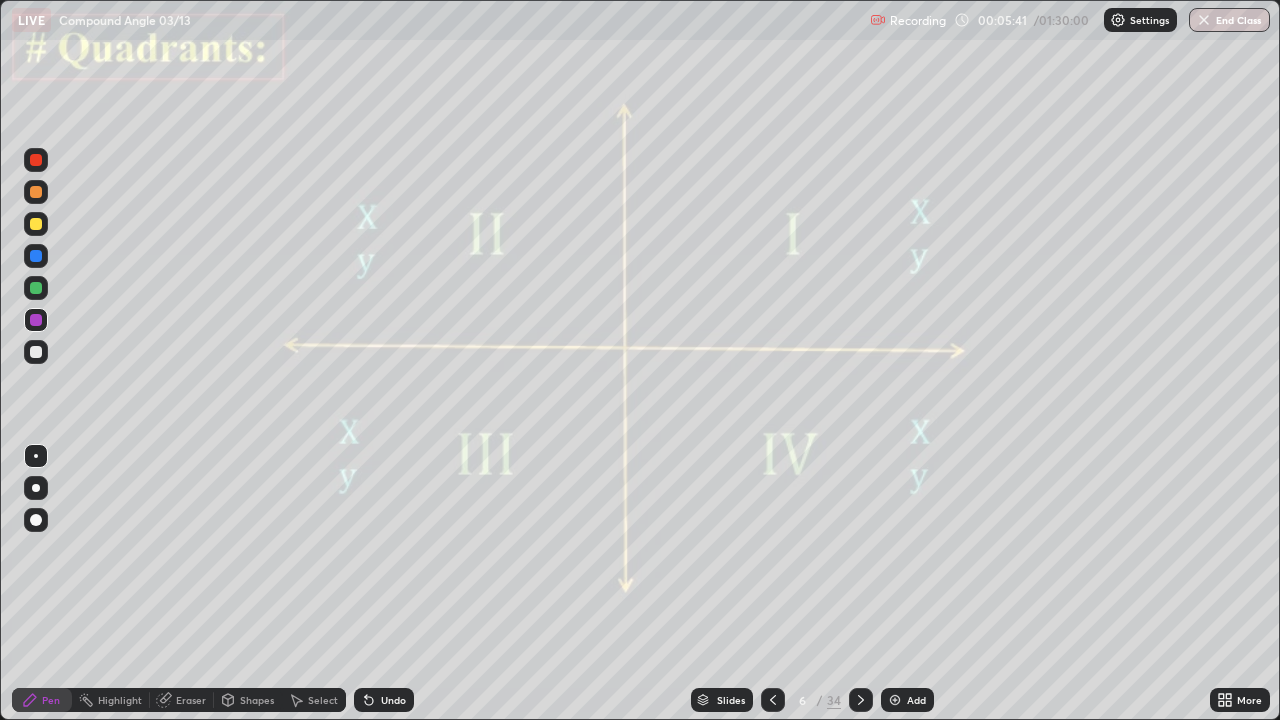 click on "Undo" at bounding box center [393, 700] 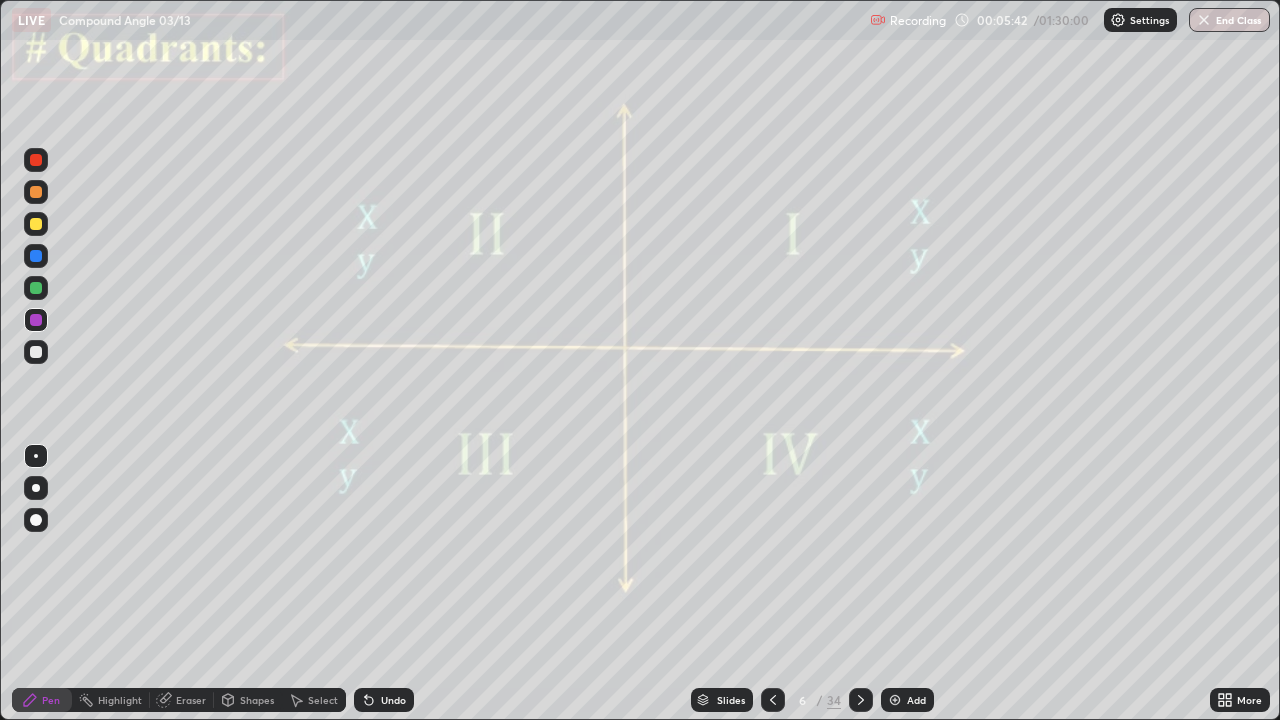 click on "Undo" at bounding box center (384, 700) 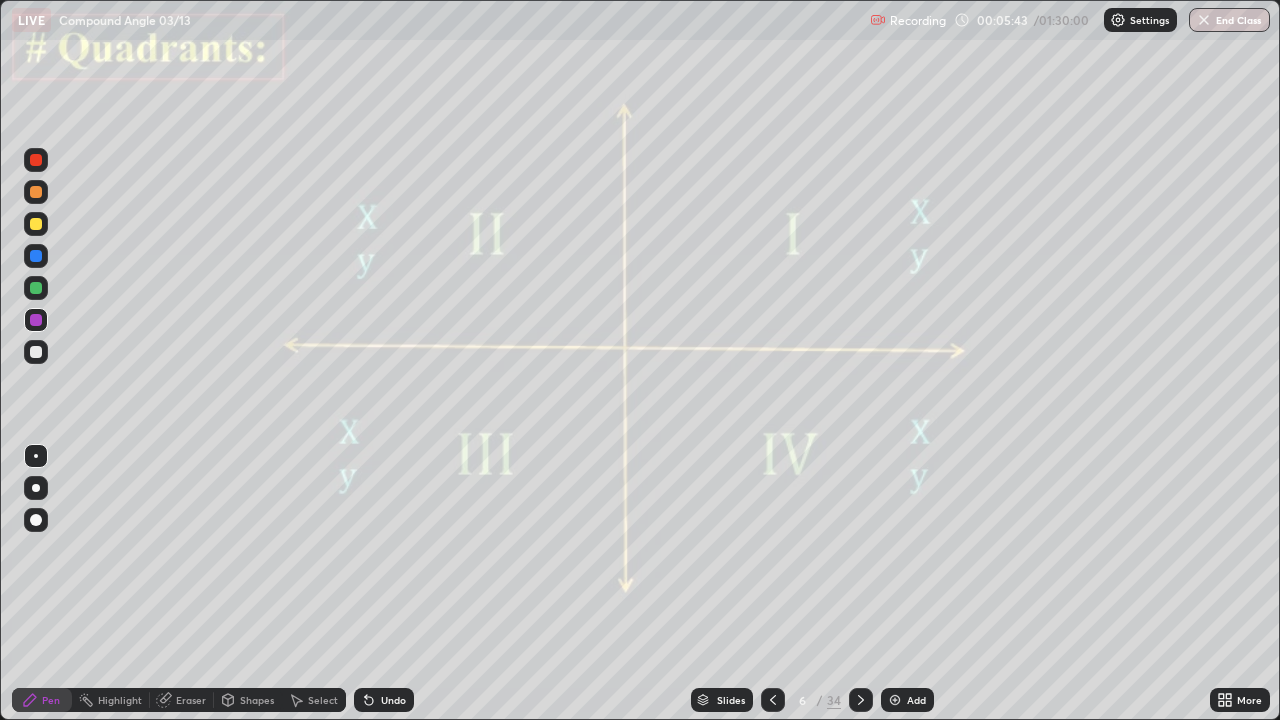 click on "Undo" at bounding box center [384, 700] 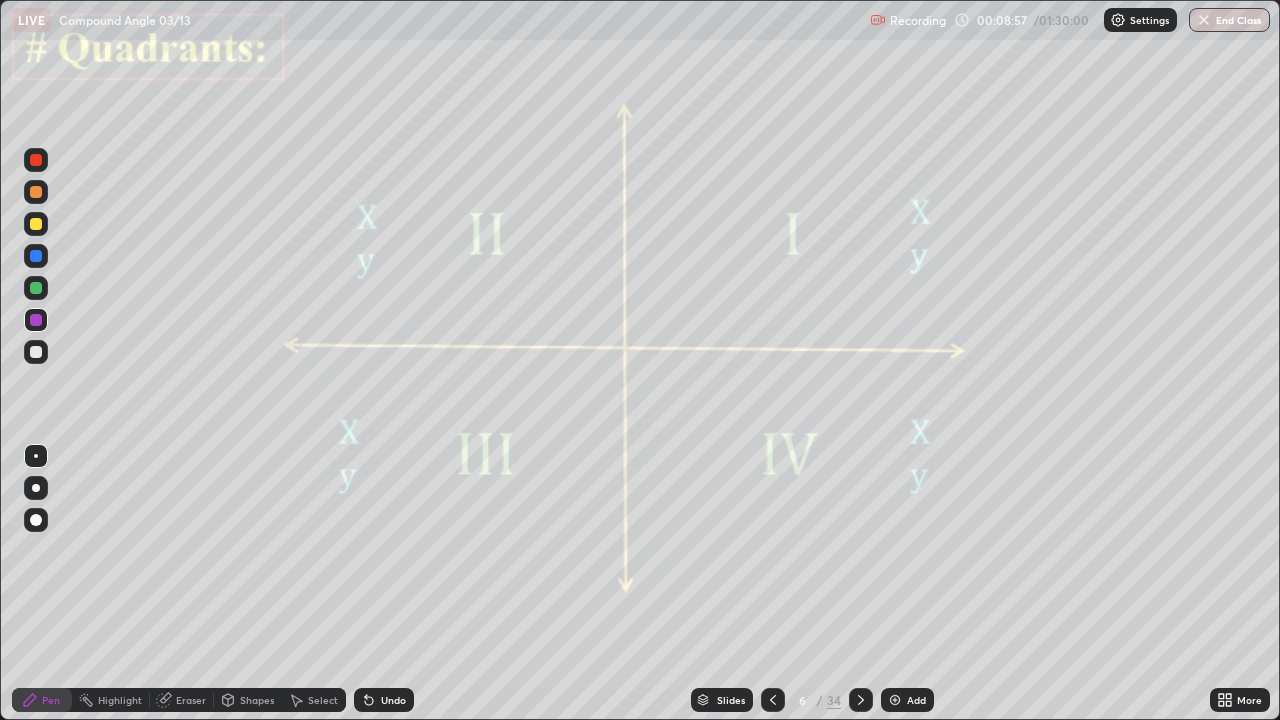 click 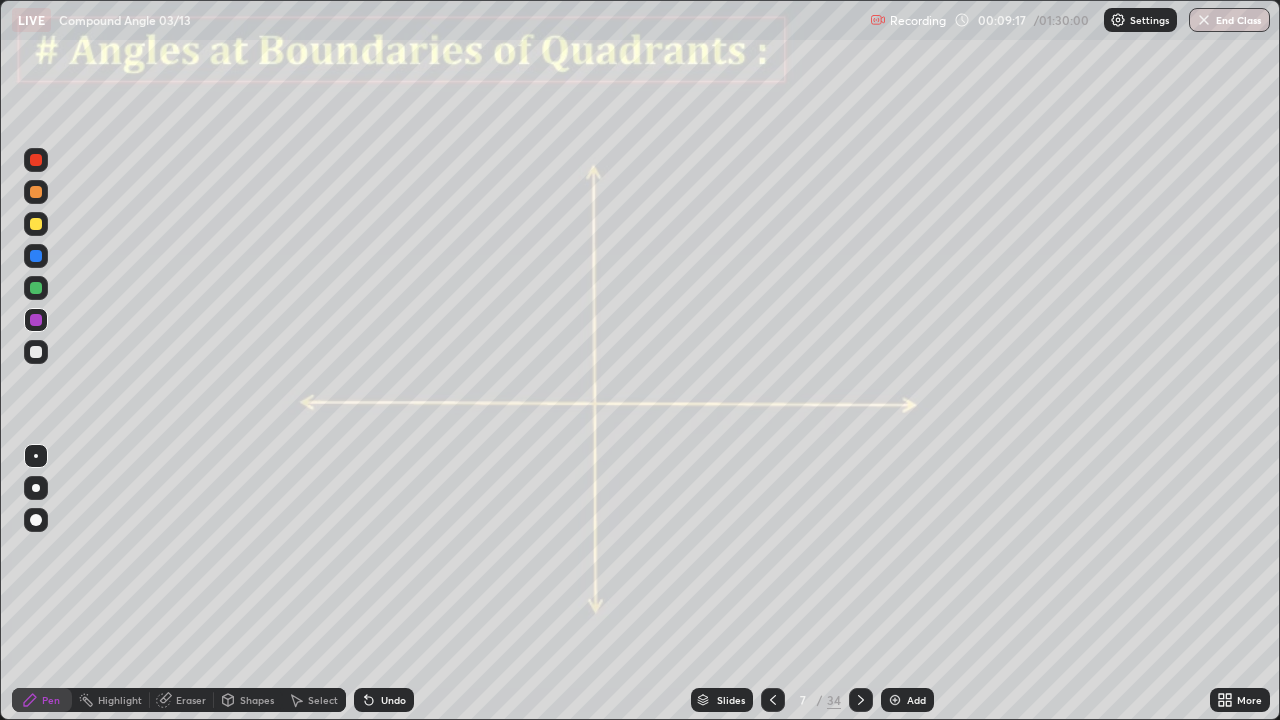 click at bounding box center (36, 288) 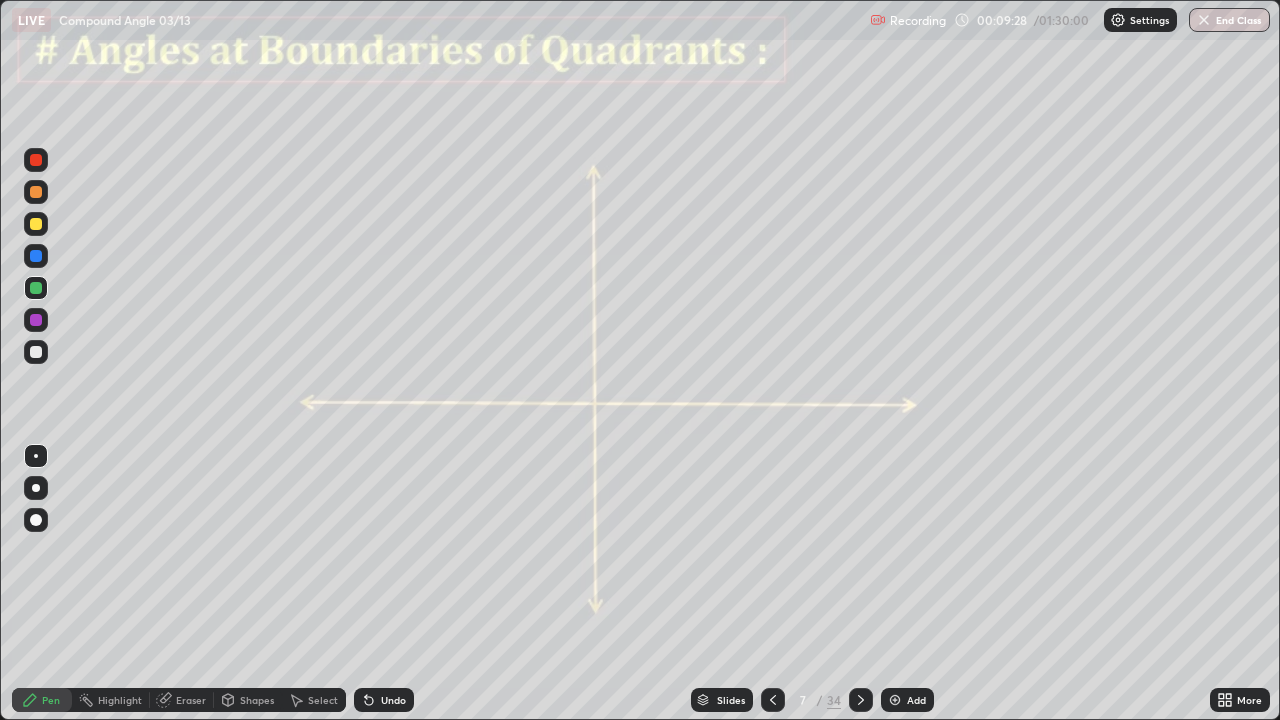 click on "Undo" at bounding box center [384, 700] 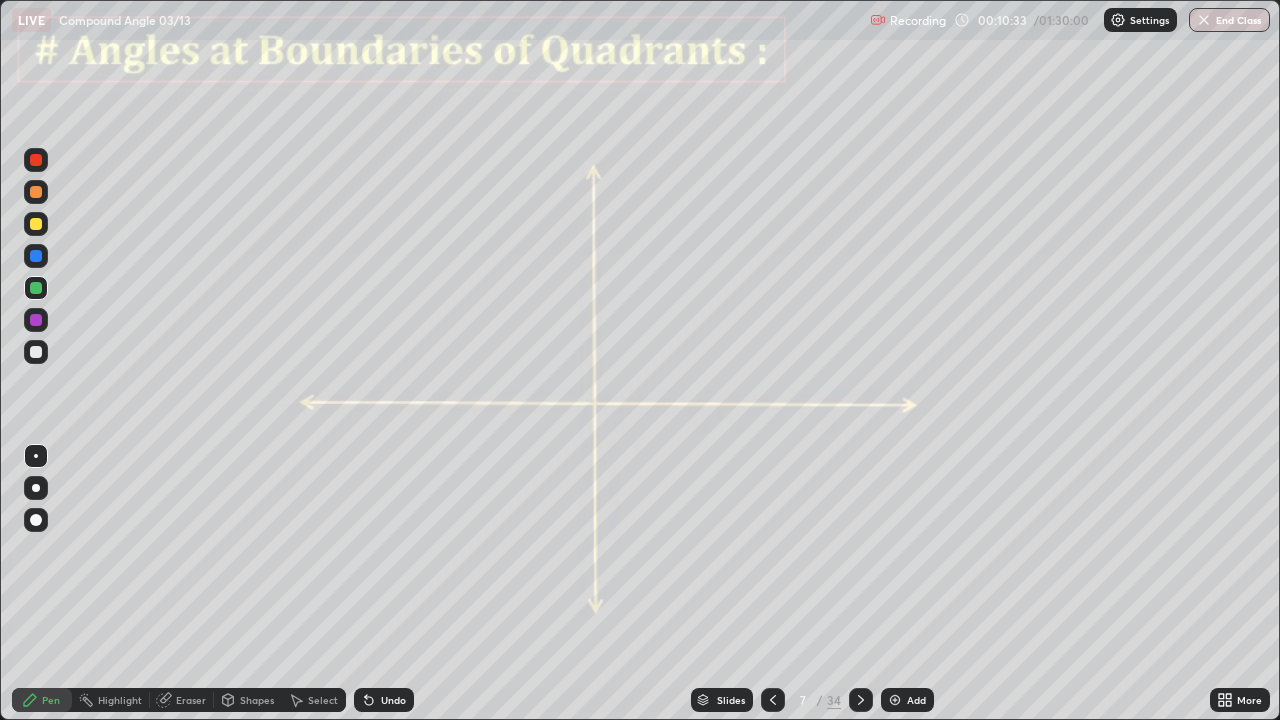 click at bounding box center [36, 192] 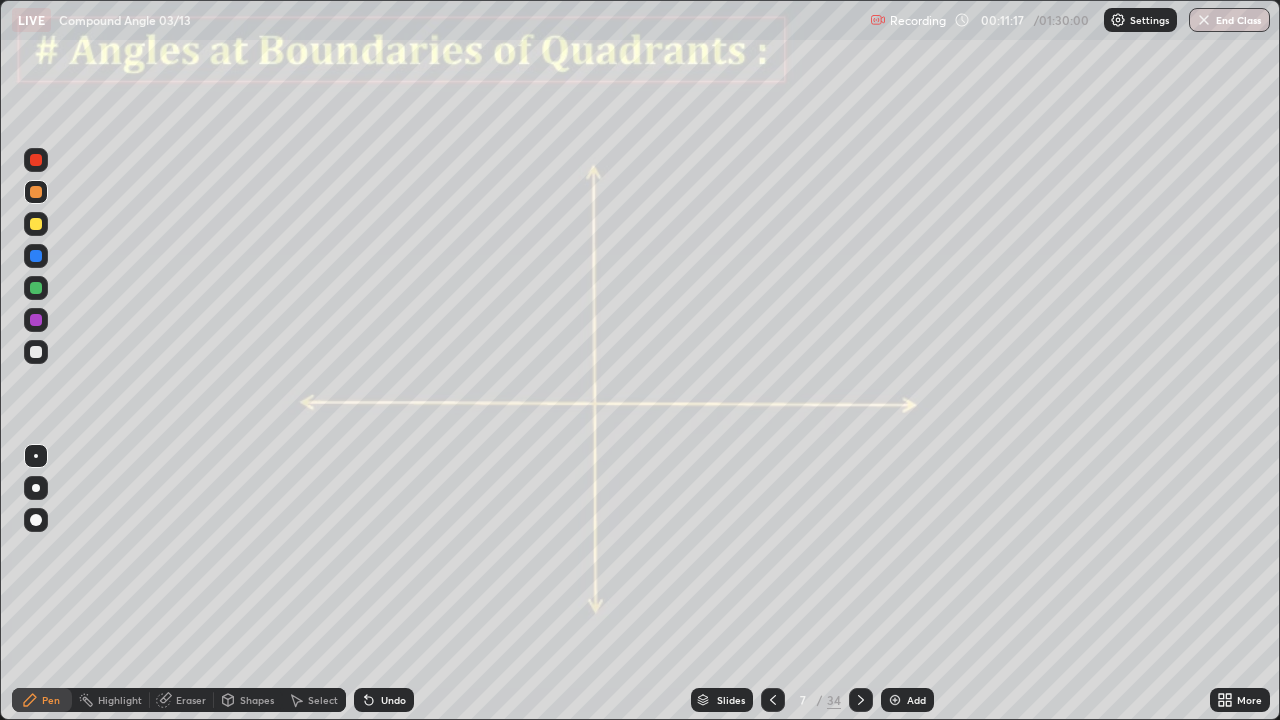 click at bounding box center (36, 192) 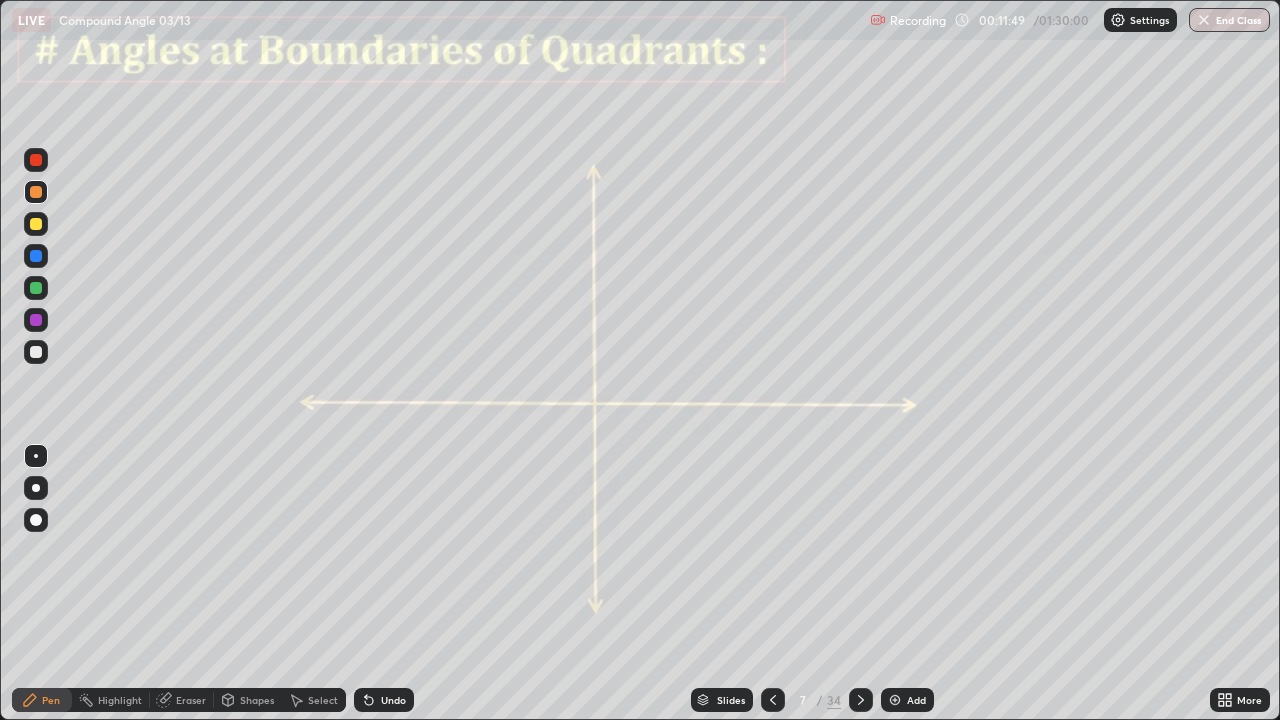click at bounding box center [36, 320] 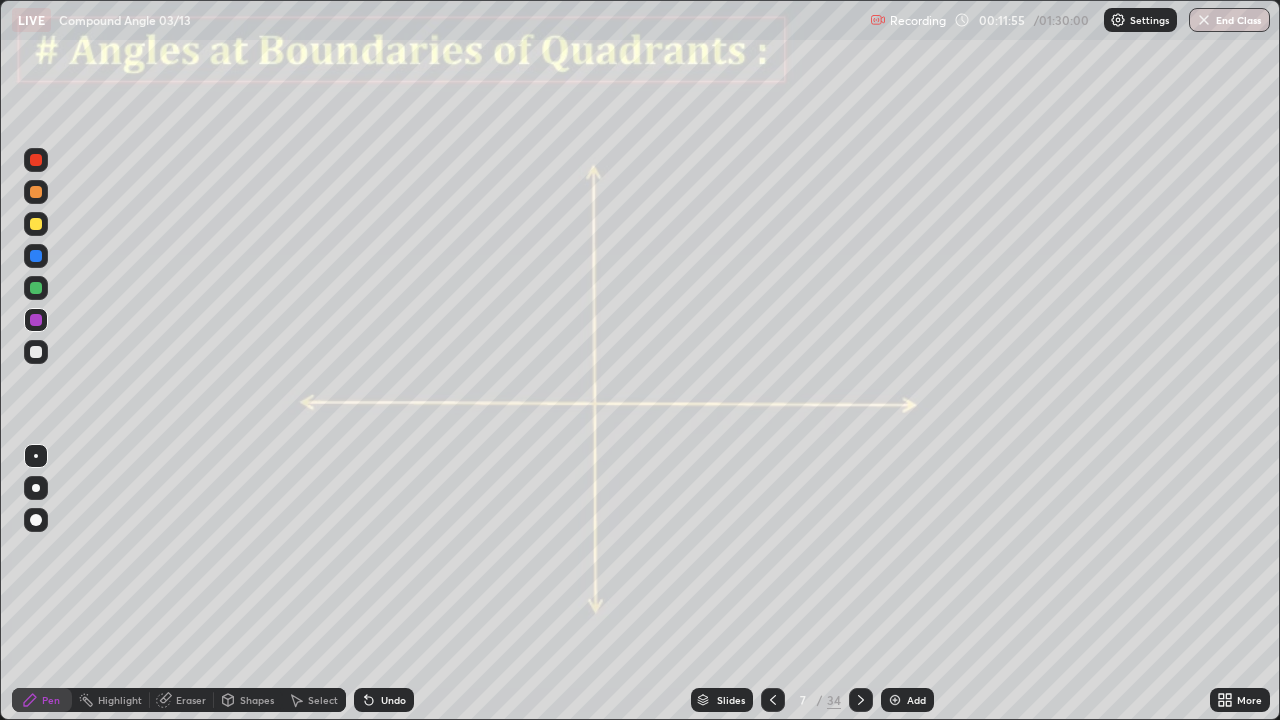 click on "Undo" at bounding box center [384, 700] 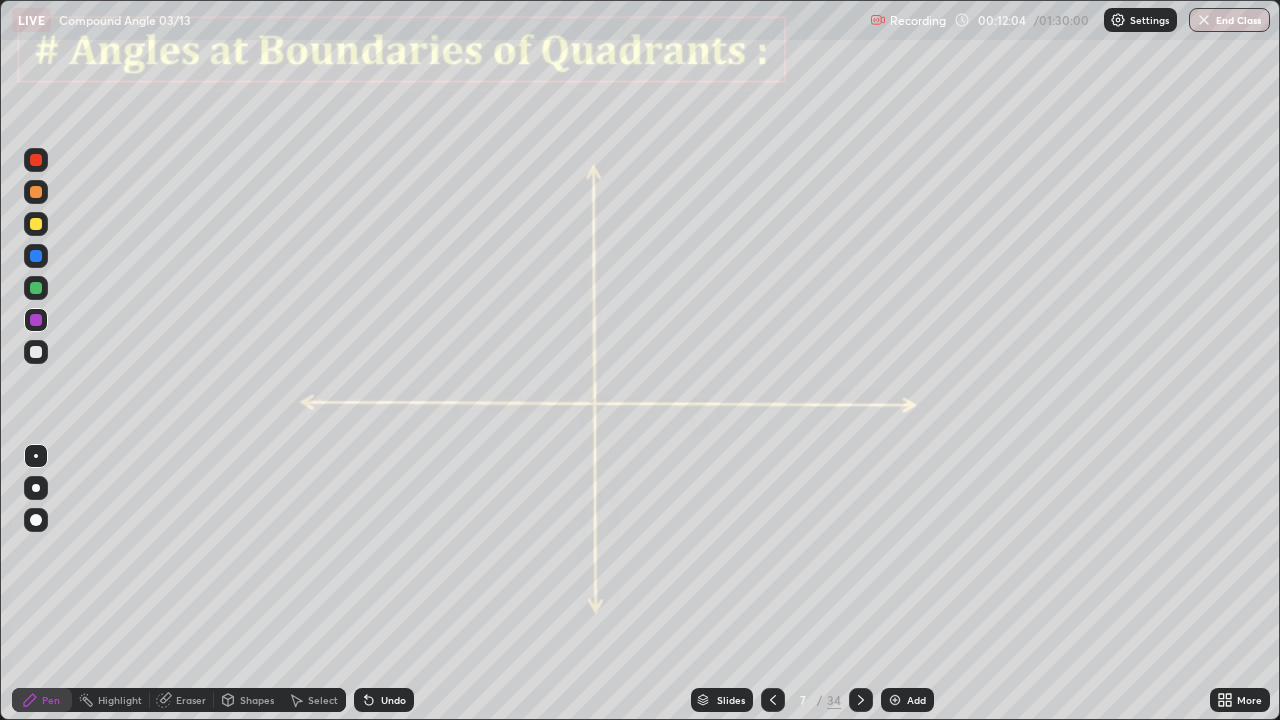 click at bounding box center [36, 224] 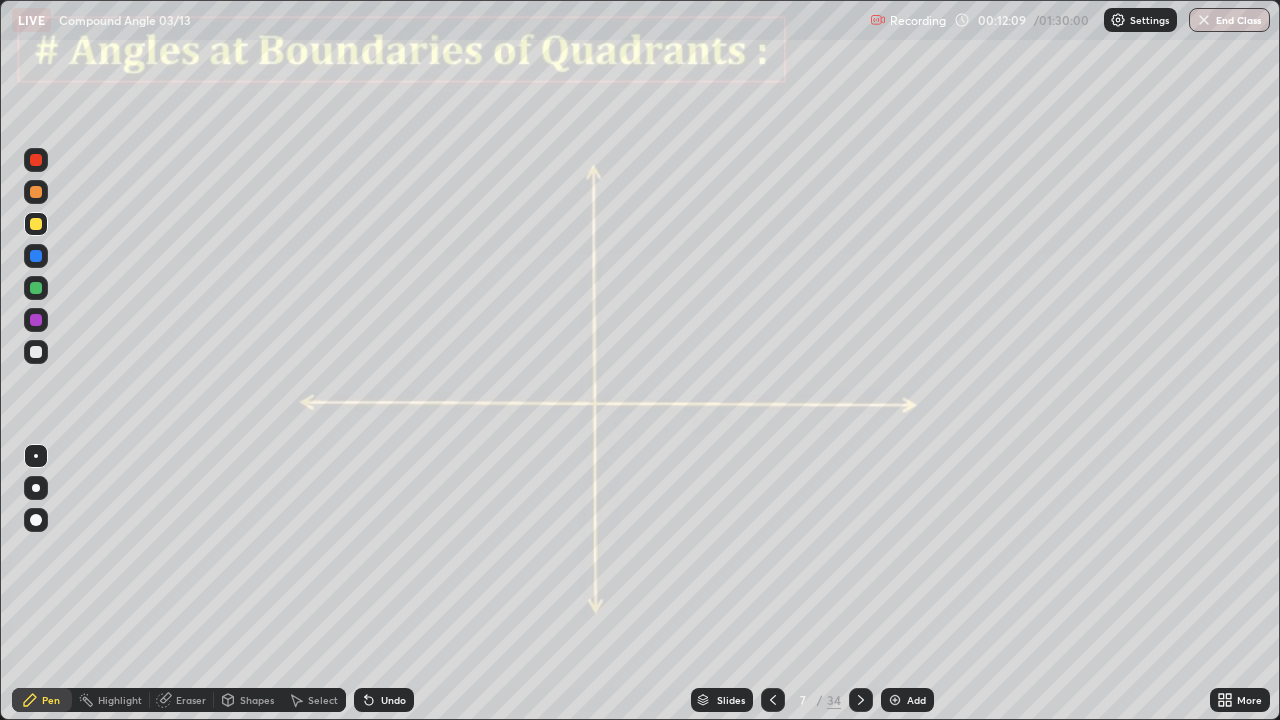 click at bounding box center [36, 320] 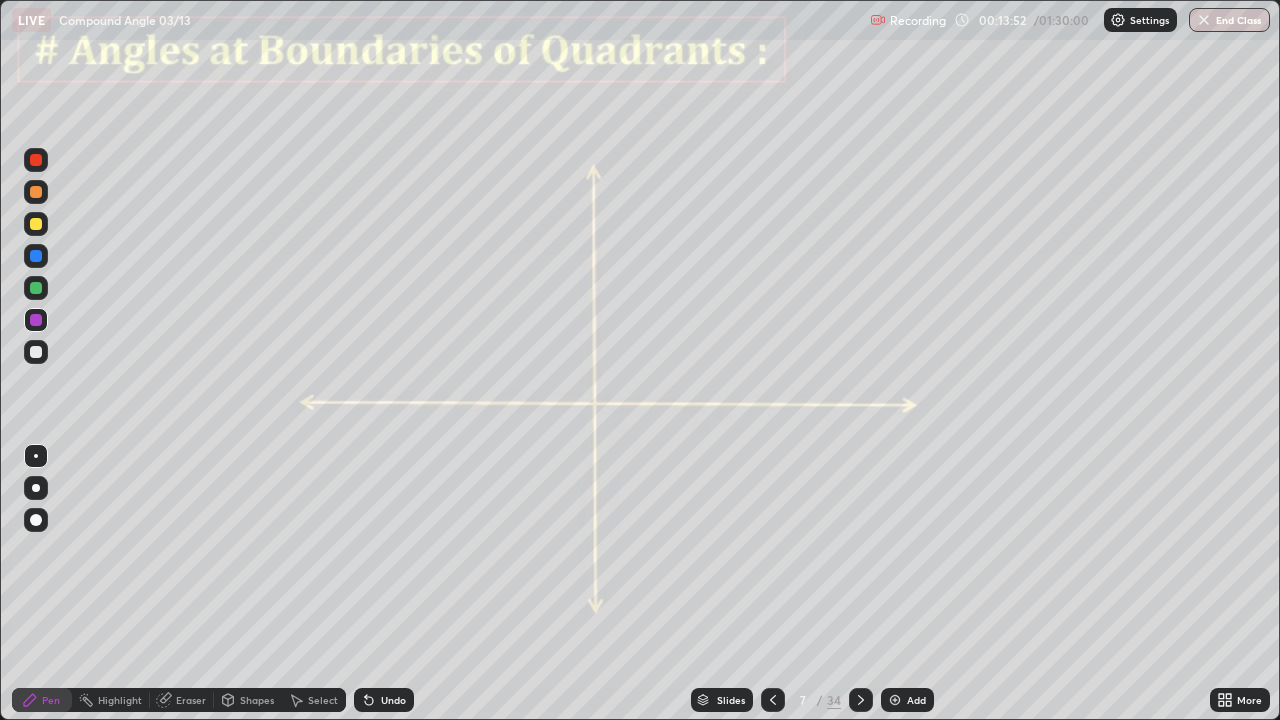 click on "Select" at bounding box center (314, 700) 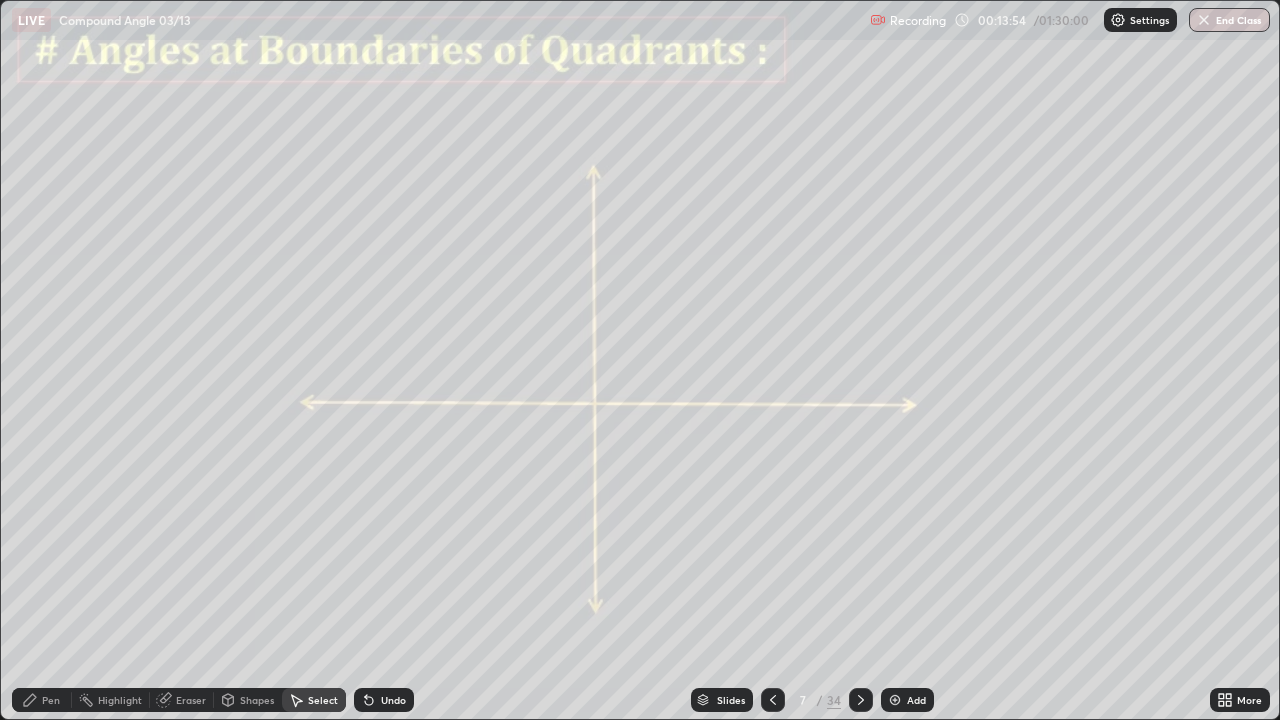 click on "Eraser" at bounding box center [191, 700] 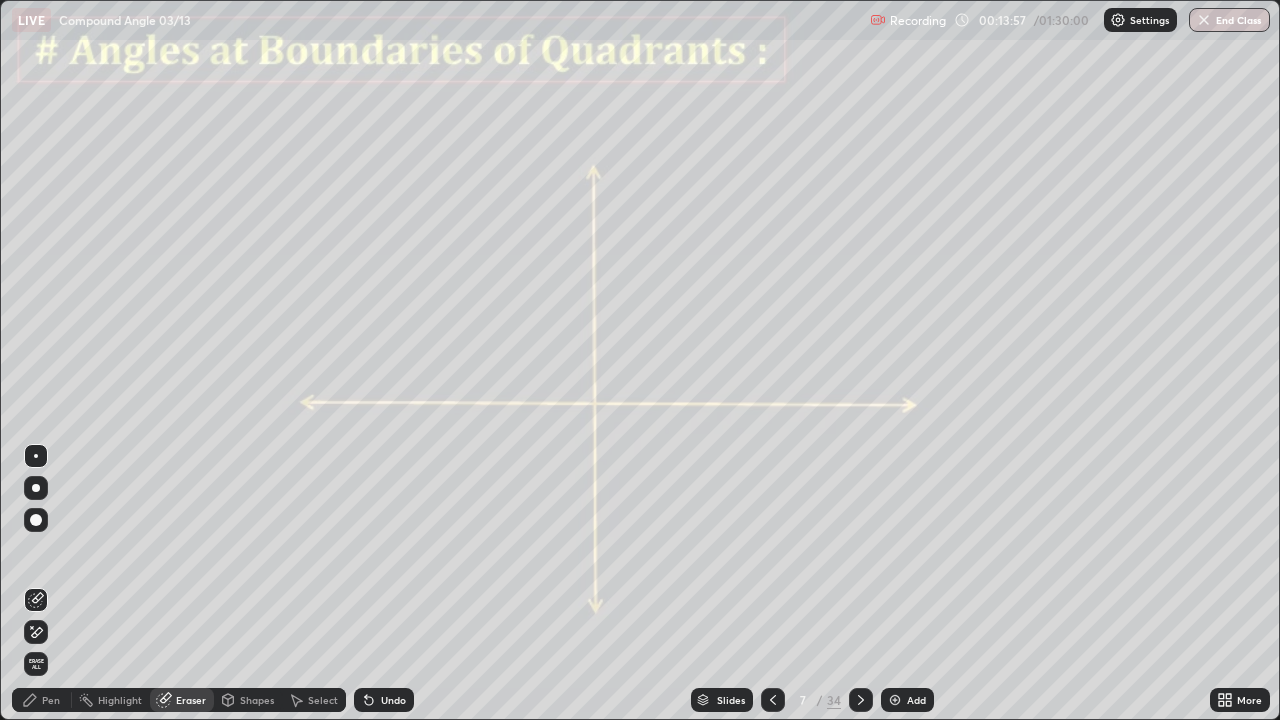 click on "Eraser" at bounding box center (182, 700) 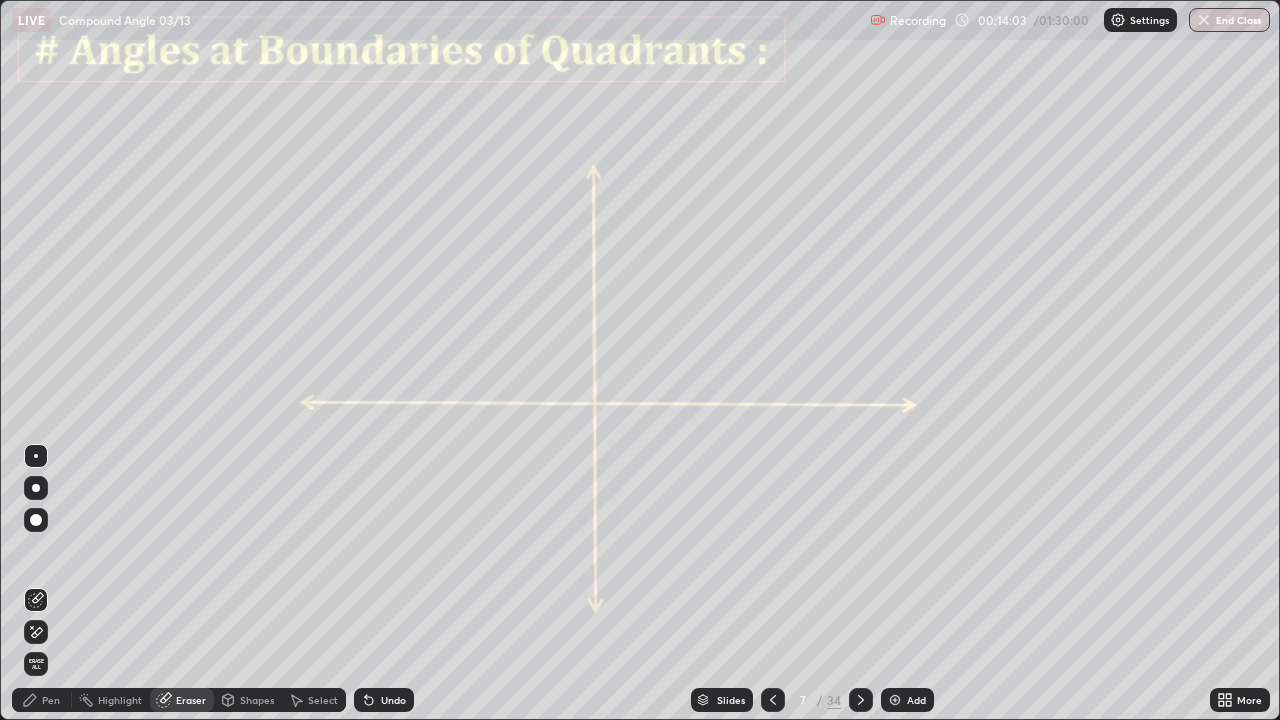 click on "Pen" at bounding box center [42, 700] 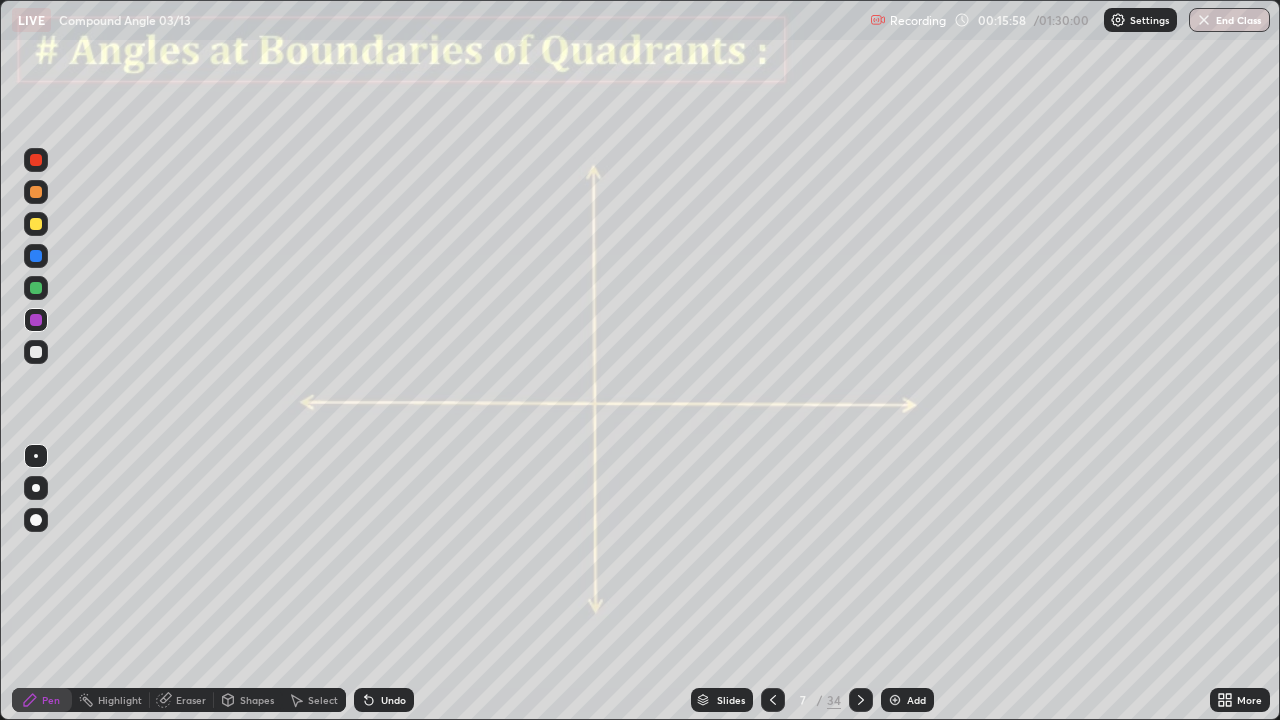 click 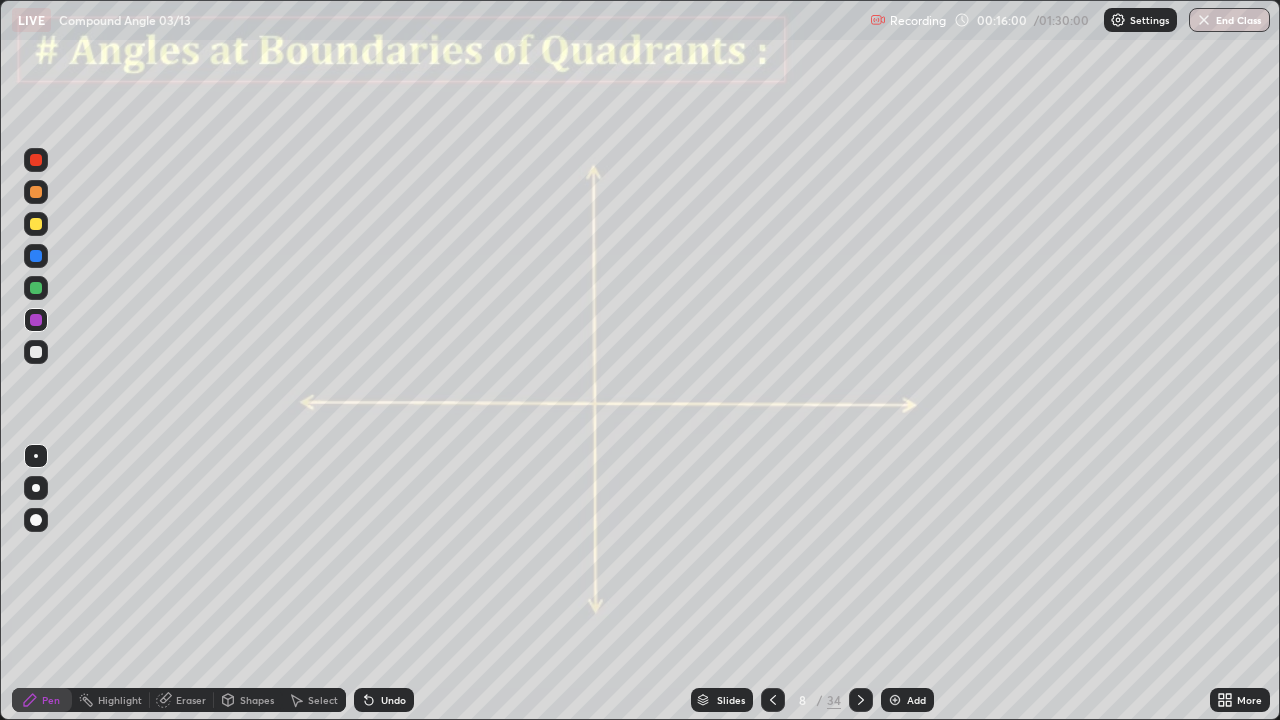 click at bounding box center [36, 320] 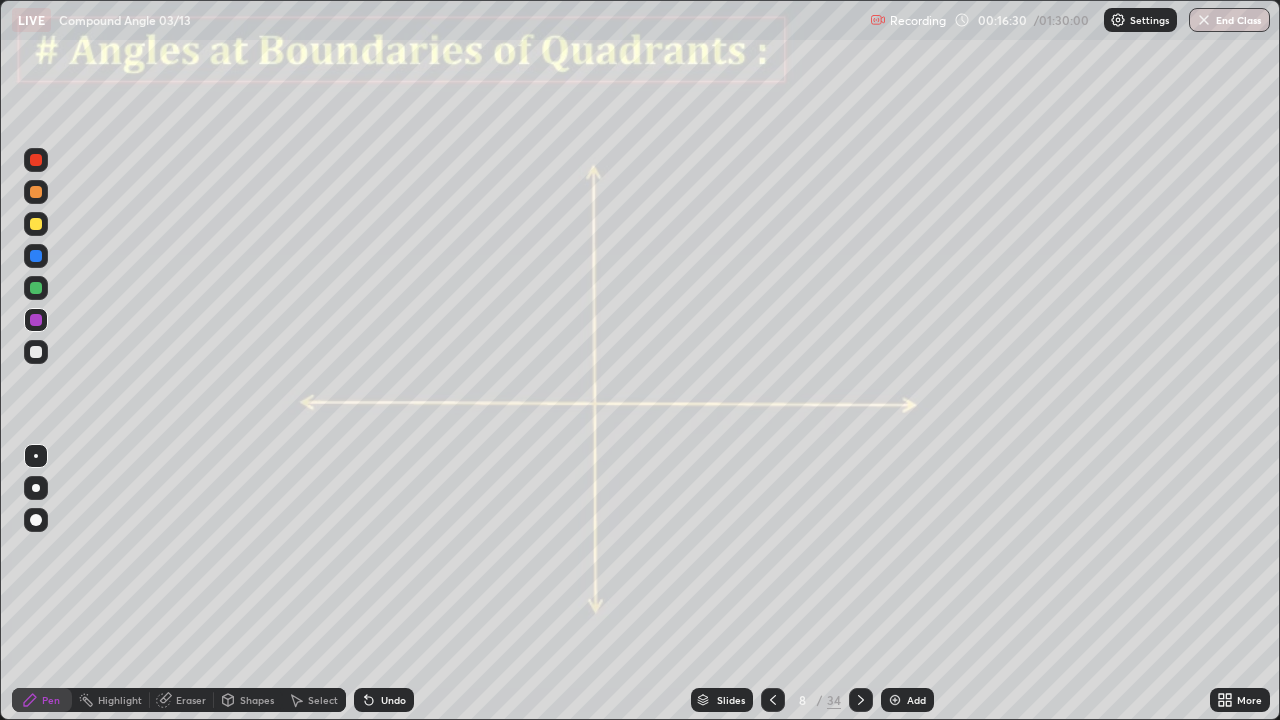 click 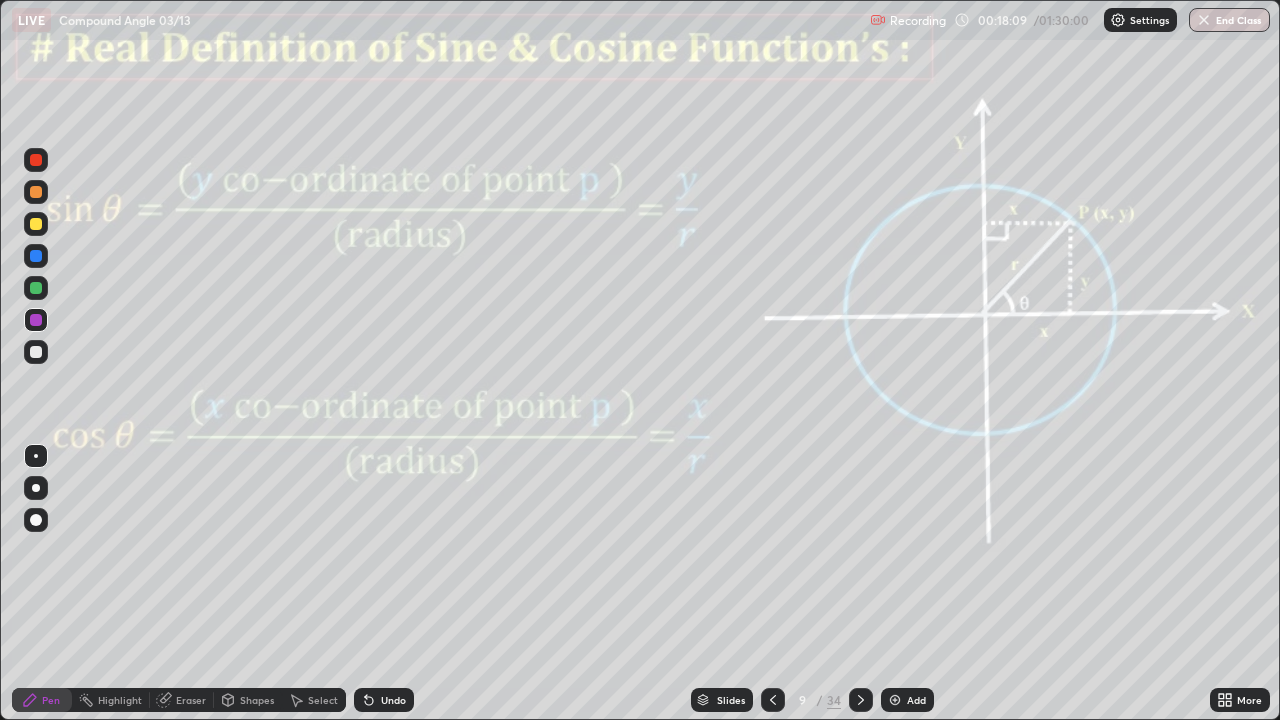 click on "Pen" at bounding box center (51, 700) 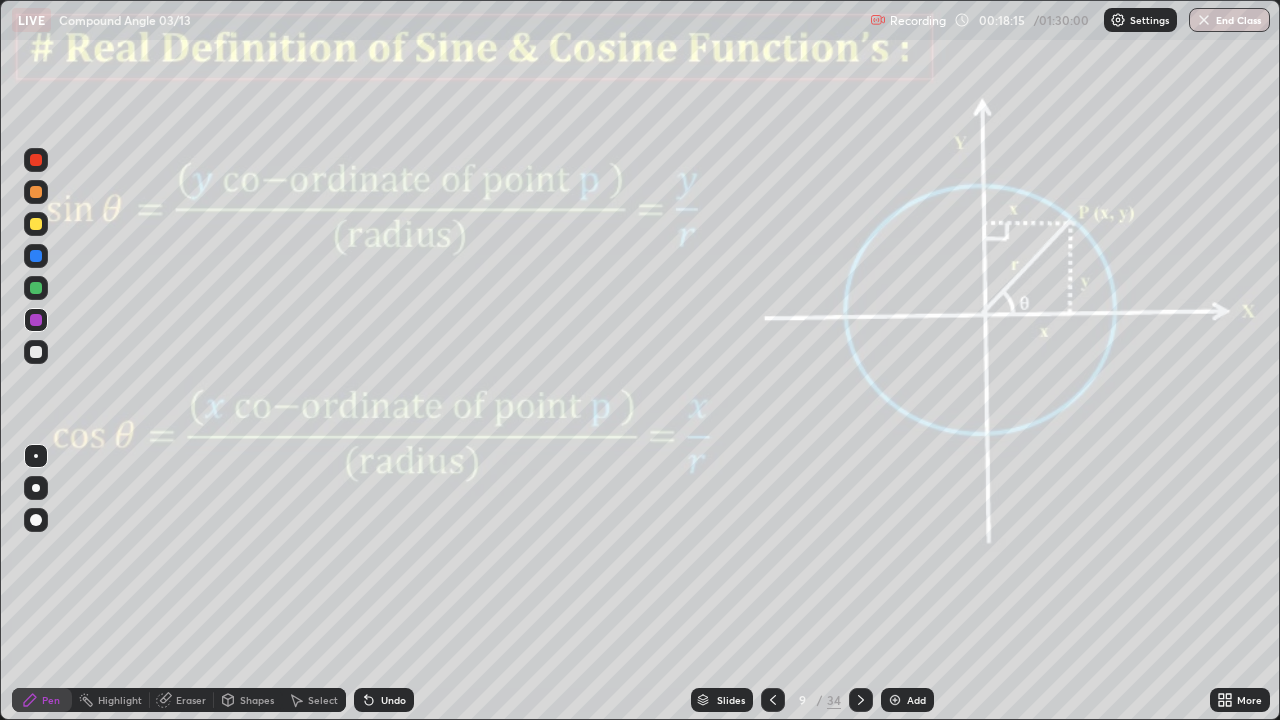 click on "Undo" at bounding box center (384, 700) 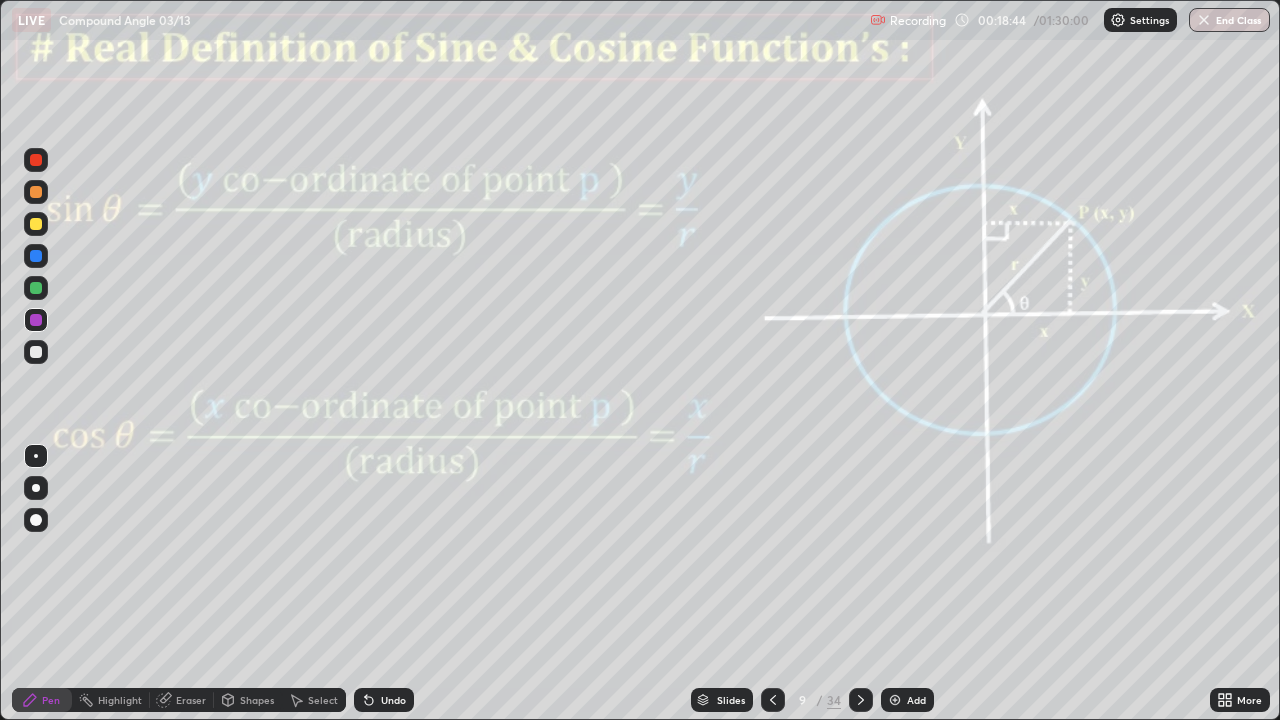 click on "Shapes" at bounding box center [257, 700] 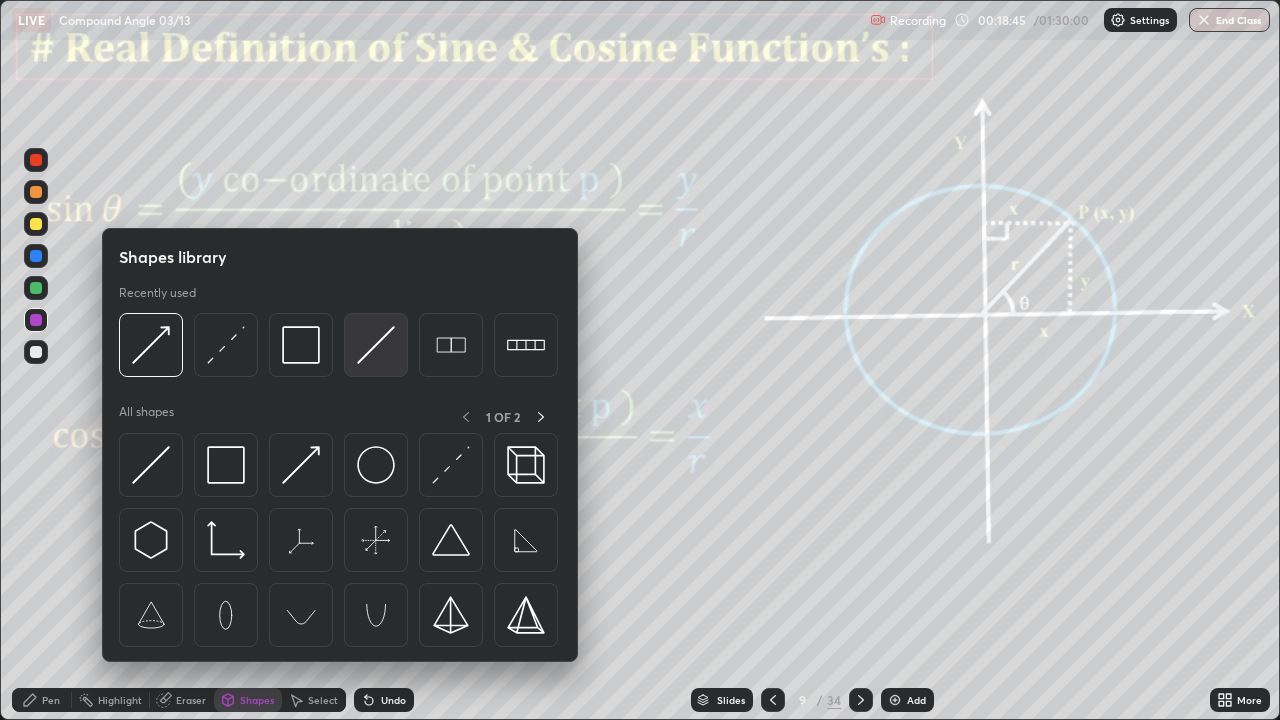 click at bounding box center (376, 345) 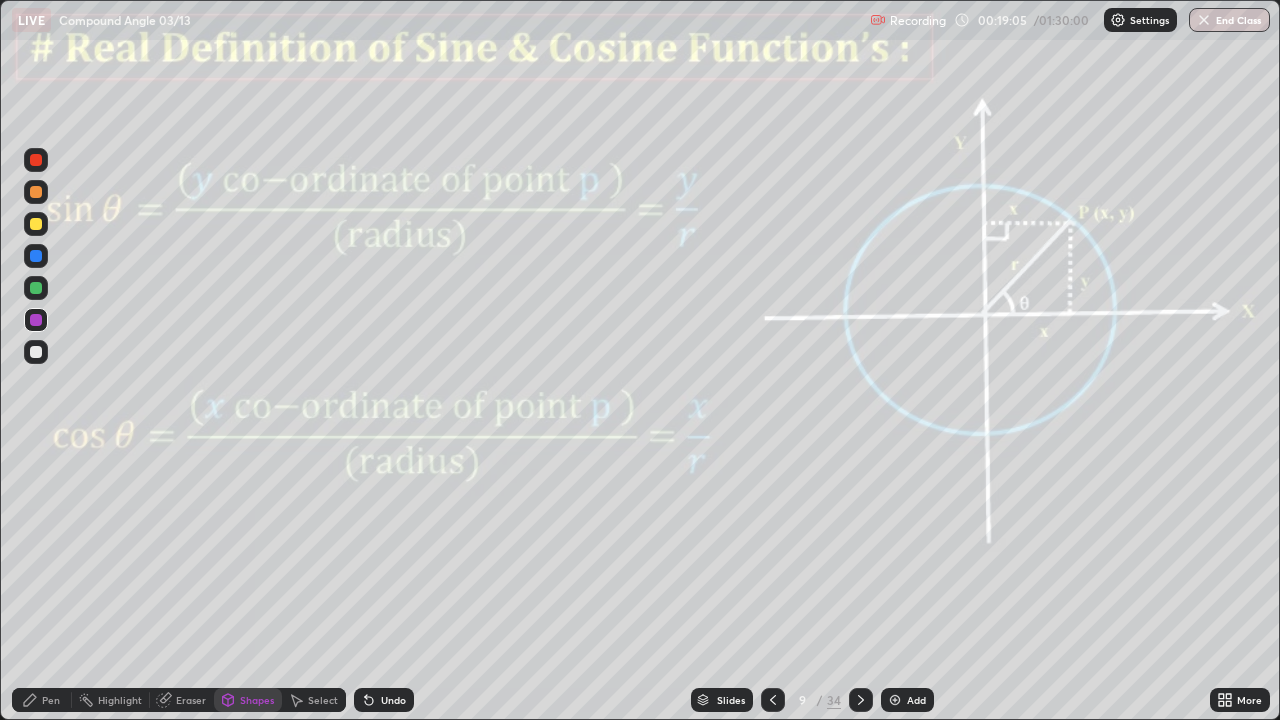 click on "Pen" at bounding box center [51, 700] 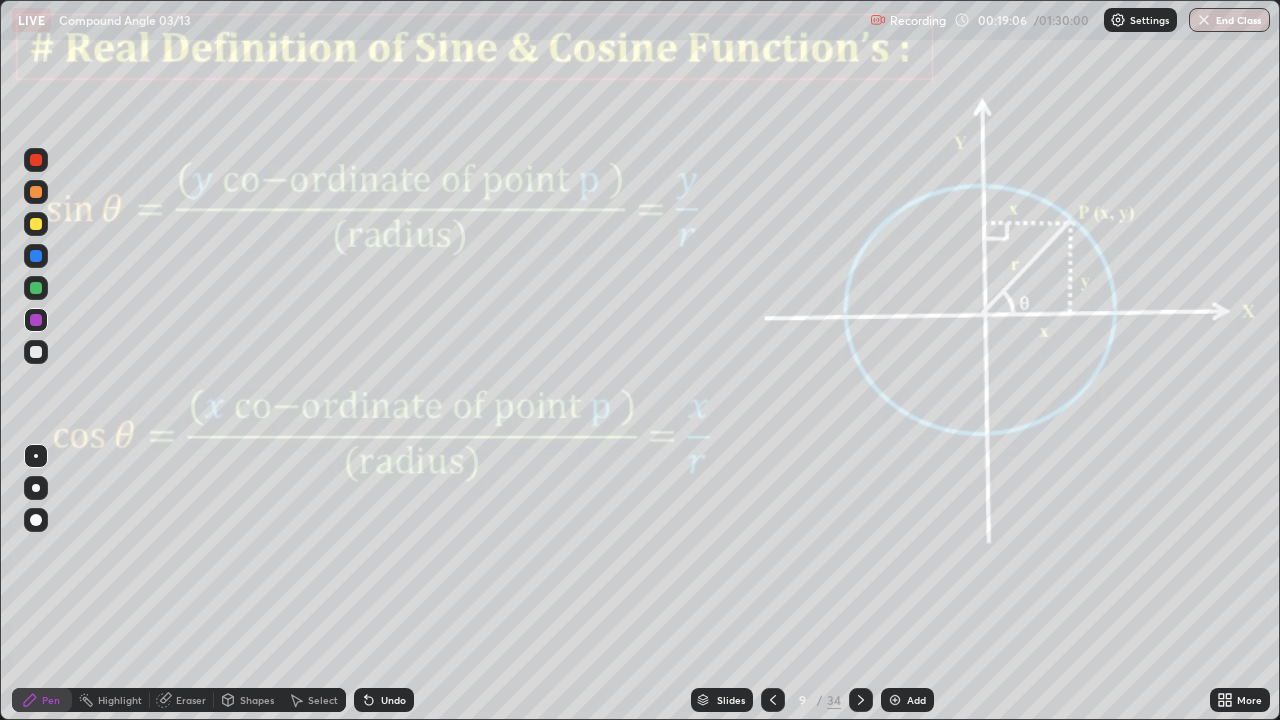 click on "Highlight" at bounding box center [120, 700] 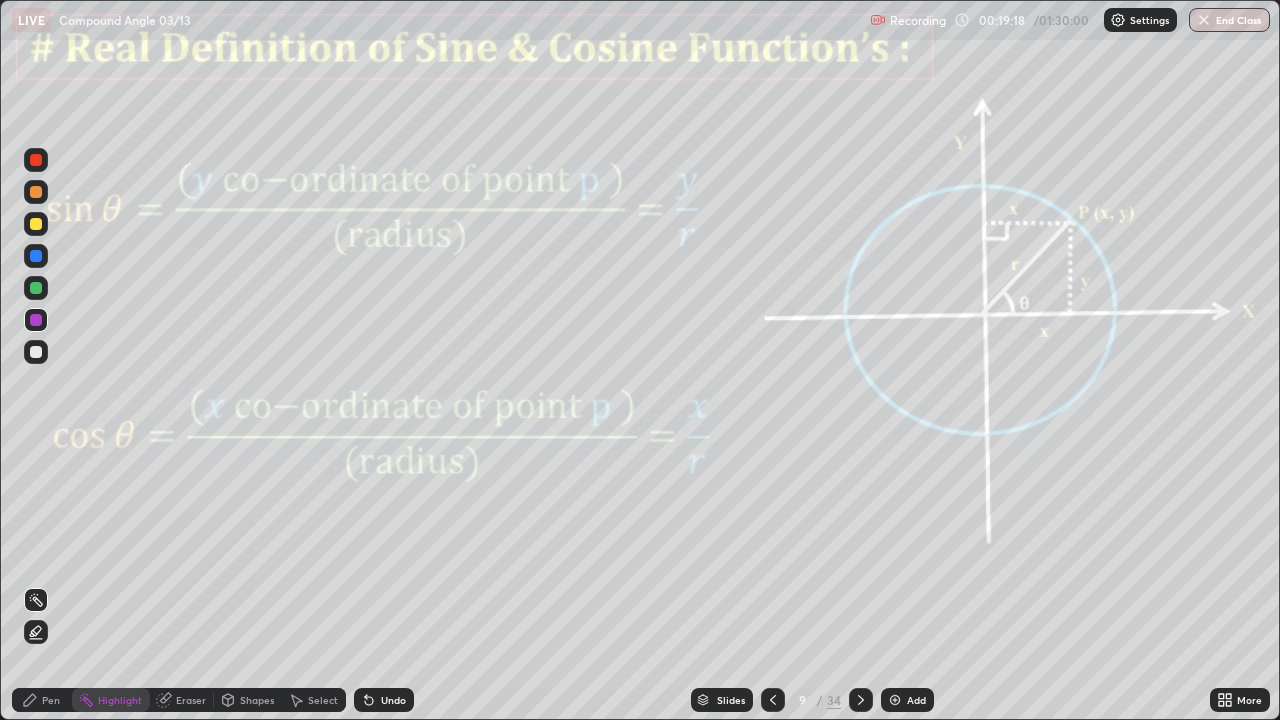 click on "Pen" at bounding box center (42, 700) 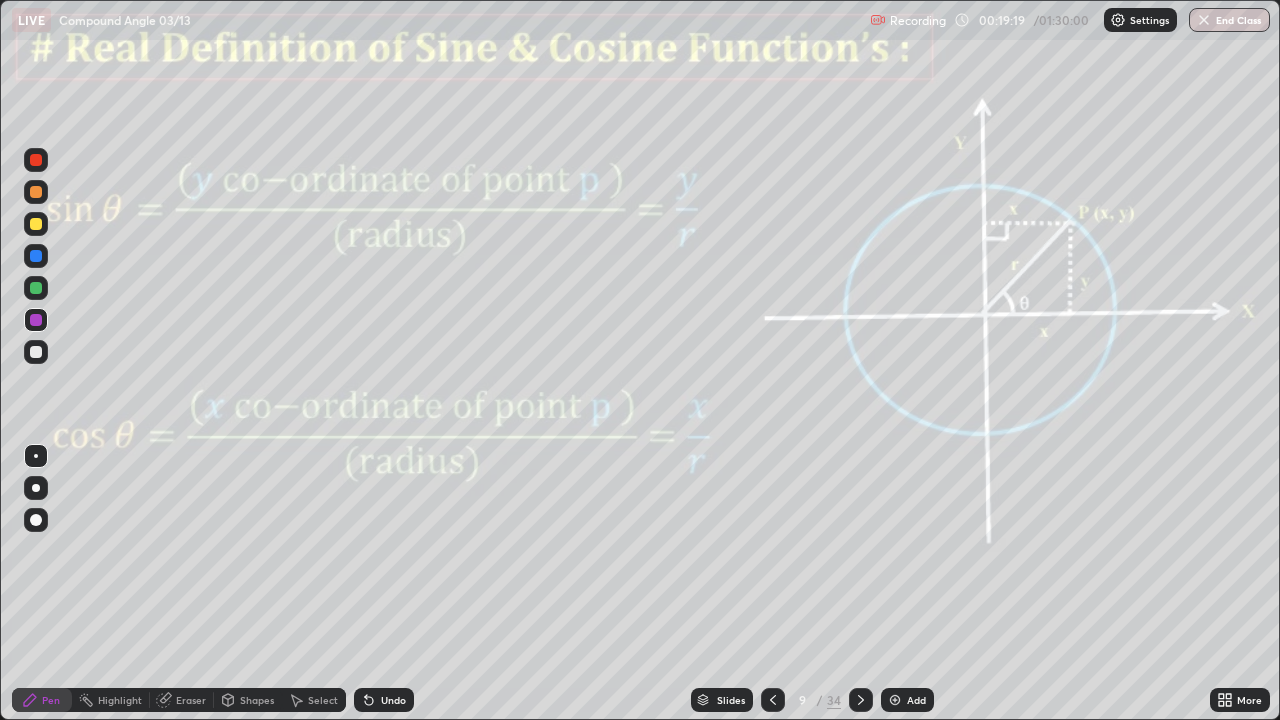 click at bounding box center (36, 288) 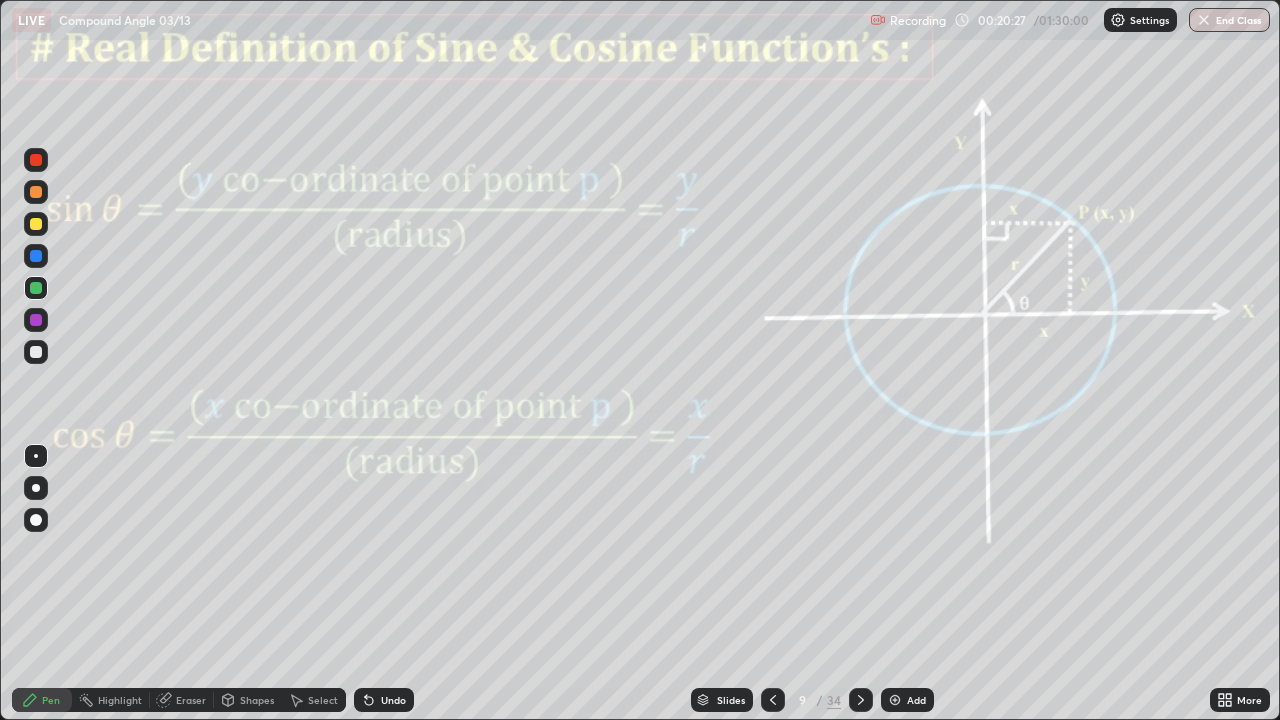 click on "Shapes" at bounding box center (257, 700) 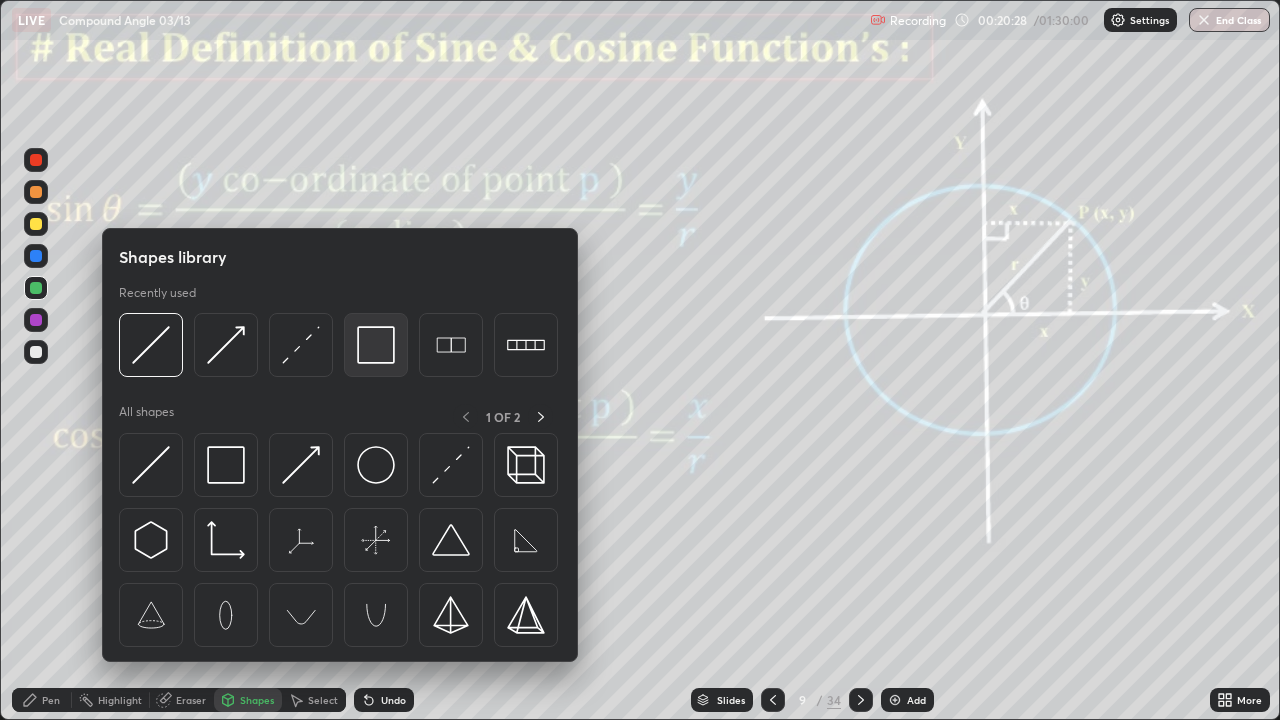 click at bounding box center [376, 345] 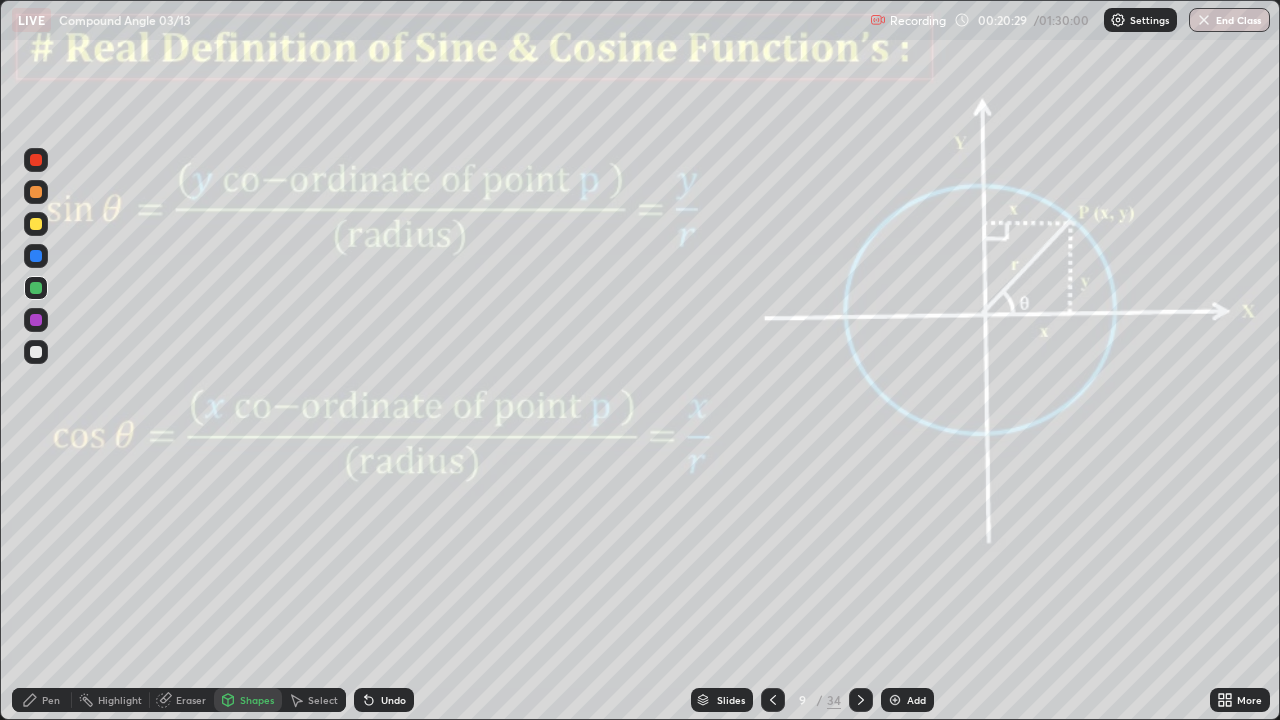click at bounding box center [36, 160] 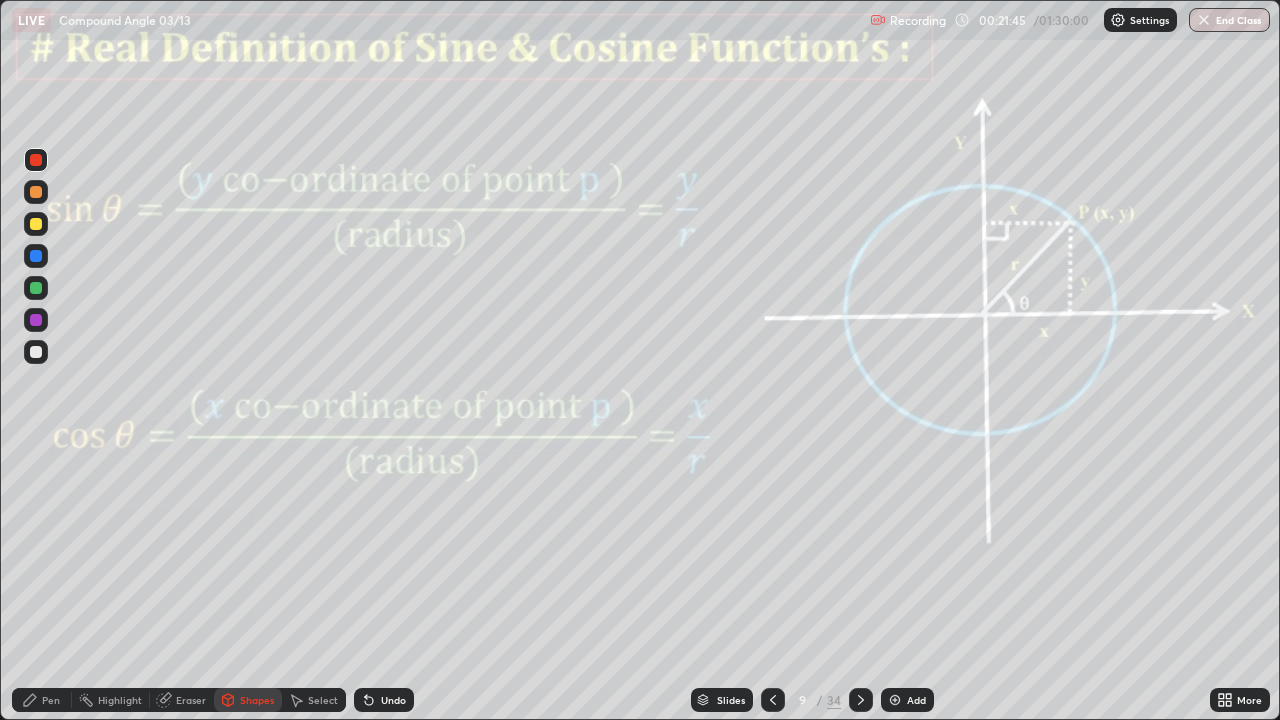 click 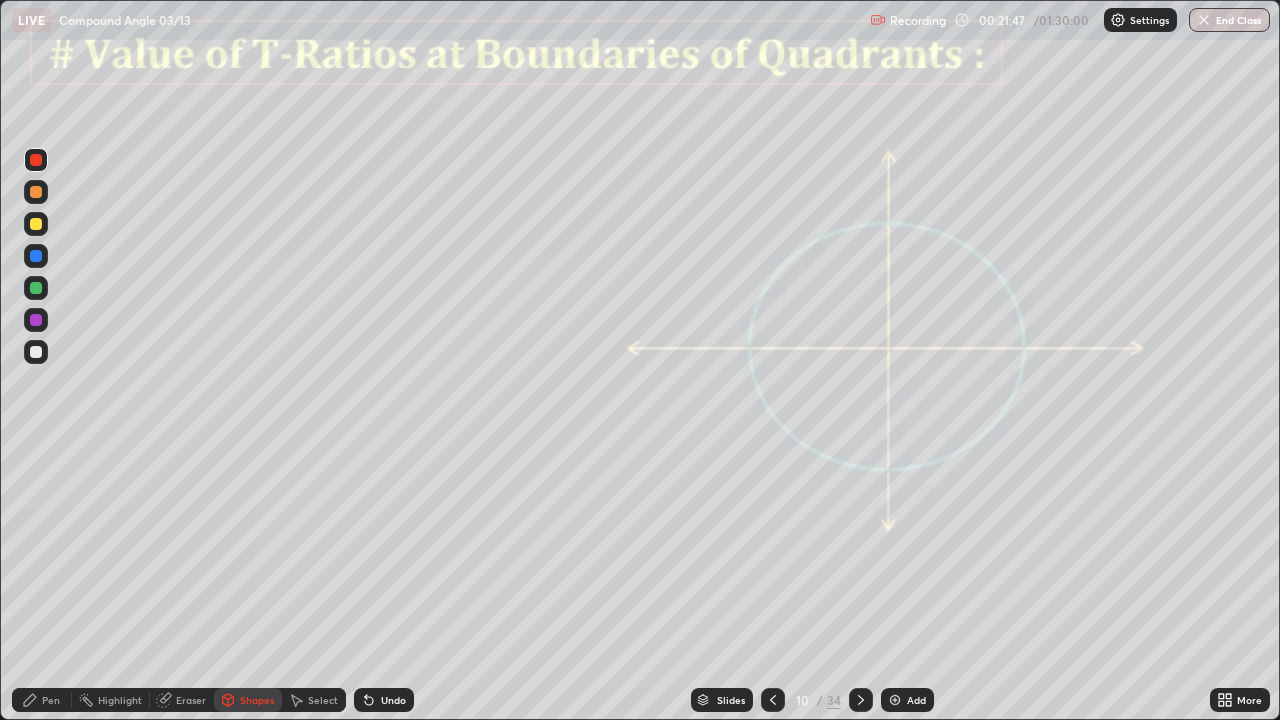 click on "Pen" at bounding box center (51, 700) 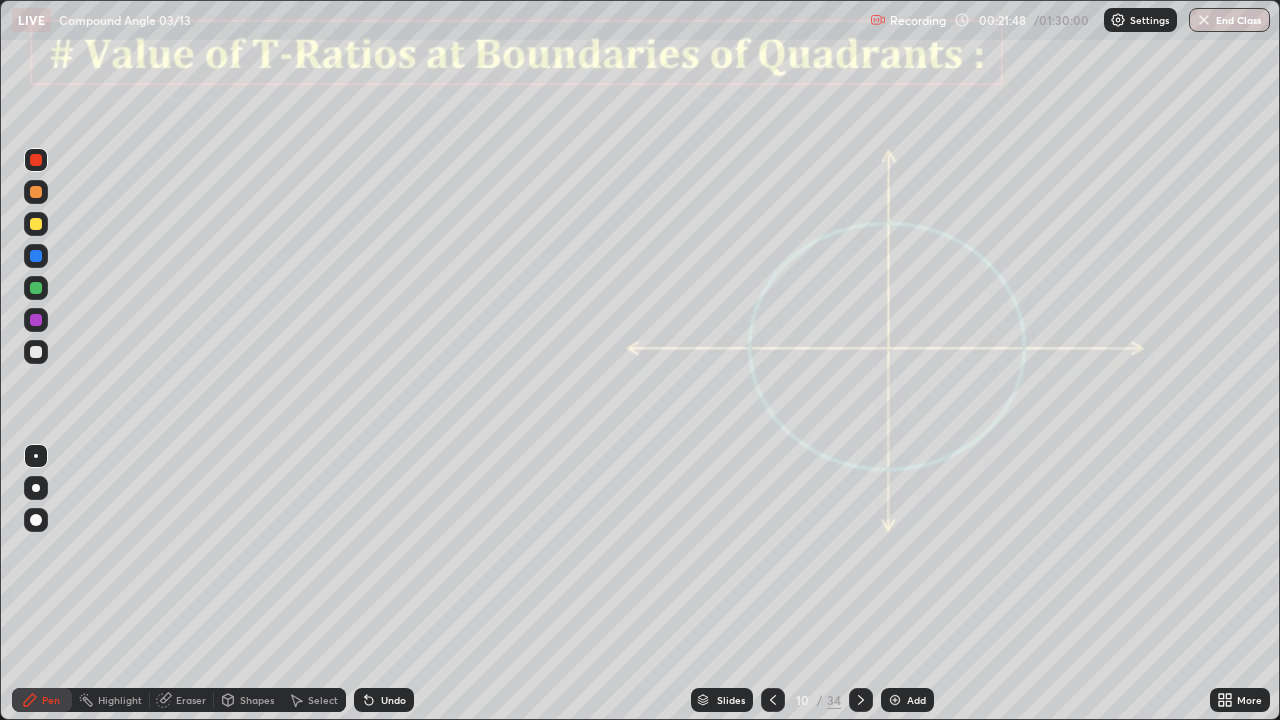 click at bounding box center (36, 320) 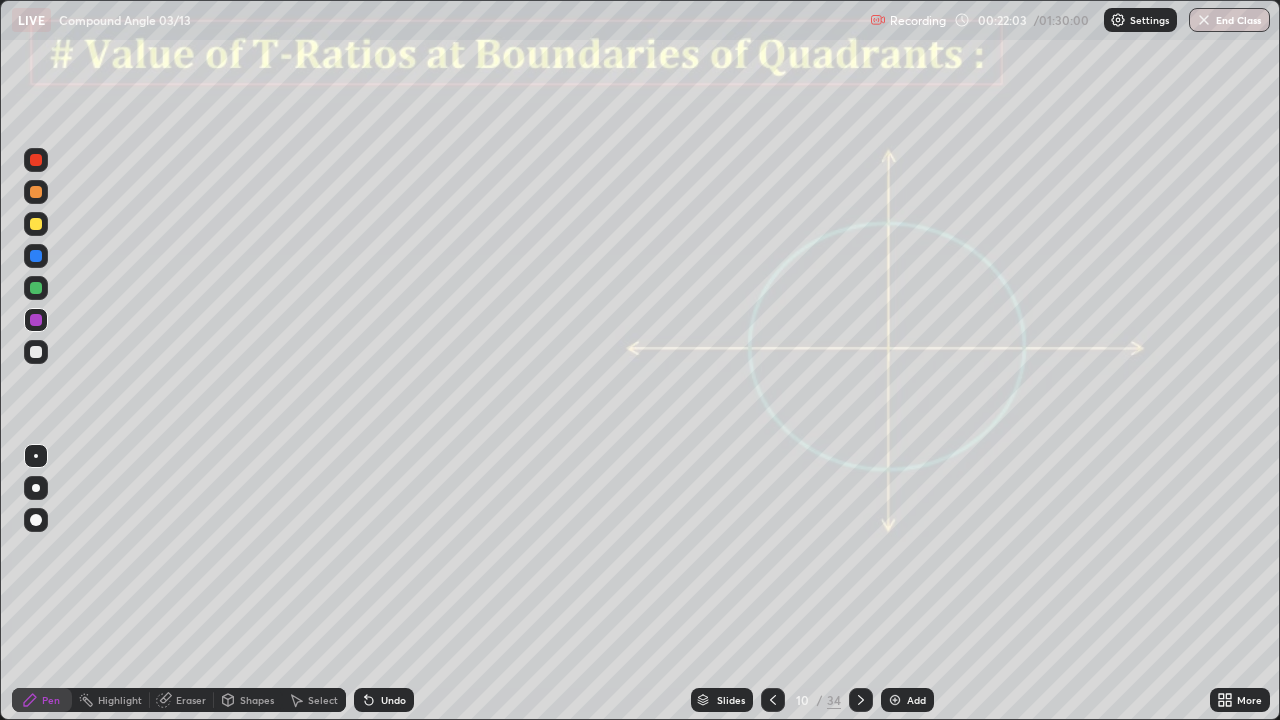 click on "Pen" at bounding box center (42, 700) 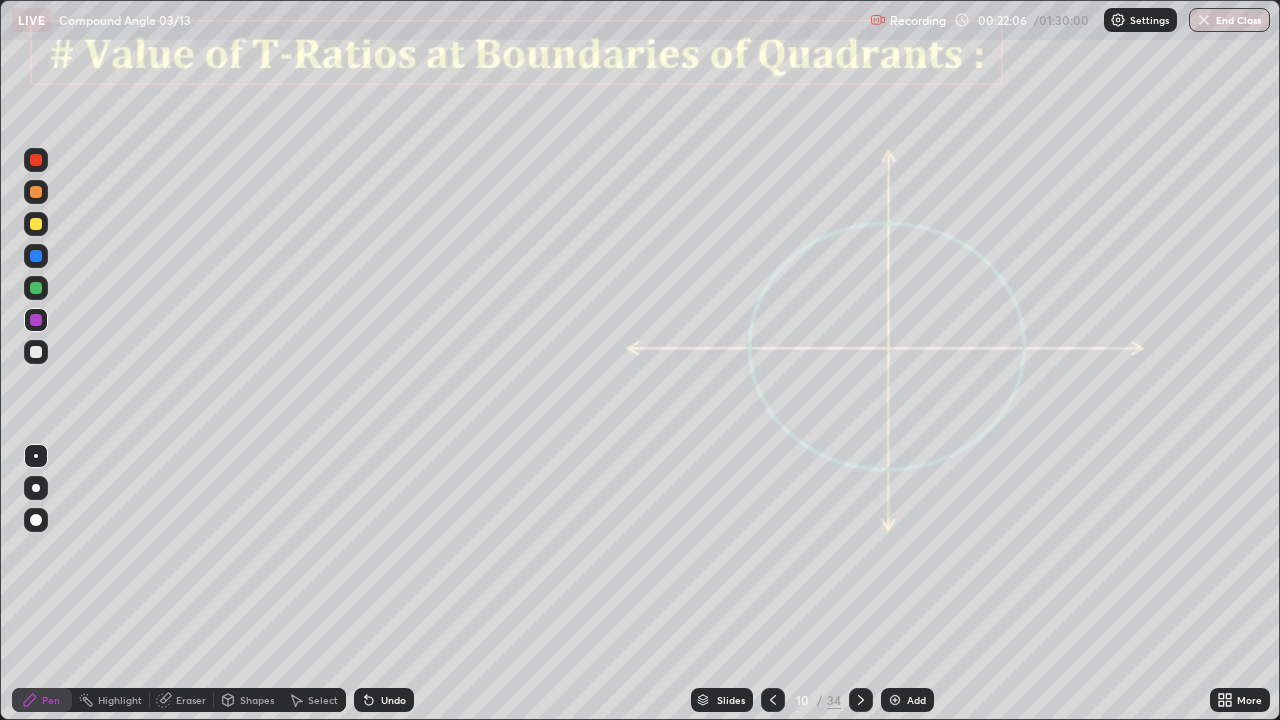 click on "Shapes" at bounding box center (257, 700) 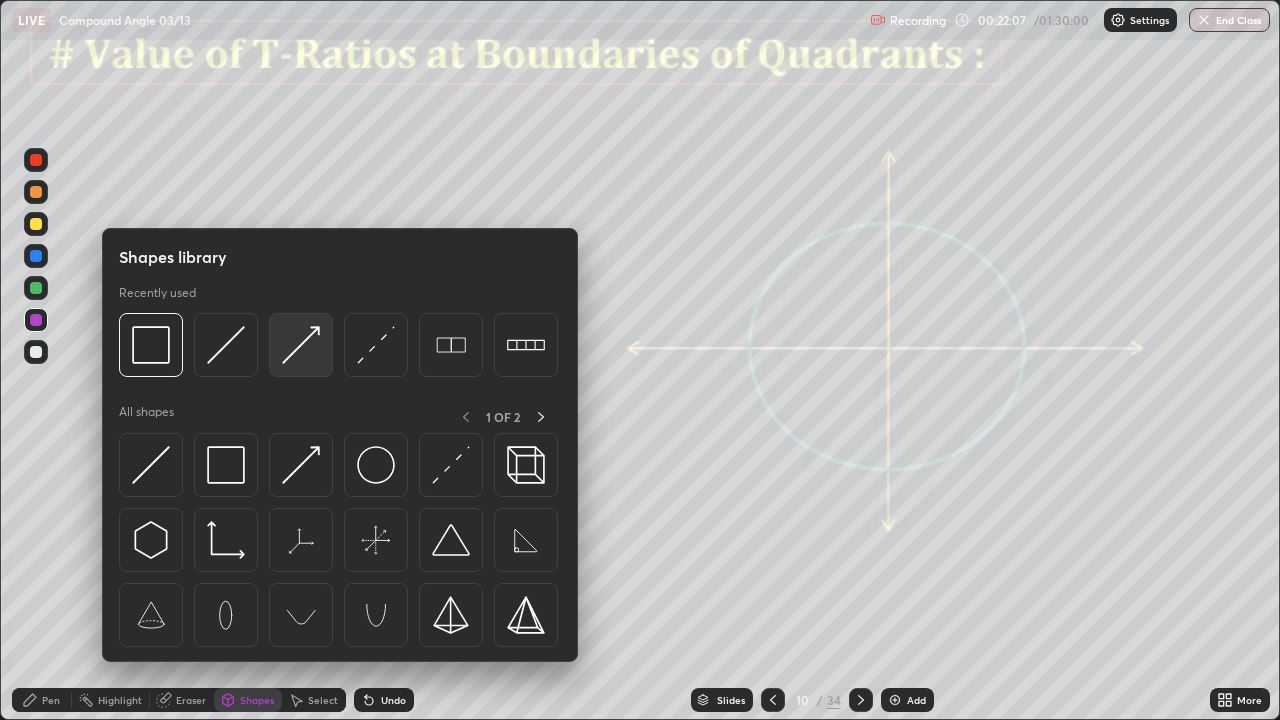 click at bounding box center (301, 345) 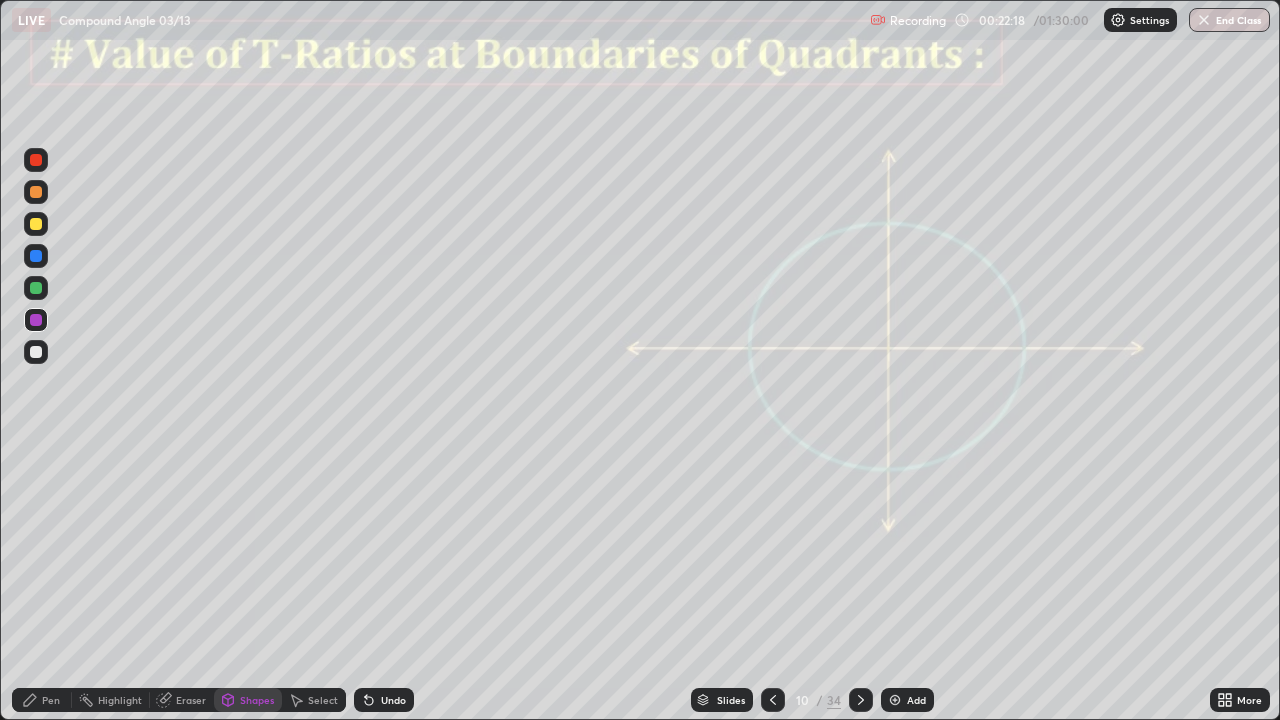 click on "Pen" at bounding box center (51, 700) 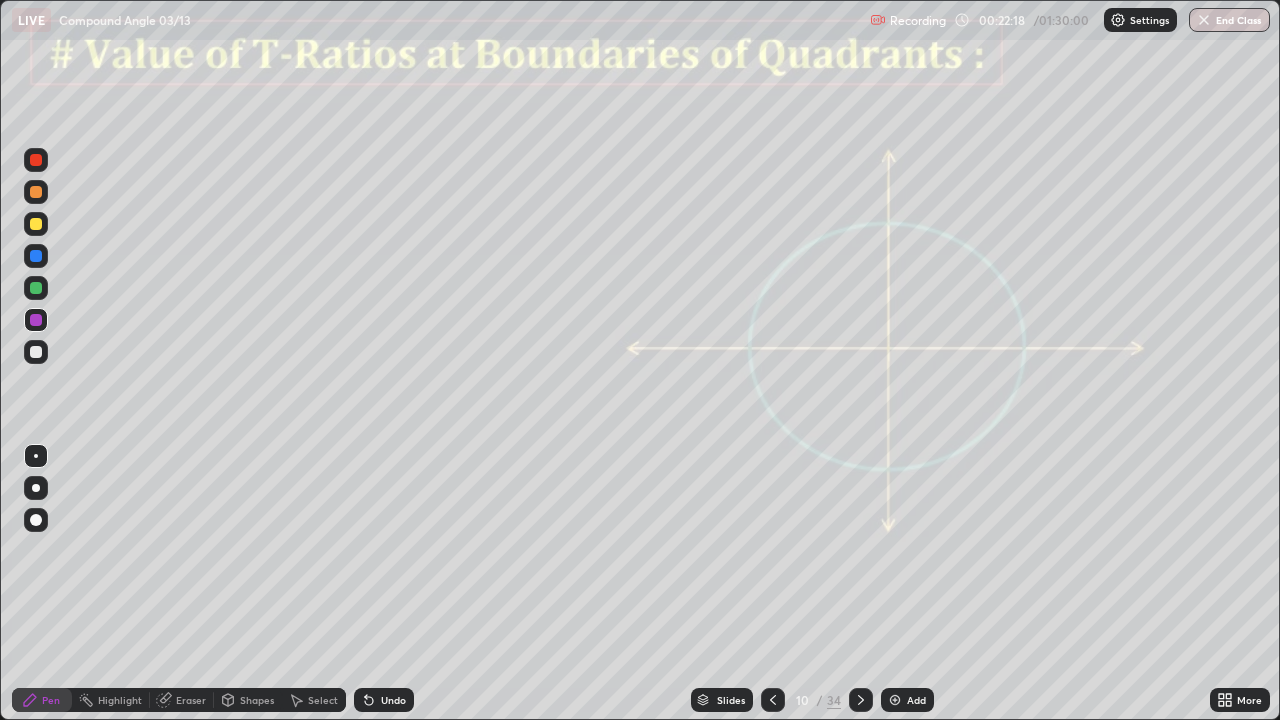 click at bounding box center [36, 288] 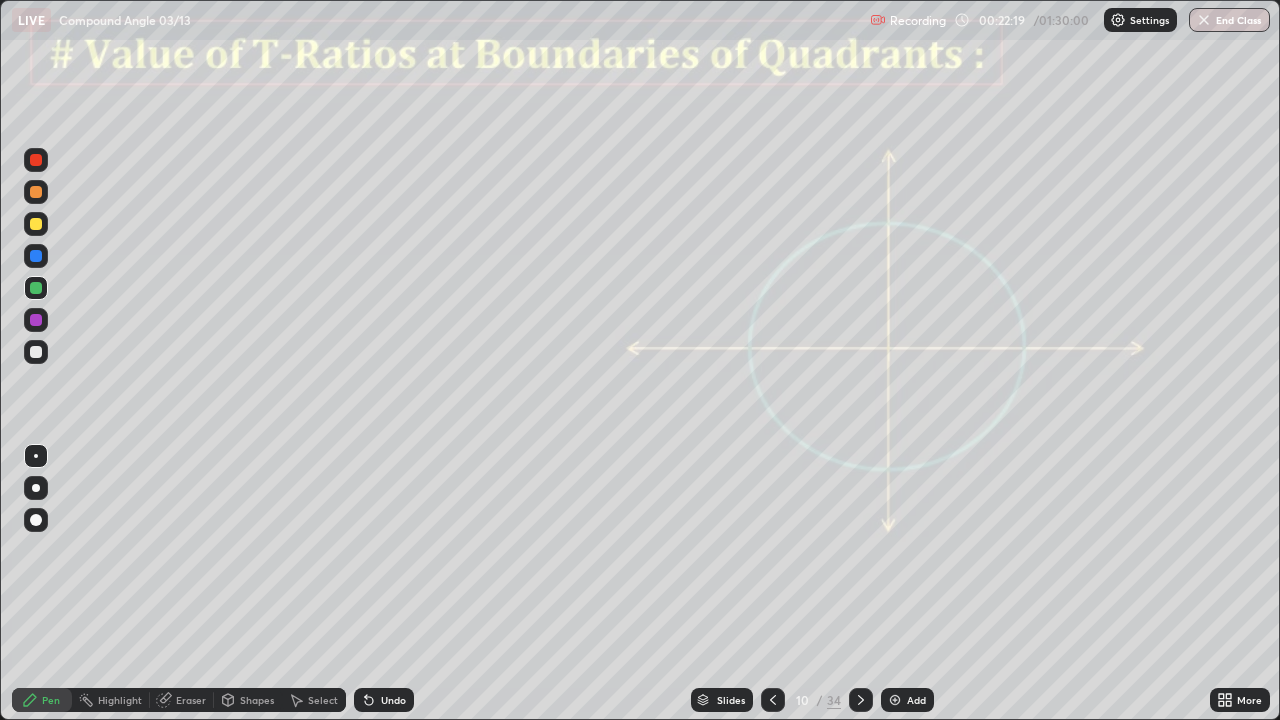 click at bounding box center [36, 320] 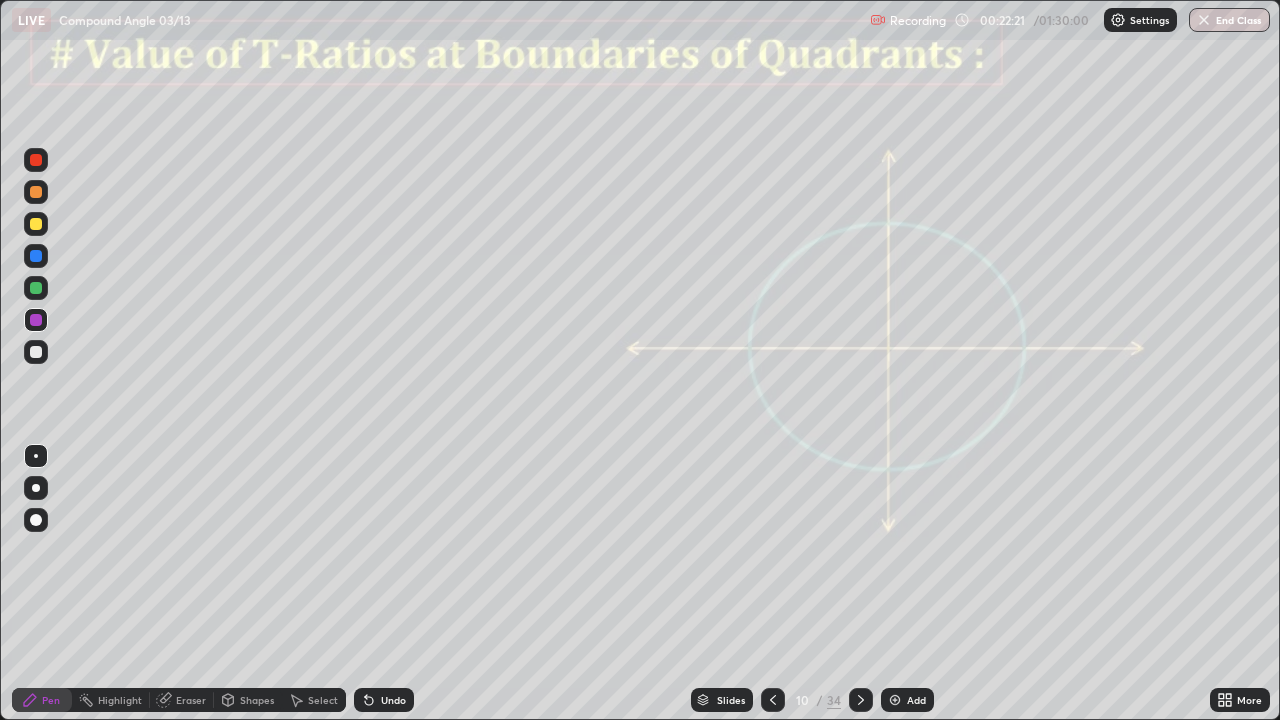 click at bounding box center [36, 224] 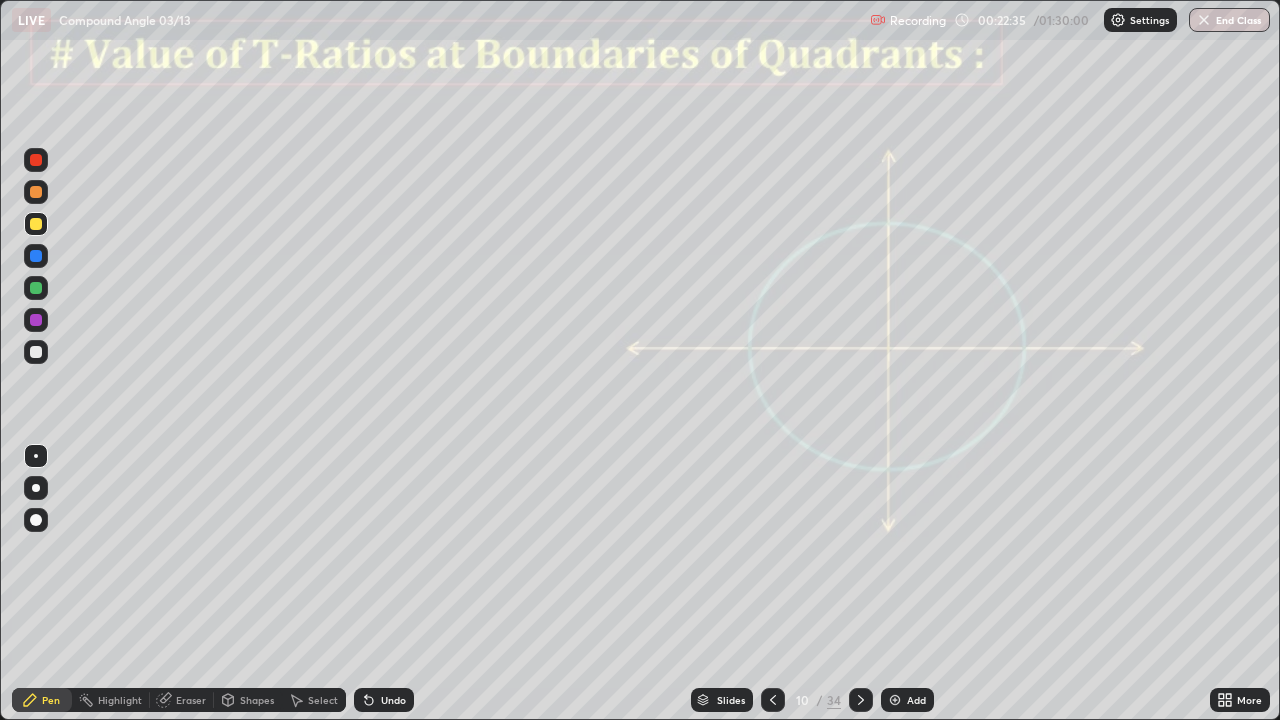 click on "Undo" at bounding box center [384, 700] 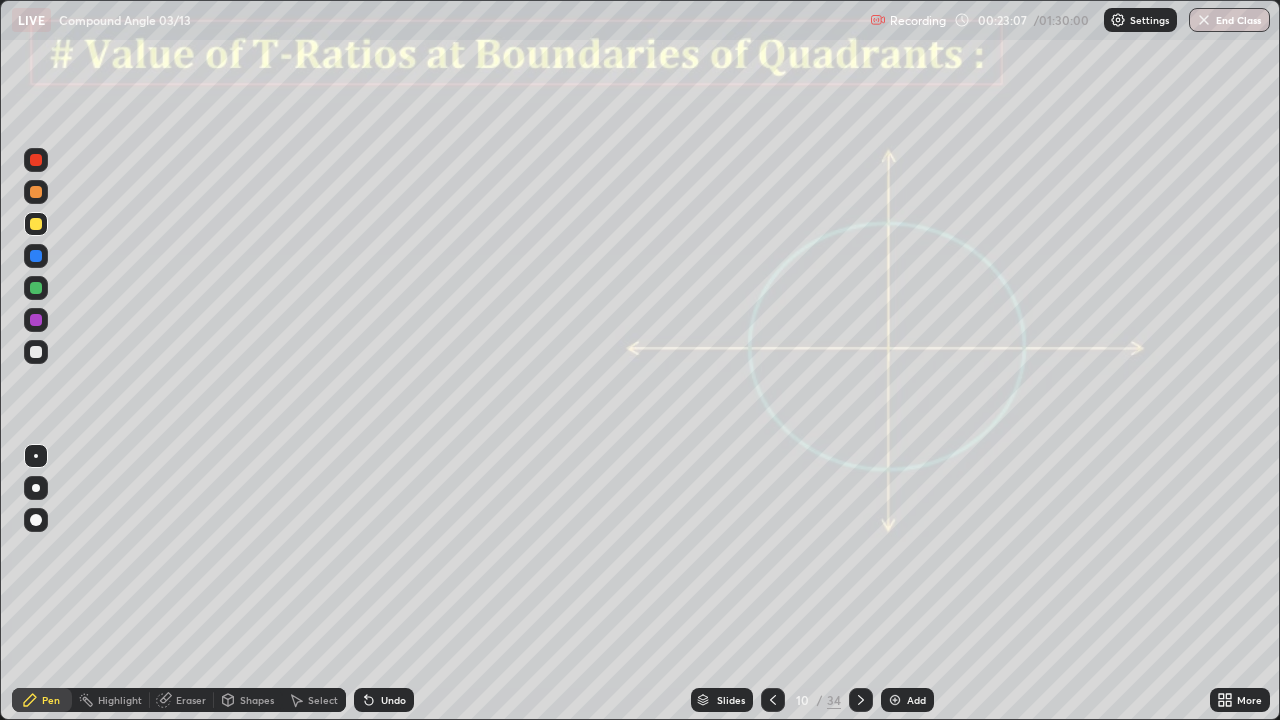 click at bounding box center [36, 288] 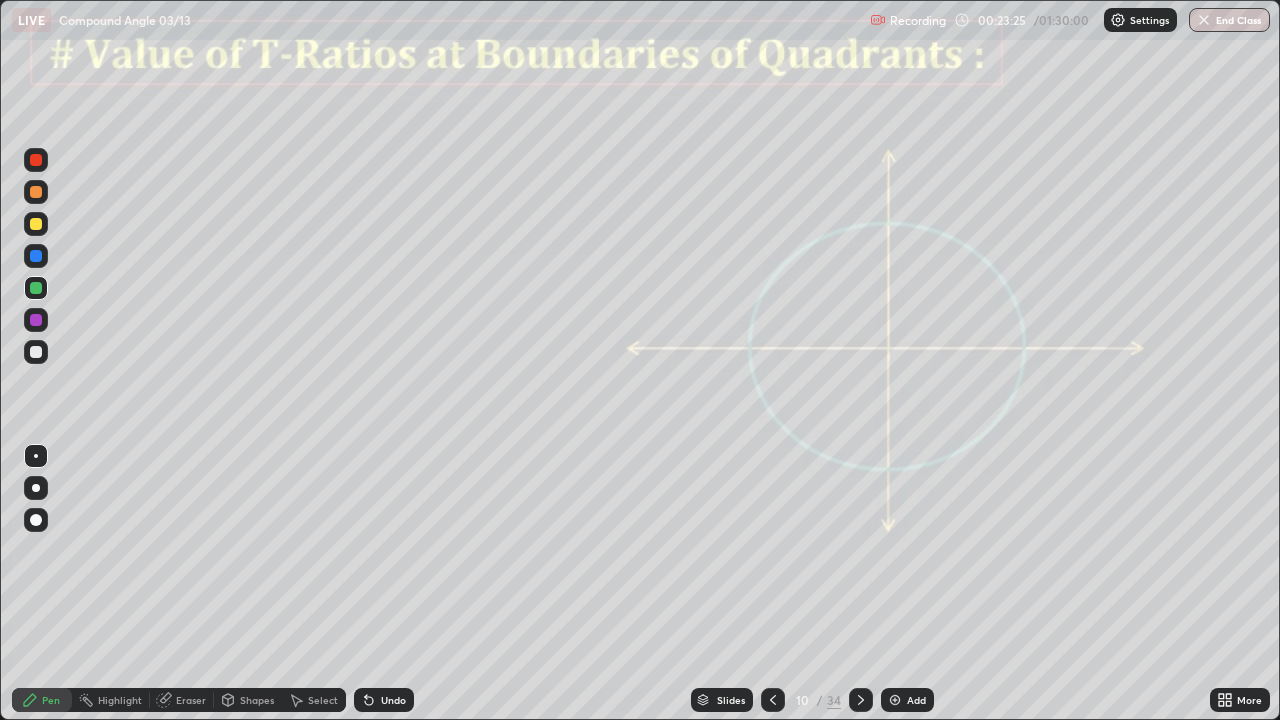 click at bounding box center [36, 256] 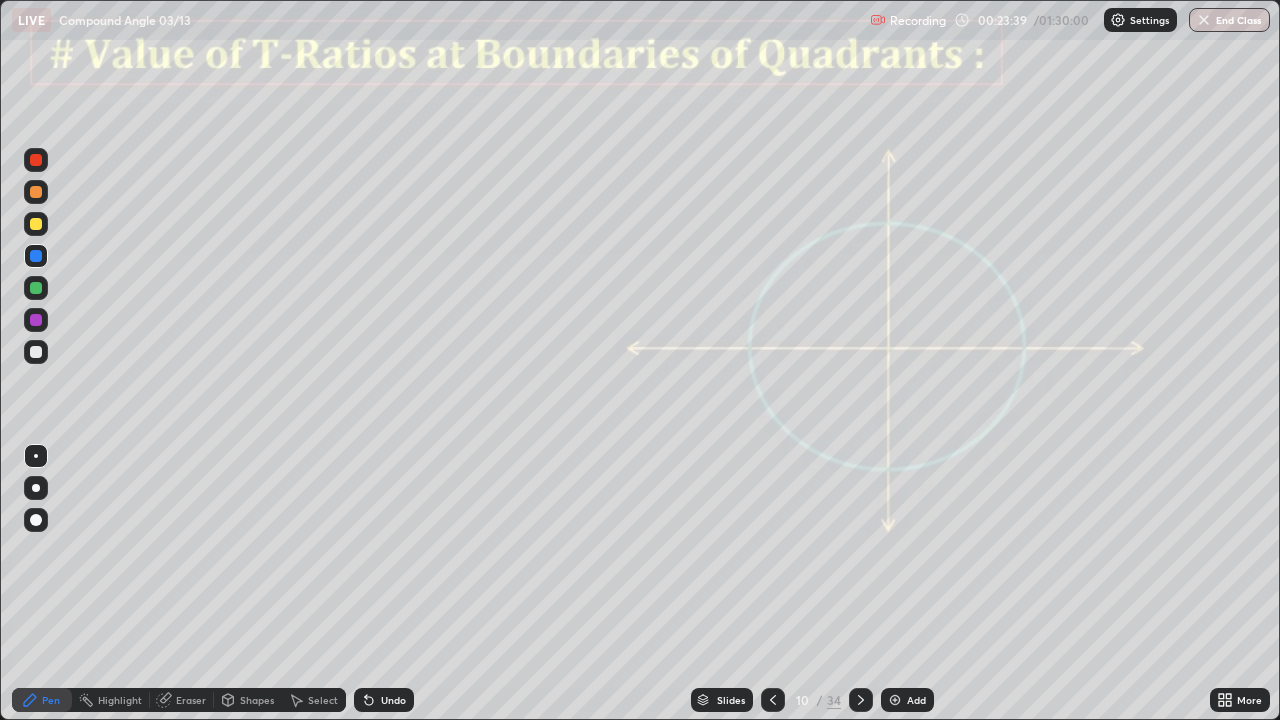 click at bounding box center (36, 320) 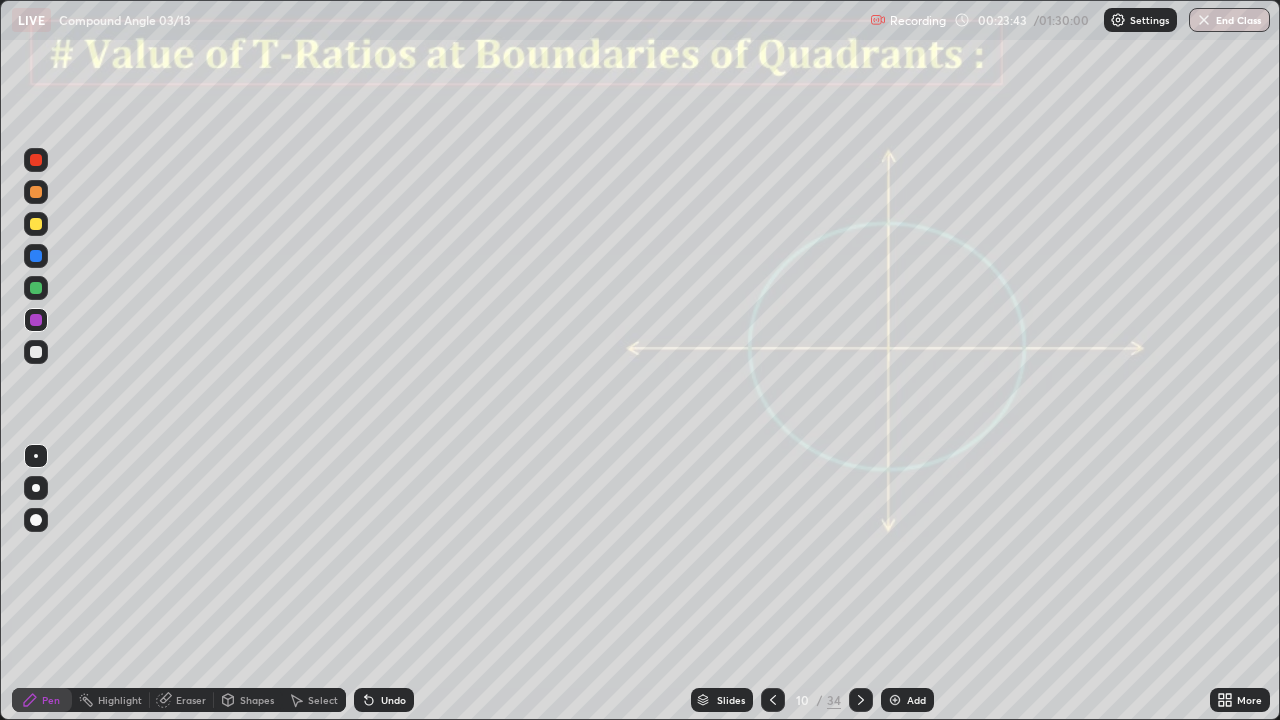 click at bounding box center (36, 256) 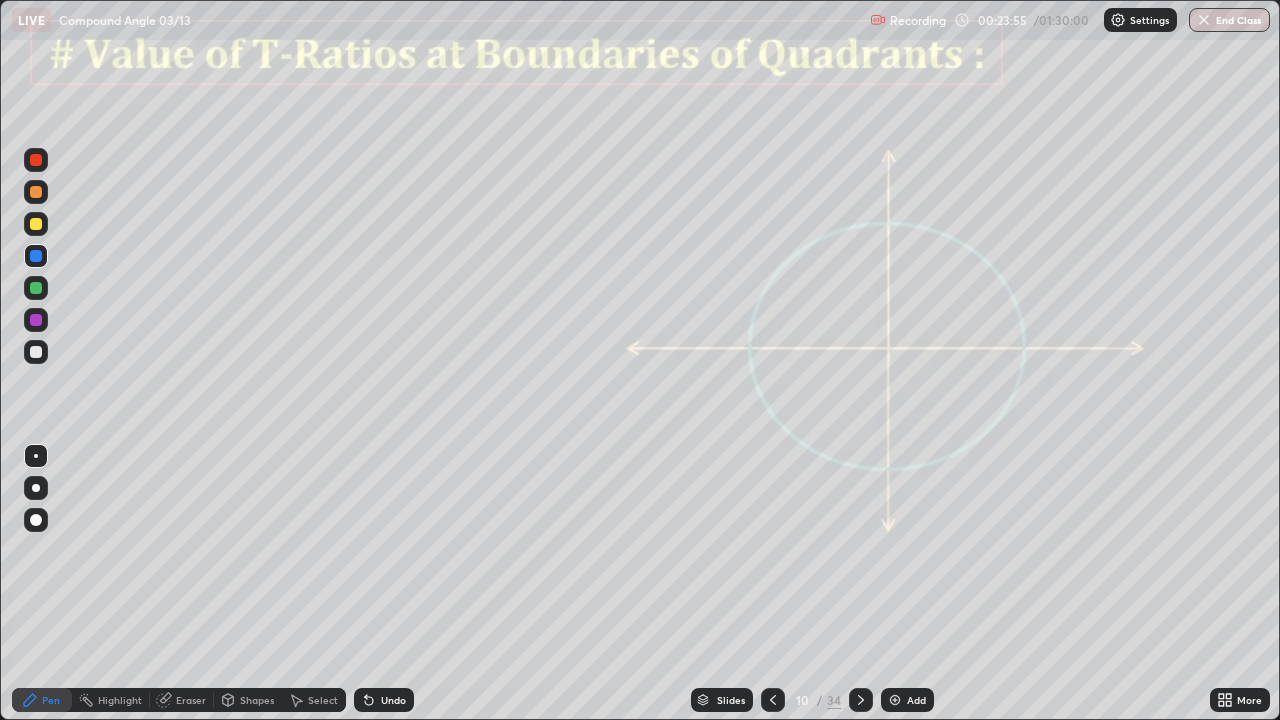 click on "Undo" at bounding box center [393, 700] 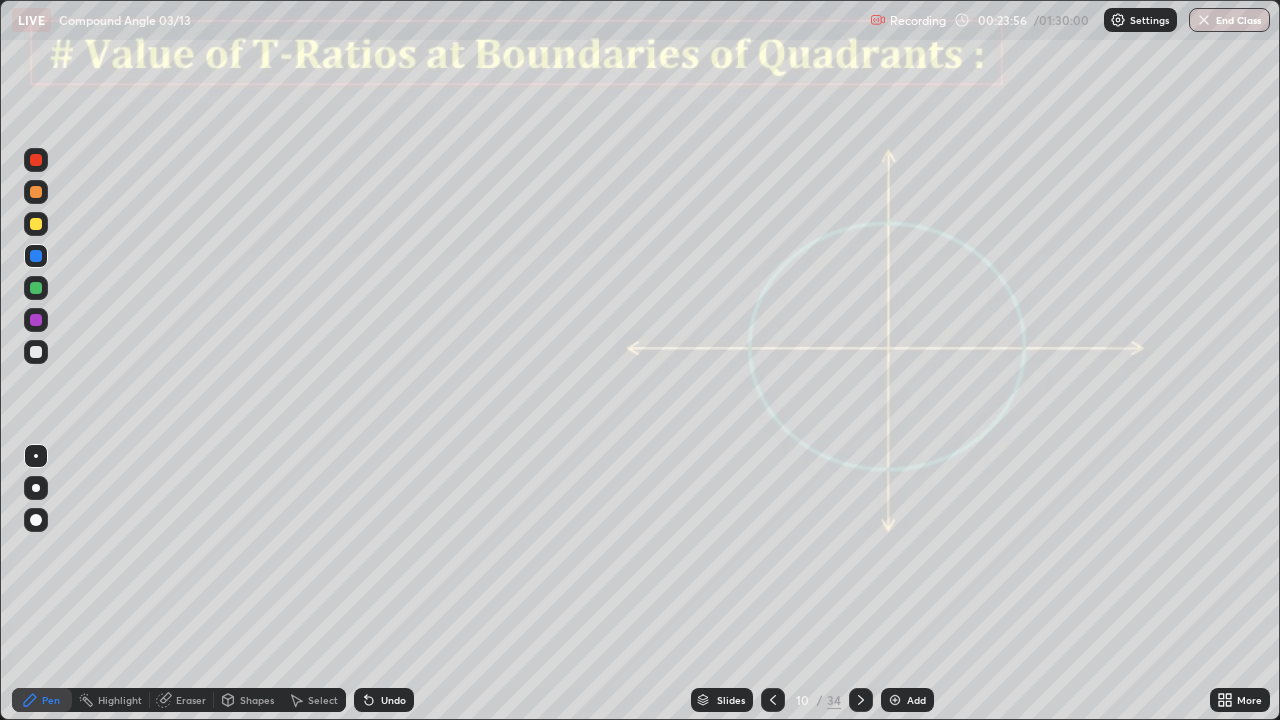 click on "Undo" at bounding box center [393, 700] 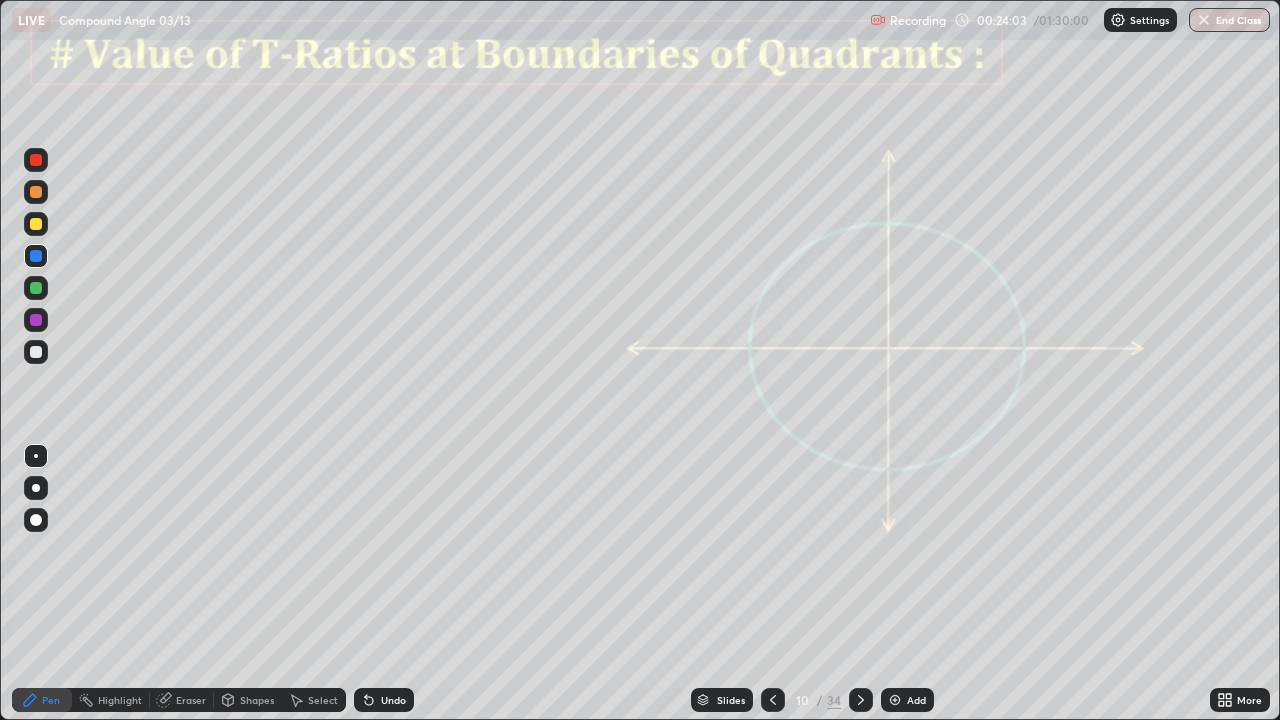 click at bounding box center [36, 288] 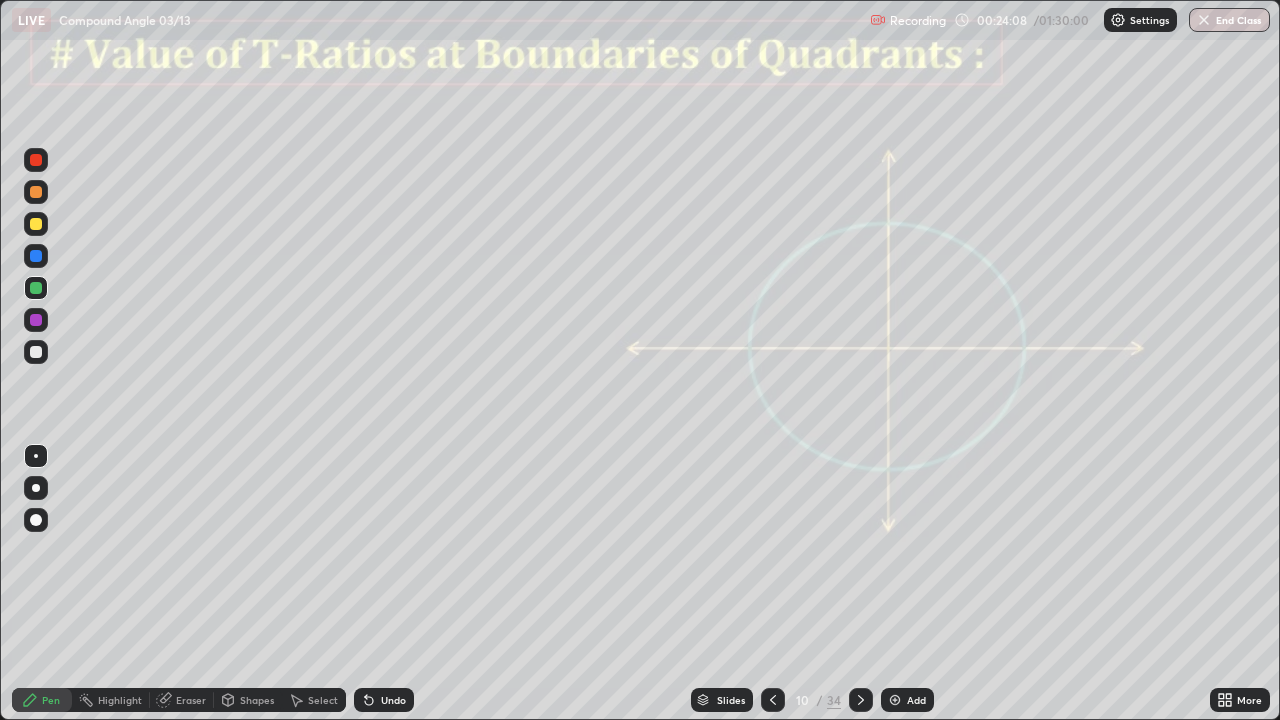 click at bounding box center [36, 256] 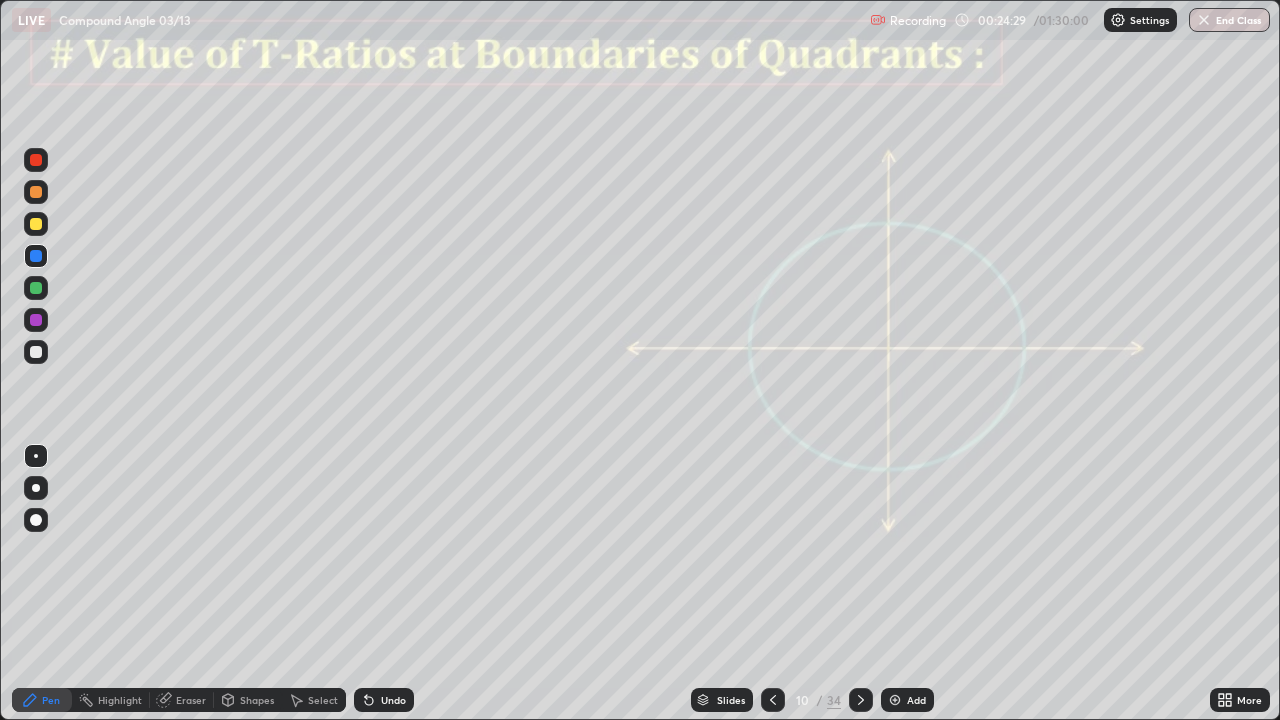 click at bounding box center [36, 288] 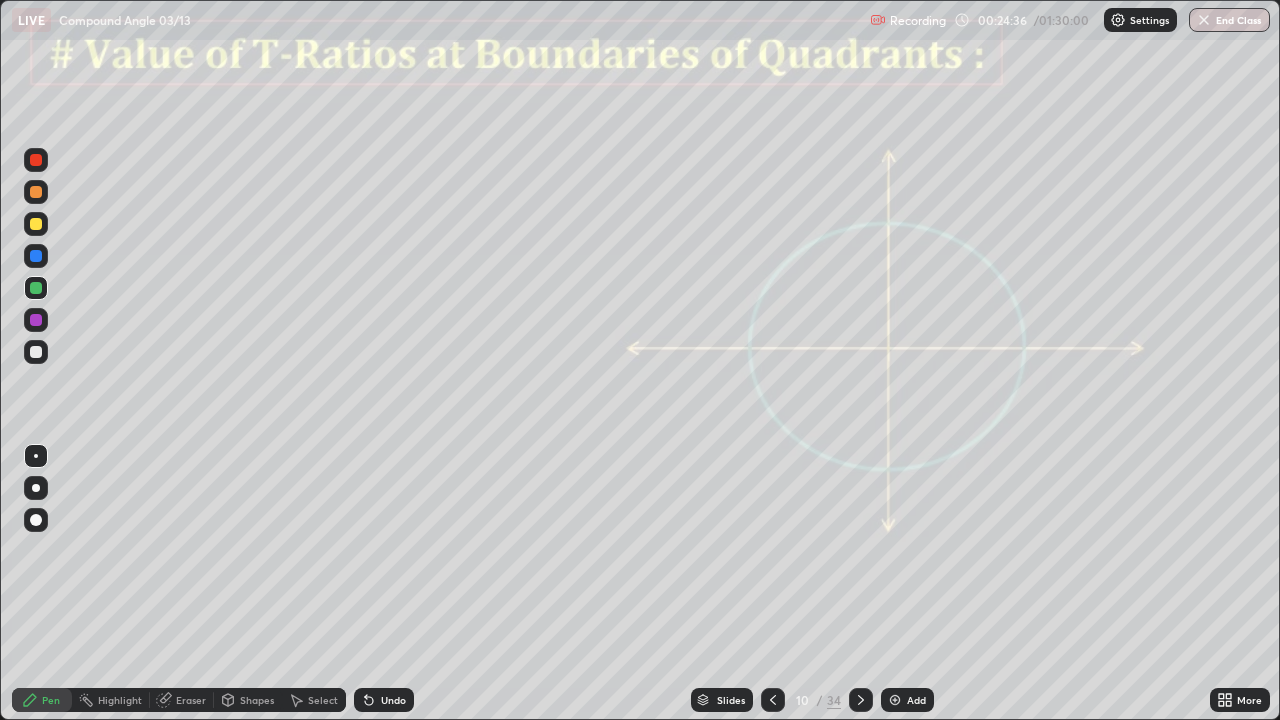 click at bounding box center (36, 256) 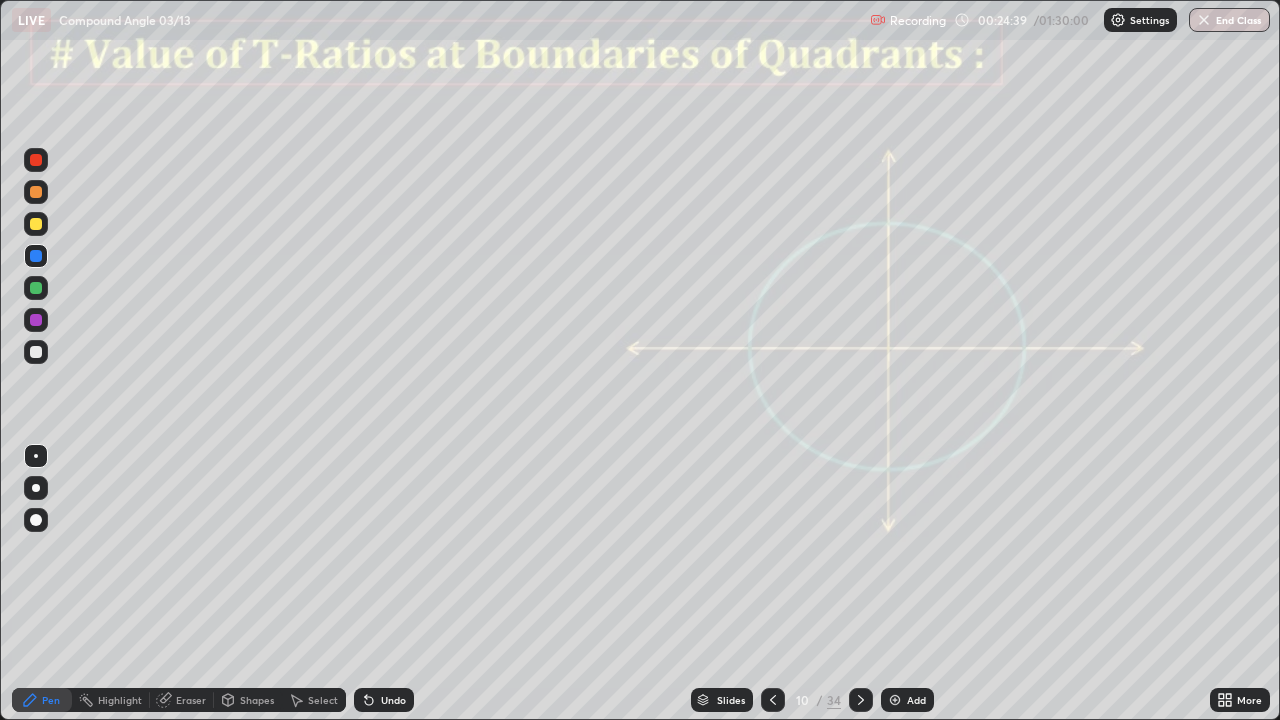 click at bounding box center (36, 320) 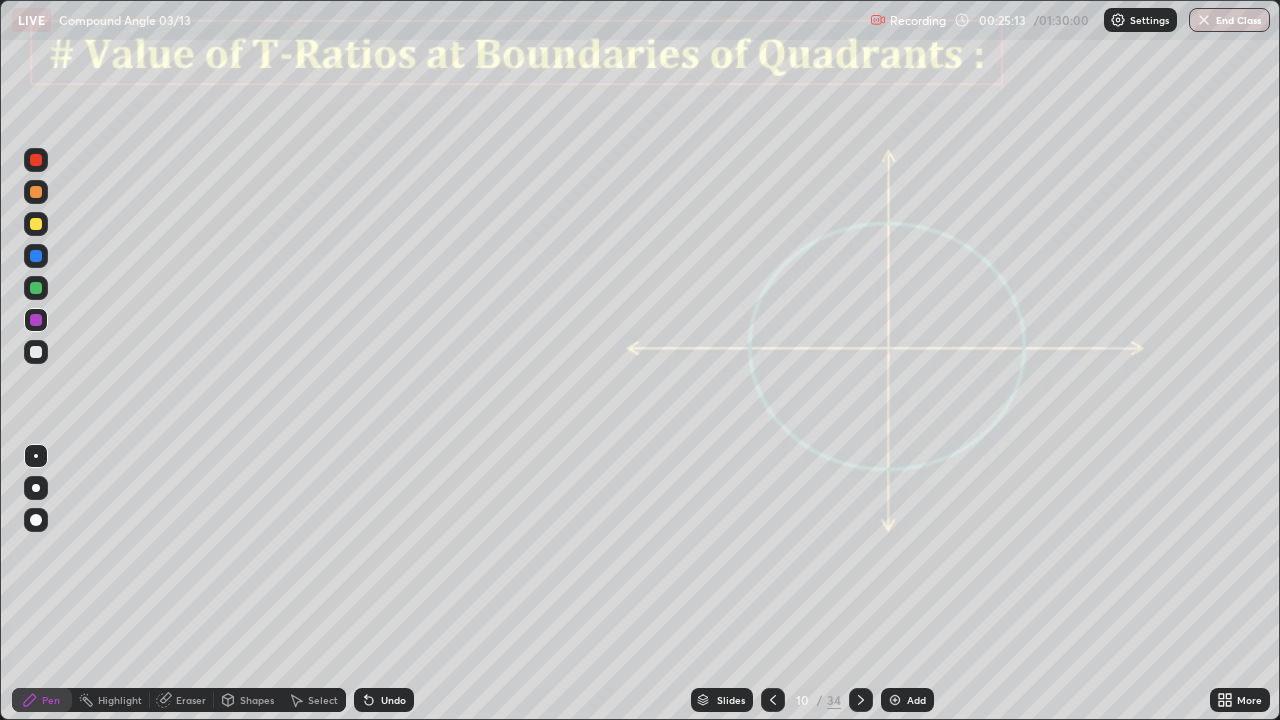 click on "Undo" at bounding box center [393, 700] 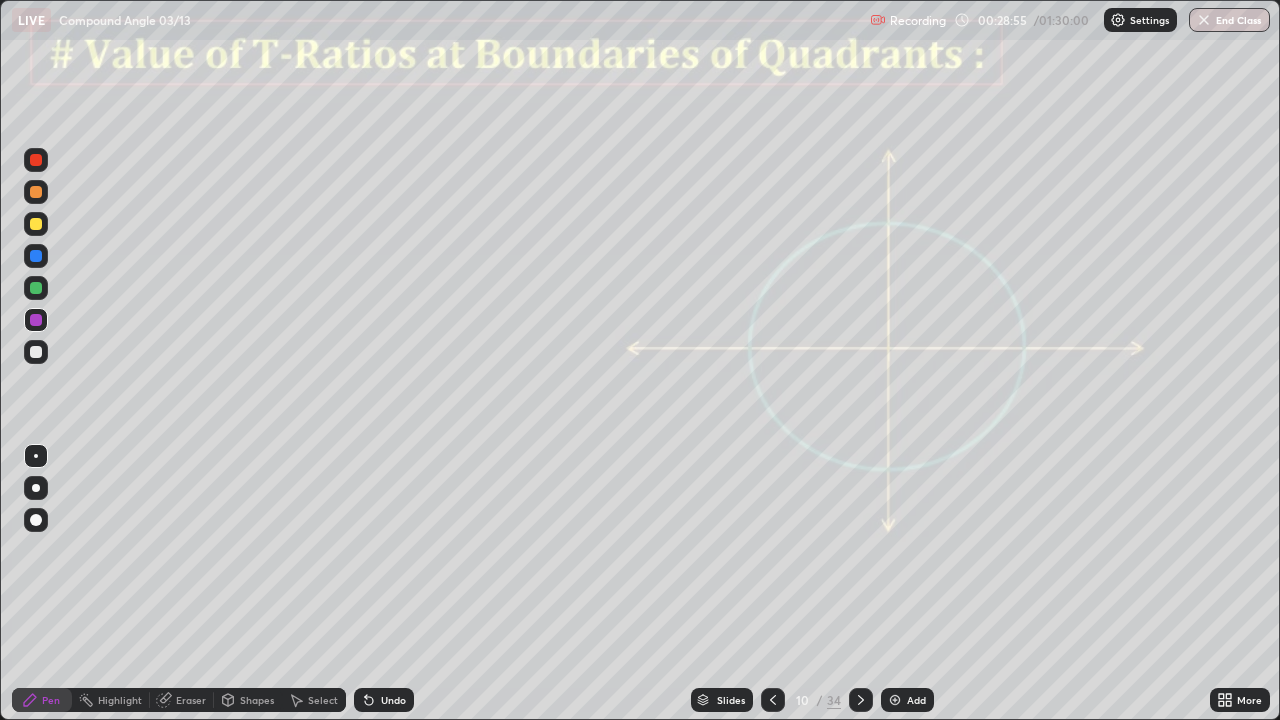 click 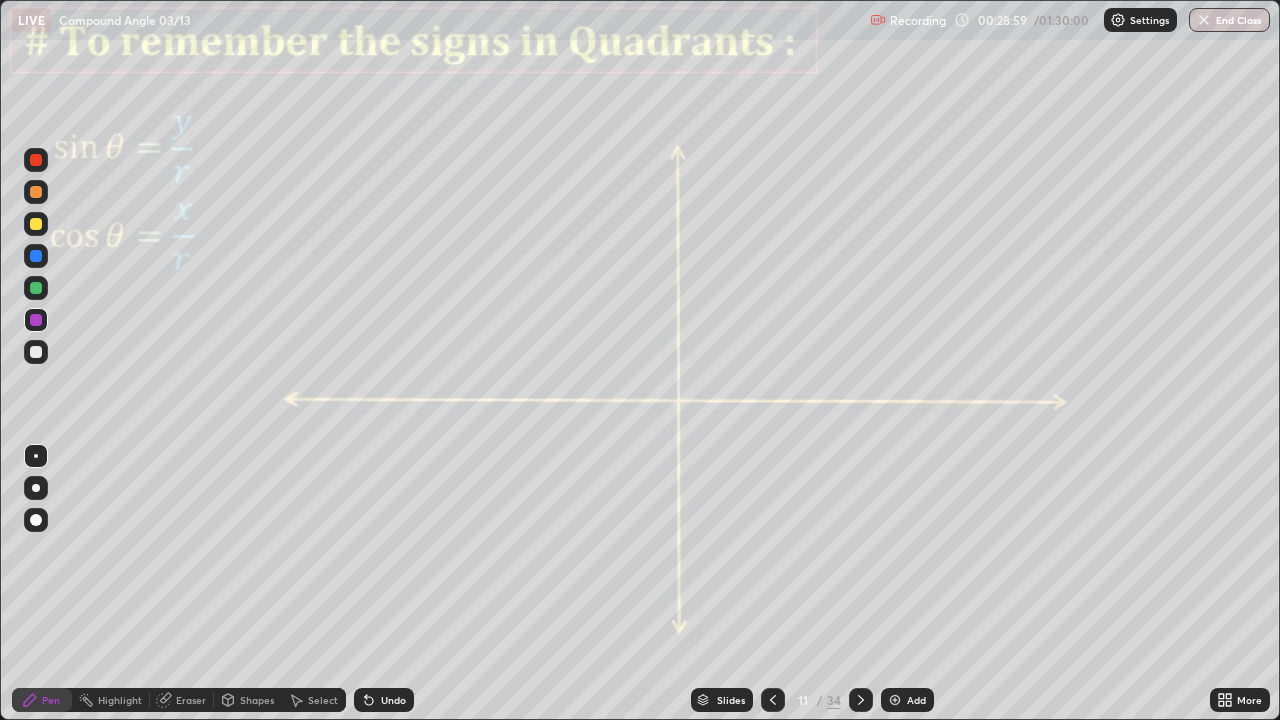 click on "Pen" at bounding box center (42, 700) 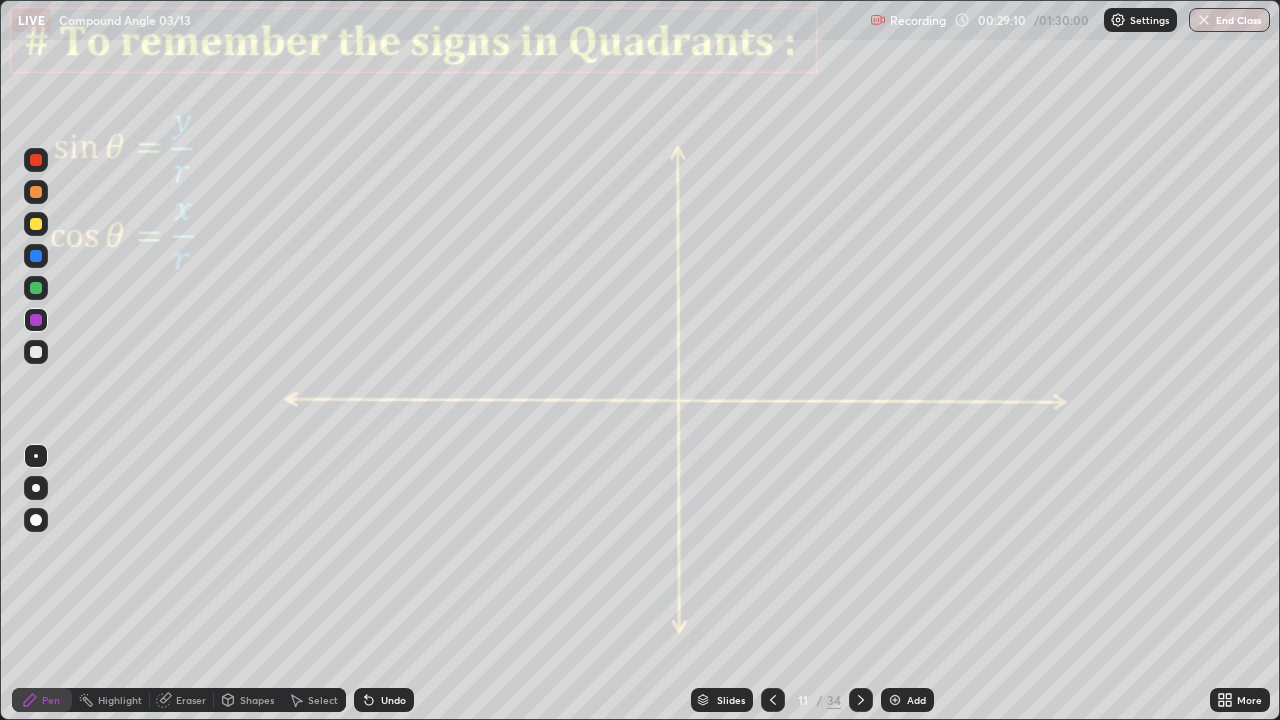click at bounding box center [36, 320] 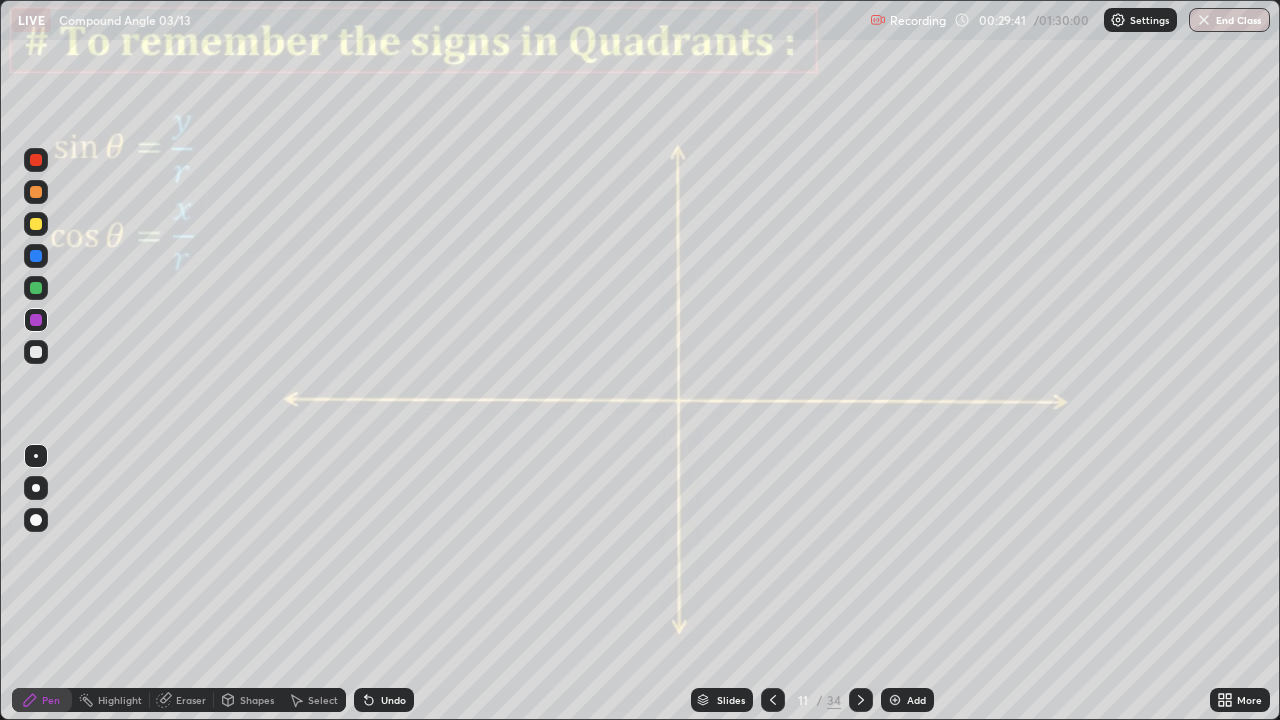 click at bounding box center (36, 288) 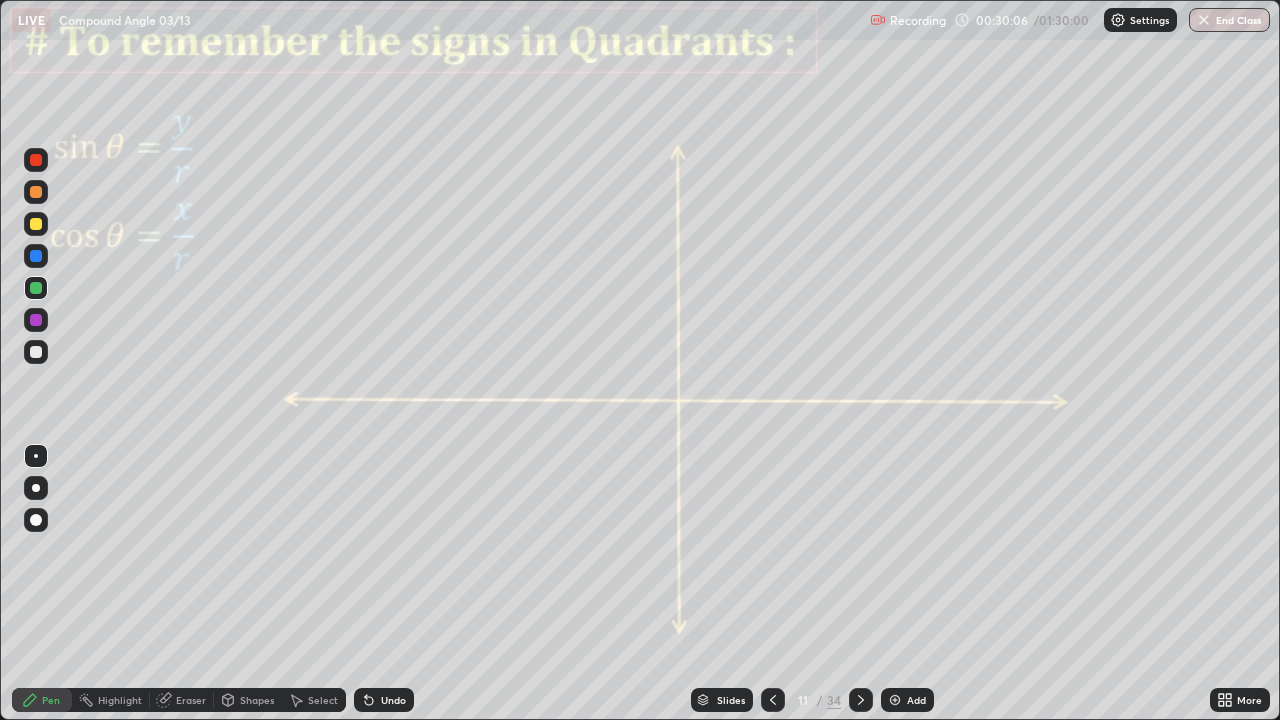 click at bounding box center [36, 256] 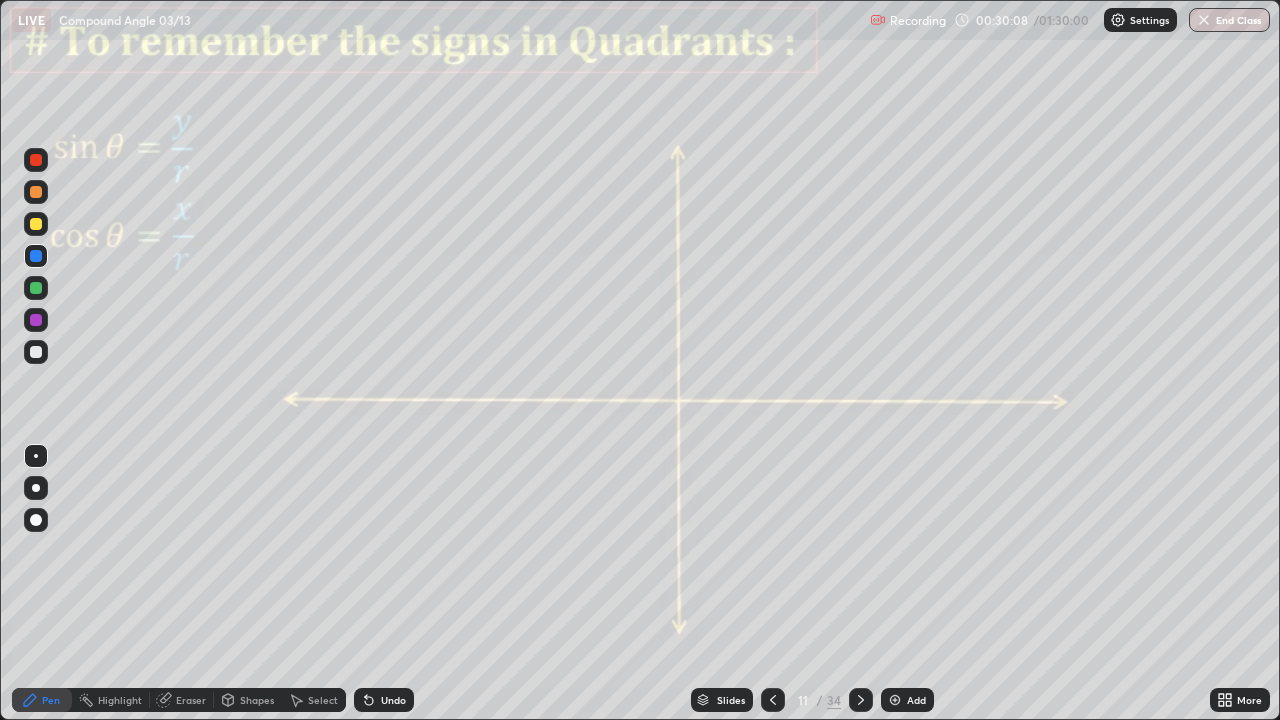 click at bounding box center [36, 160] 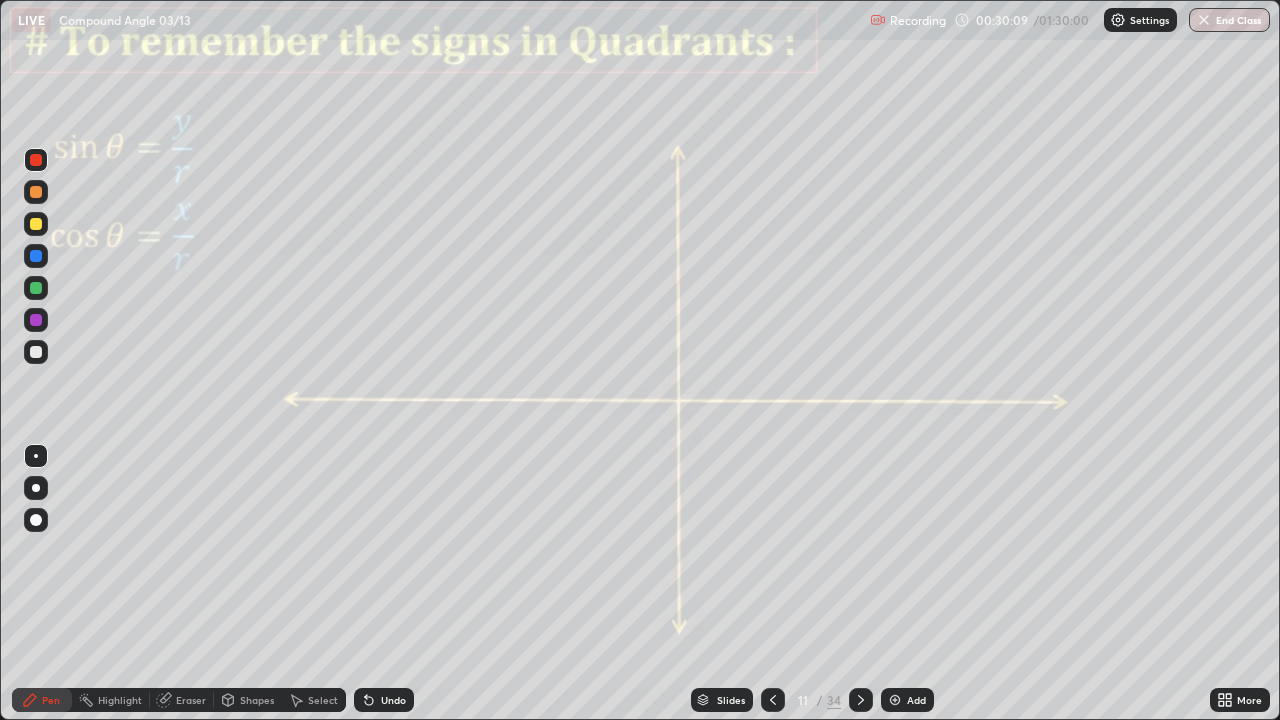 click at bounding box center (36, 352) 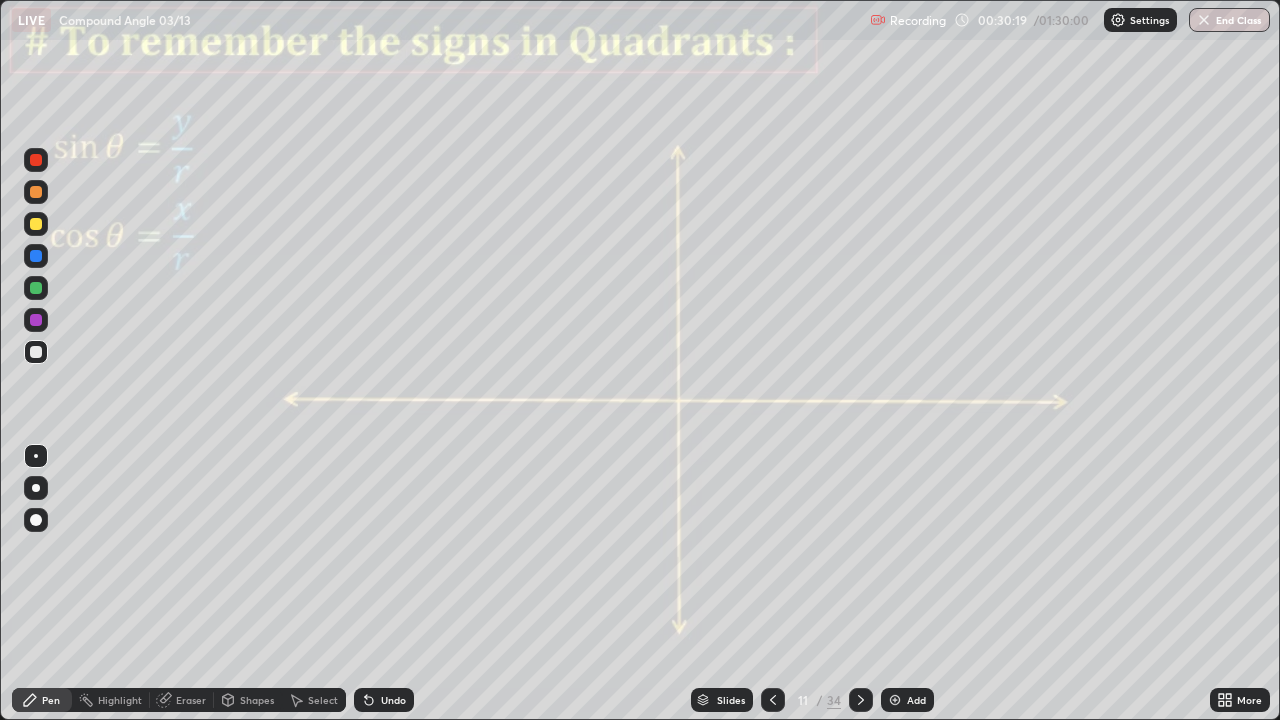 click at bounding box center (36, 488) 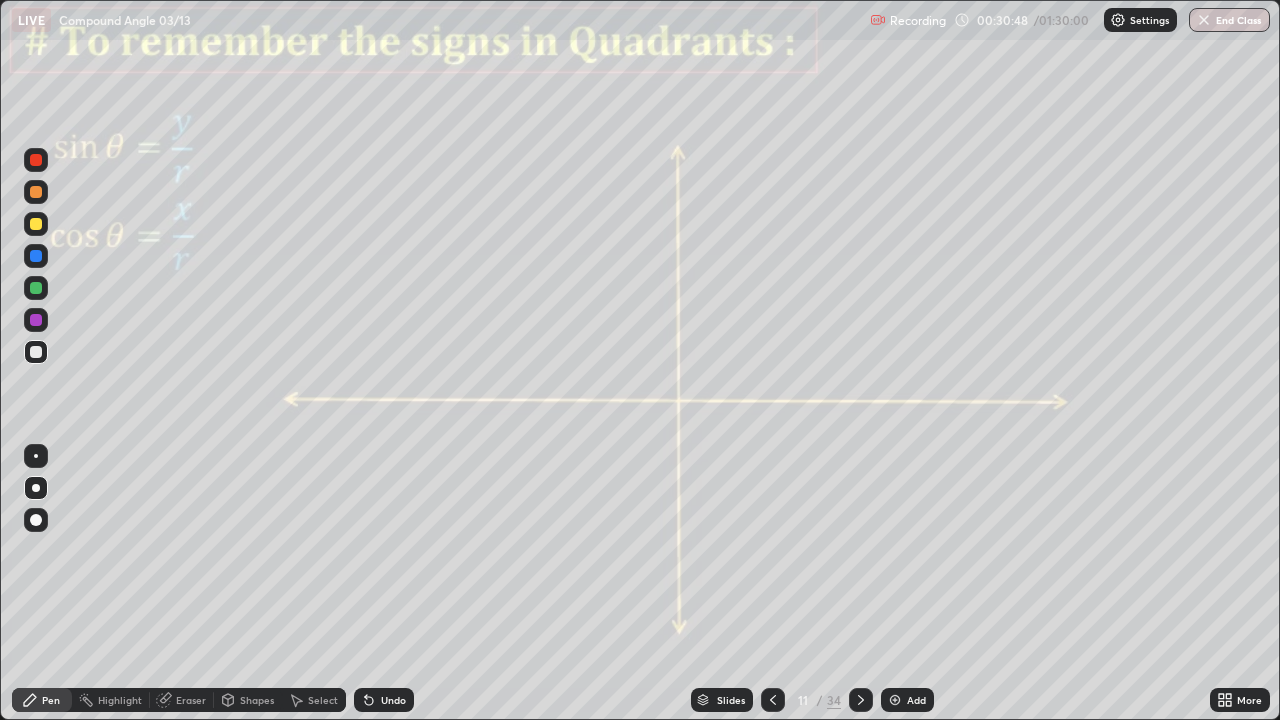 click on "Slides 11 / 34 Add" at bounding box center [812, 700] 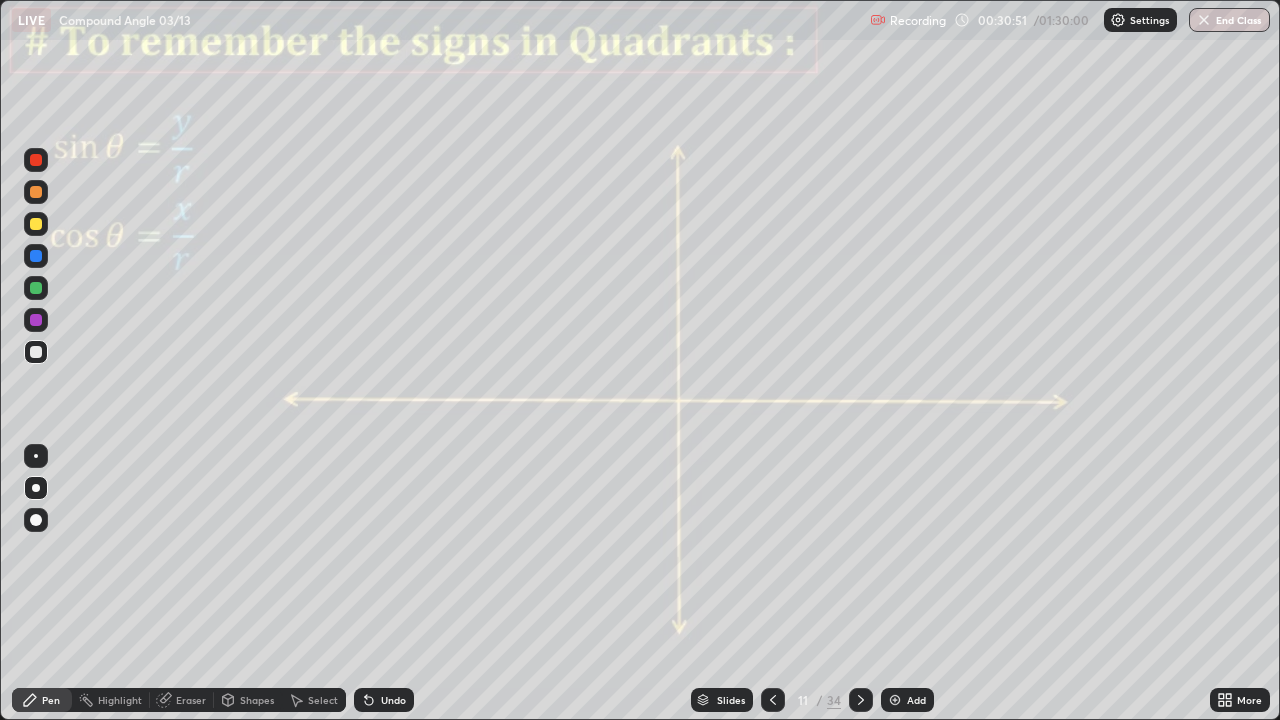 click on "Slides 11 / 34 Add" at bounding box center [812, 700] 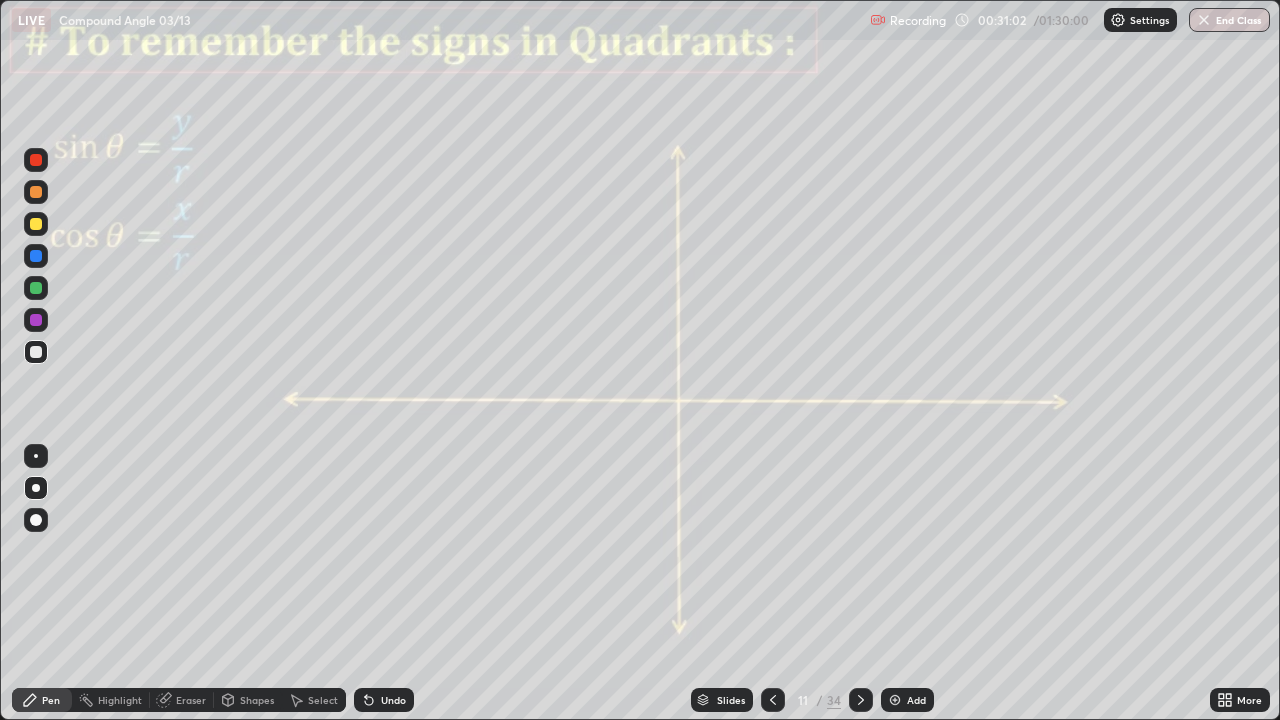 click at bounding box center [36, 192] 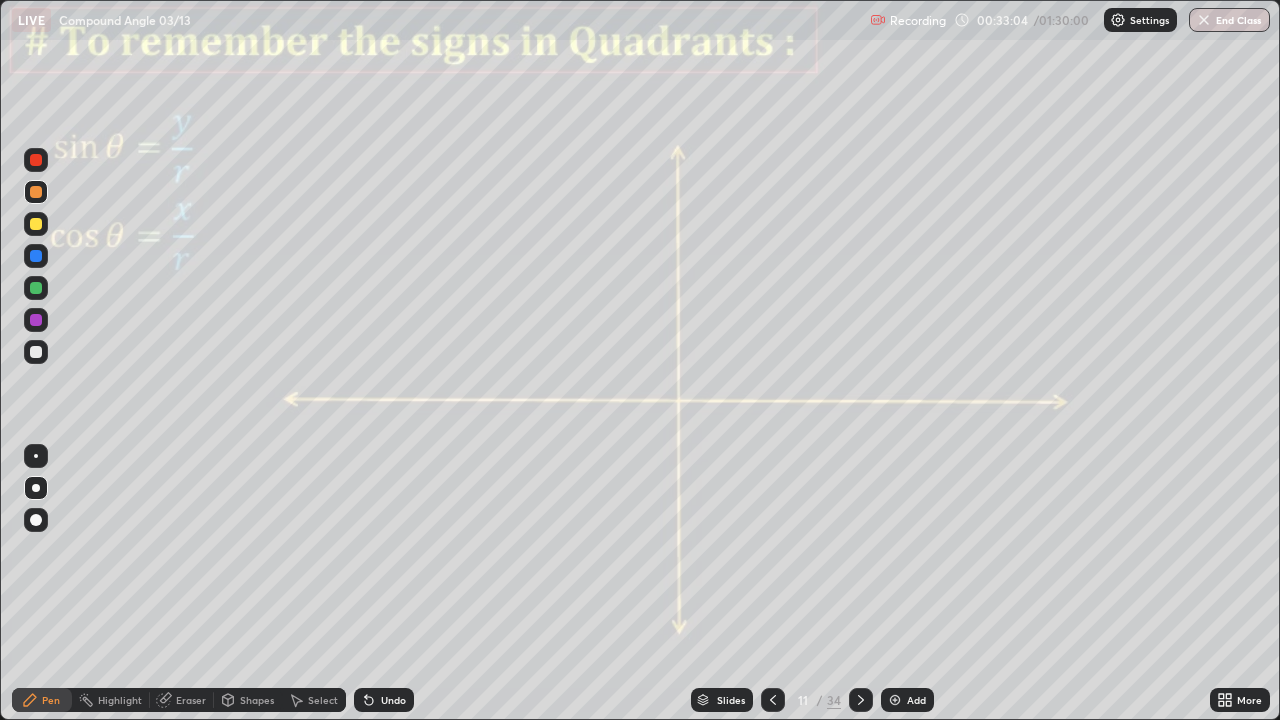click 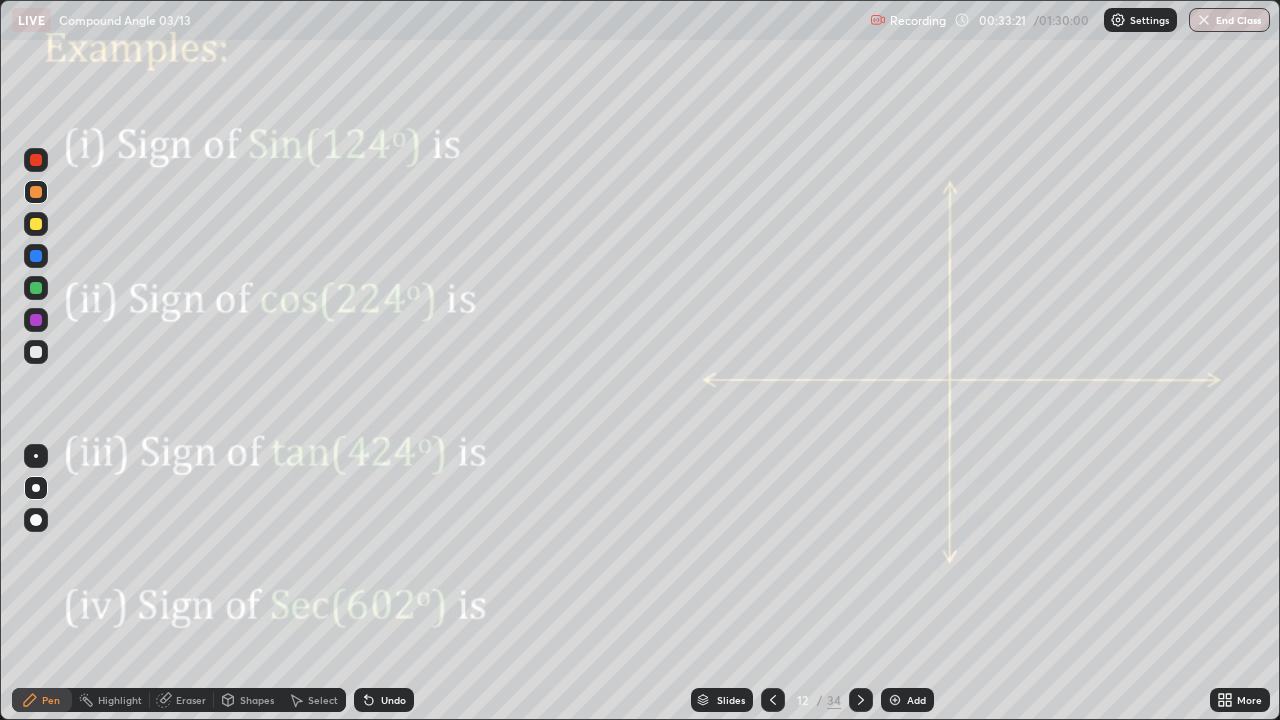 click at bounding box center (36, 320) 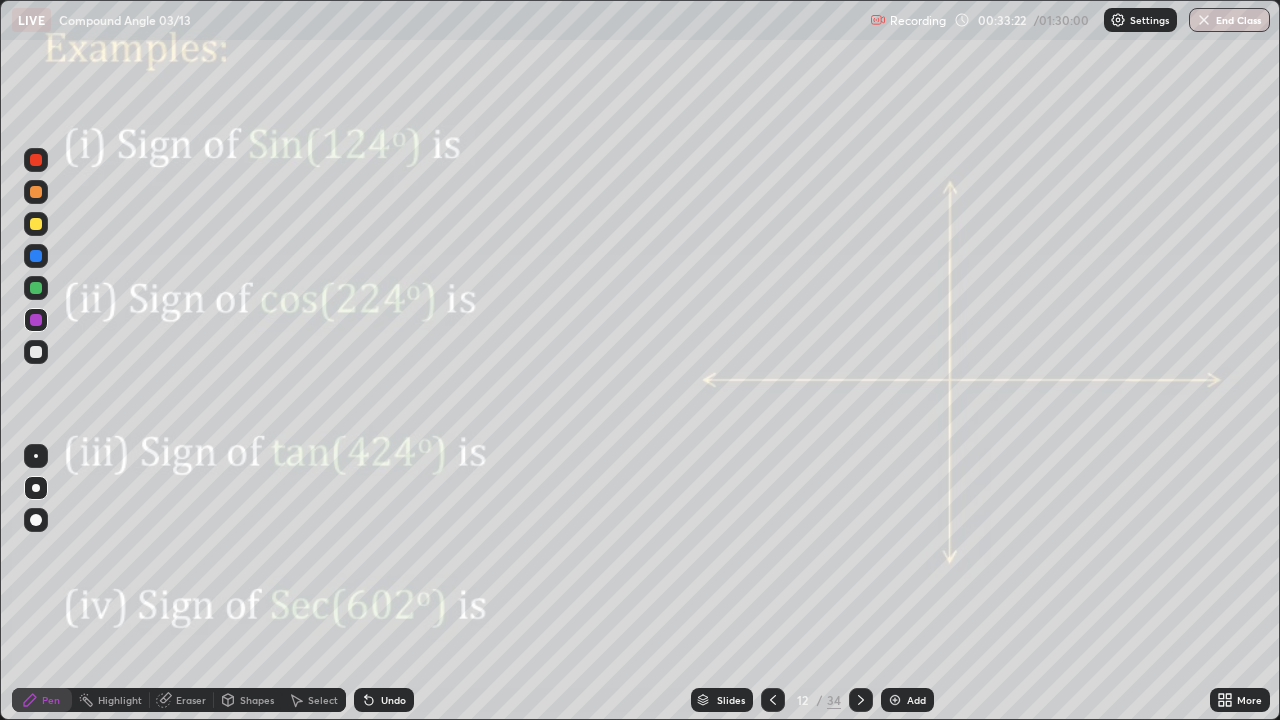 click at bounding box center (36, 456) 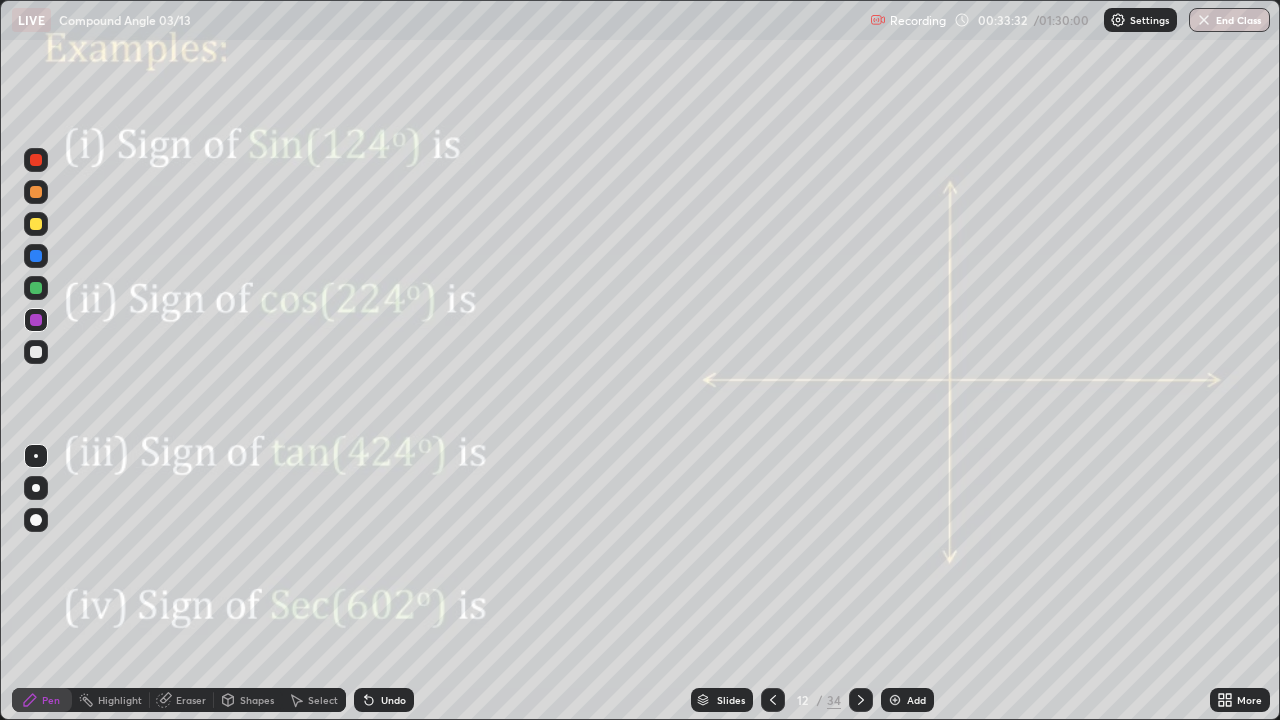 click on "Undo" at bounding box center [393, 700] 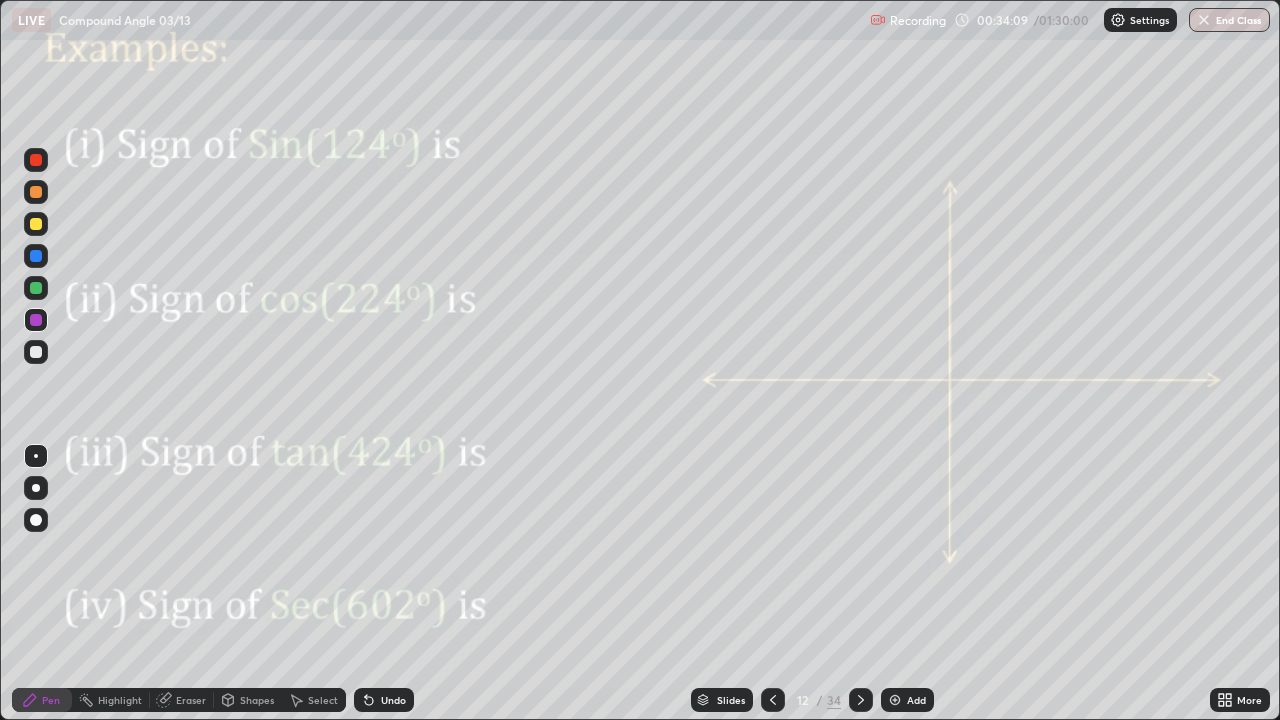 click at bounding box center (36, 320) 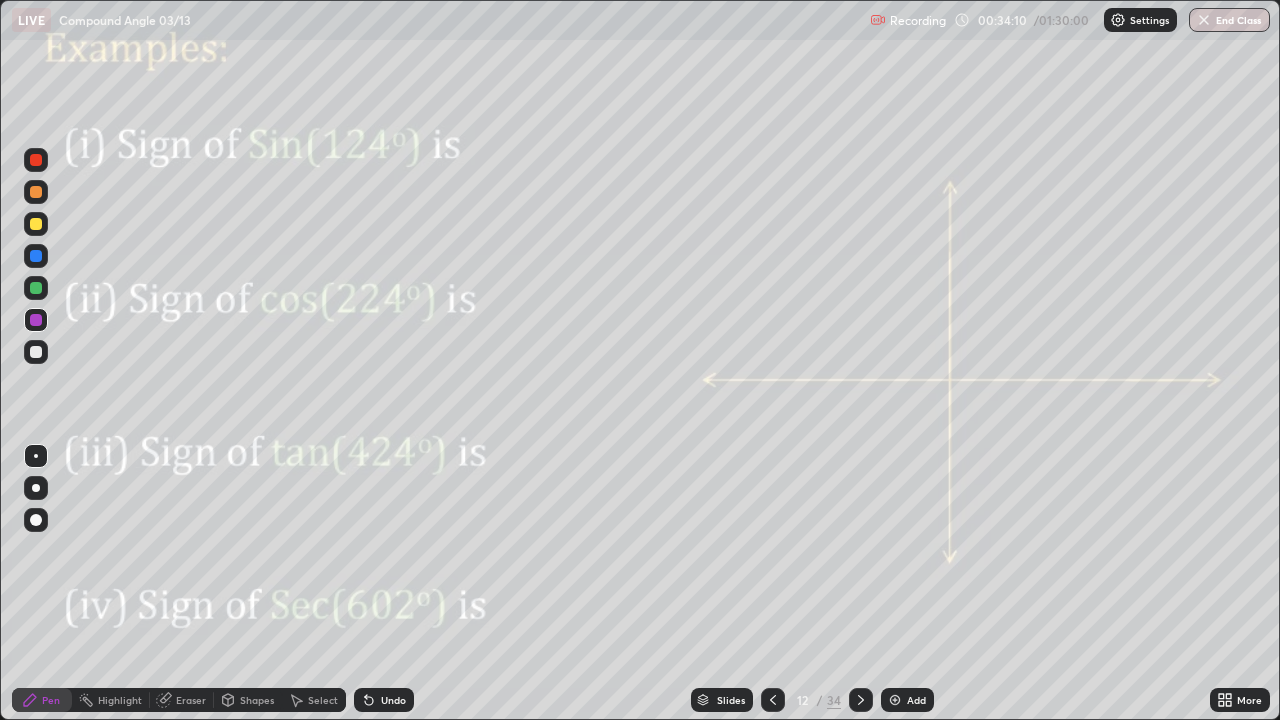 click at bounding box center [36, 256] 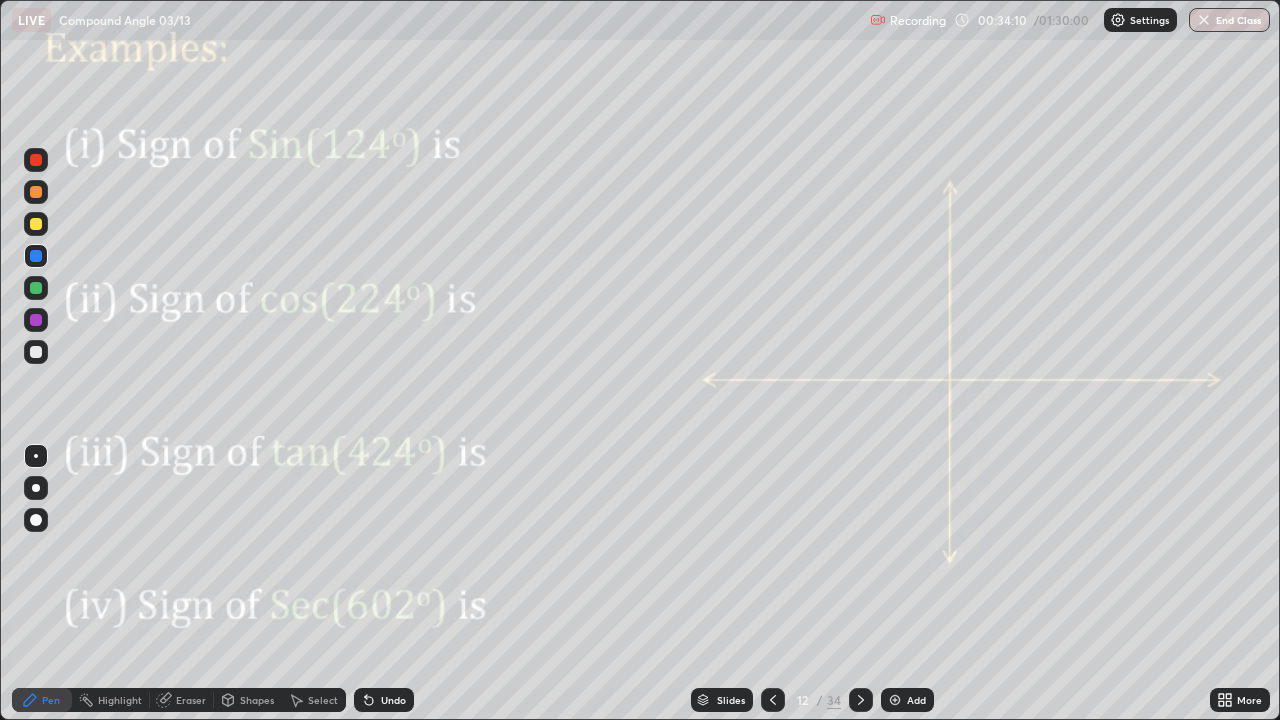 click at bounding box center [36, 224] 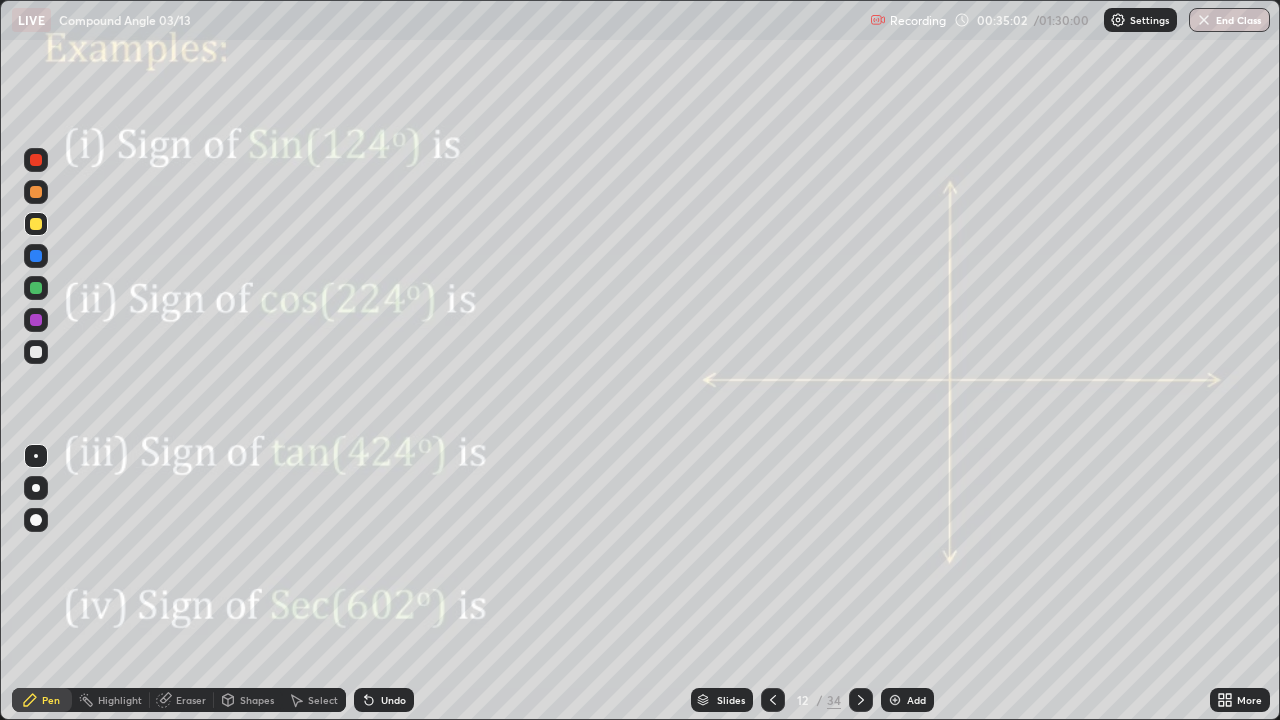 click 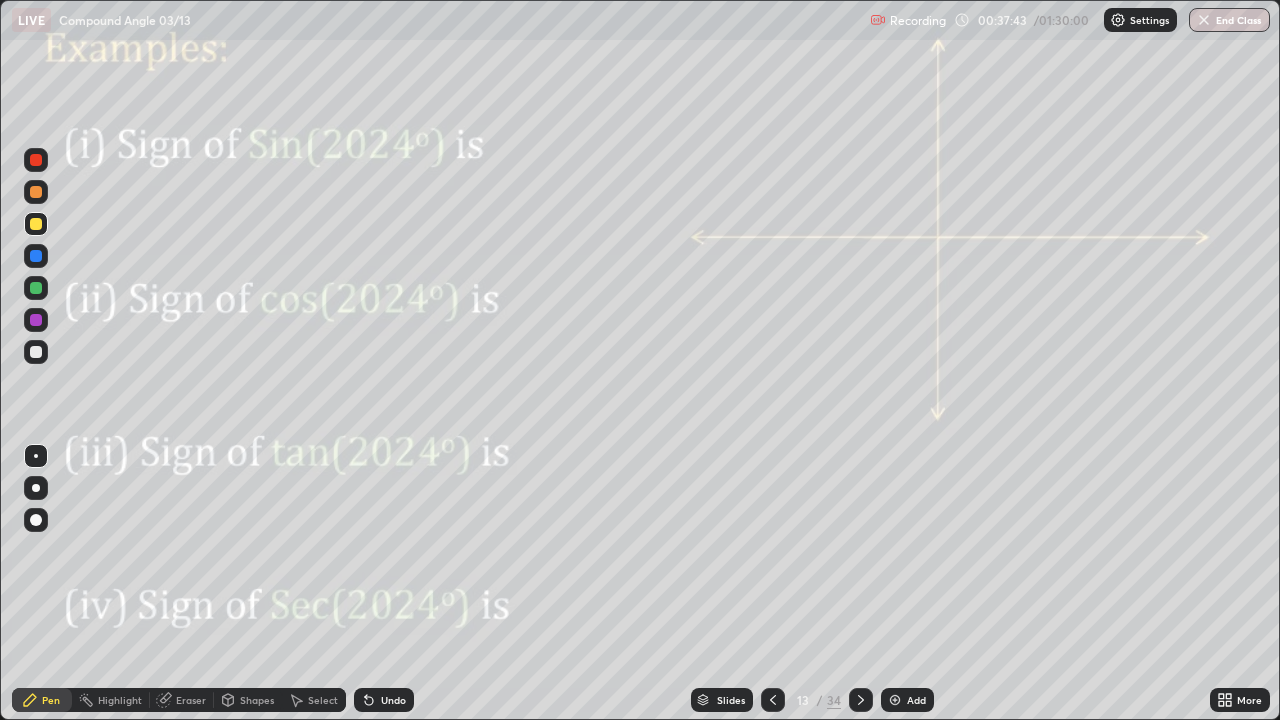 click at bounding box center (36, 320) 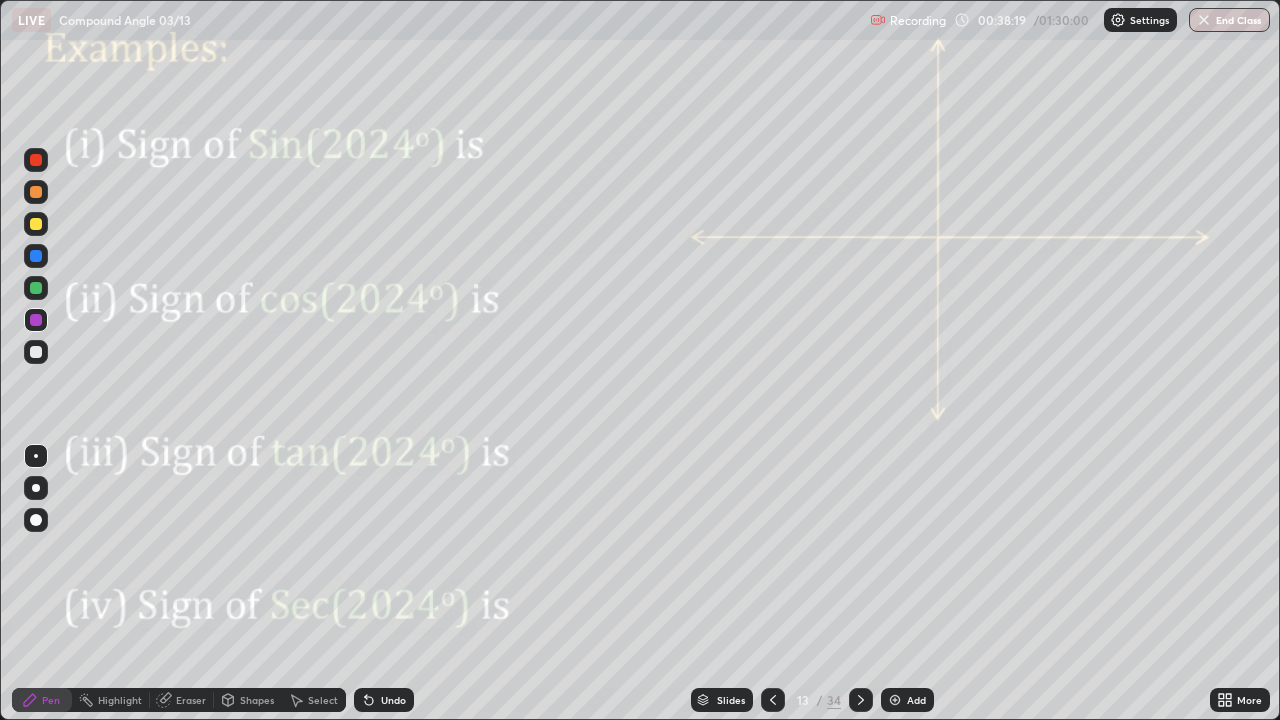 click at bounding box center [36, 288] 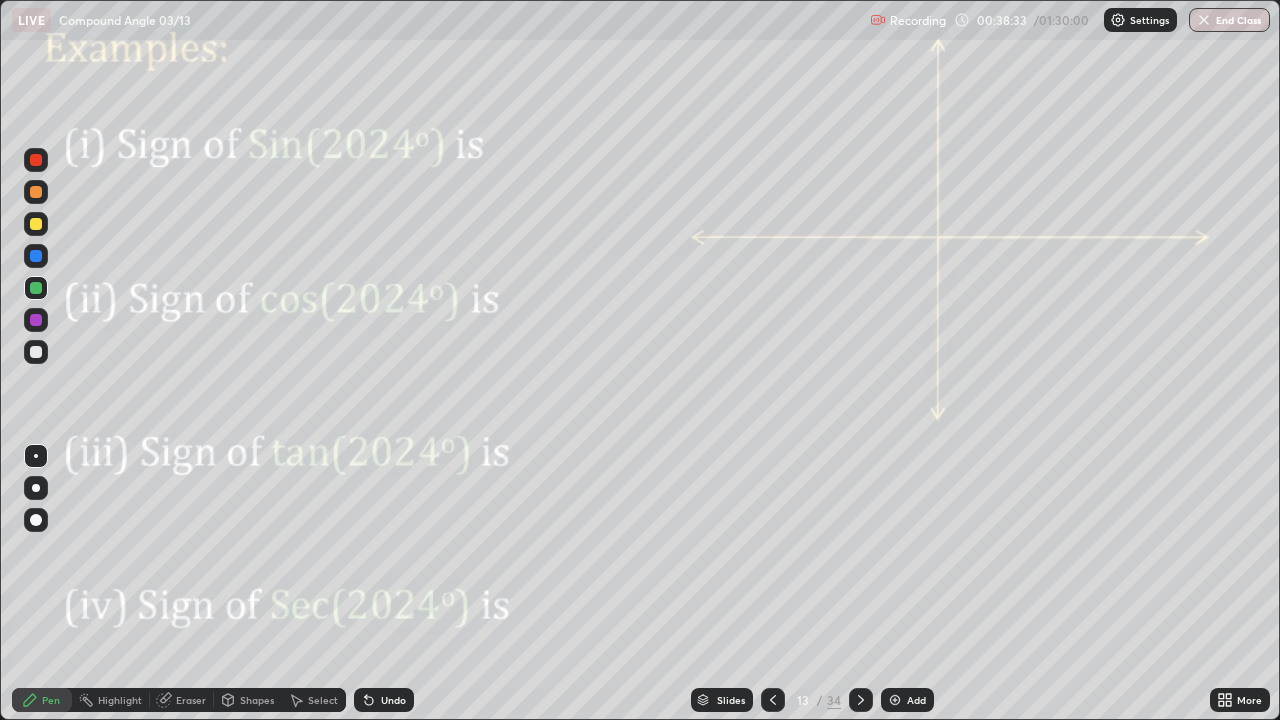 click on "Undo" at bounding box center [384, 700] 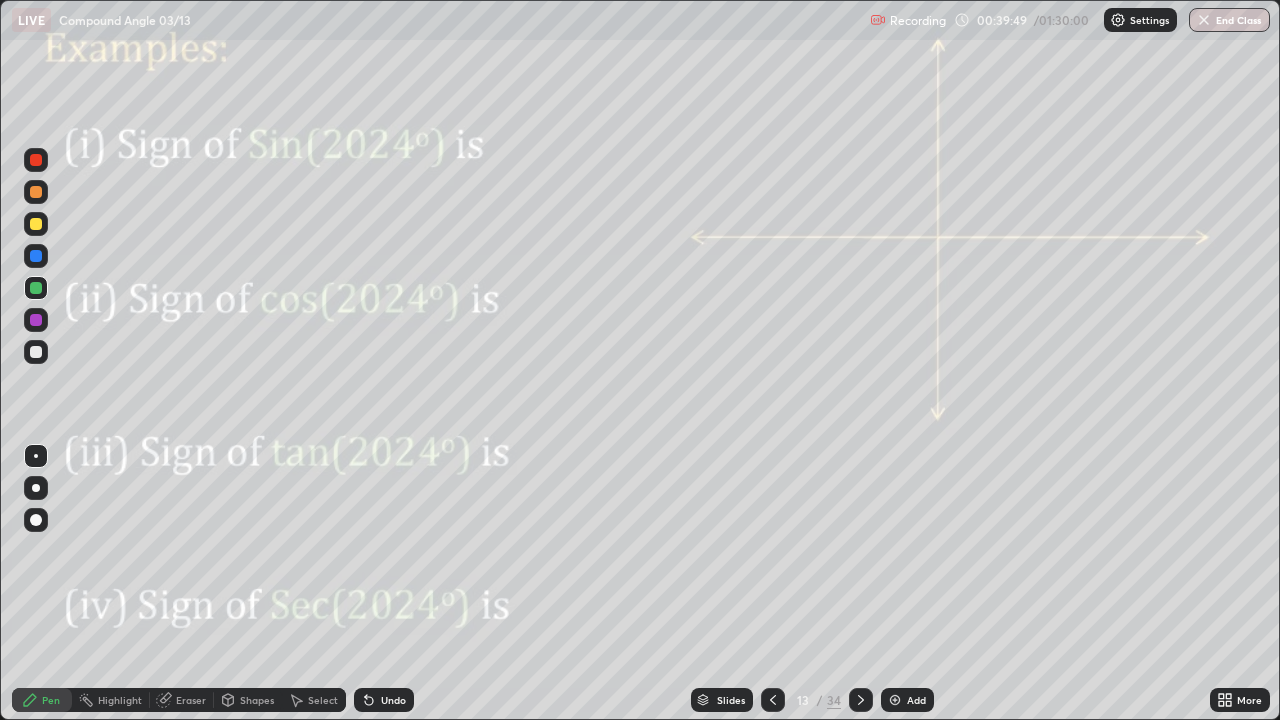 click on "Eraser" at bounding box center [191, 700] 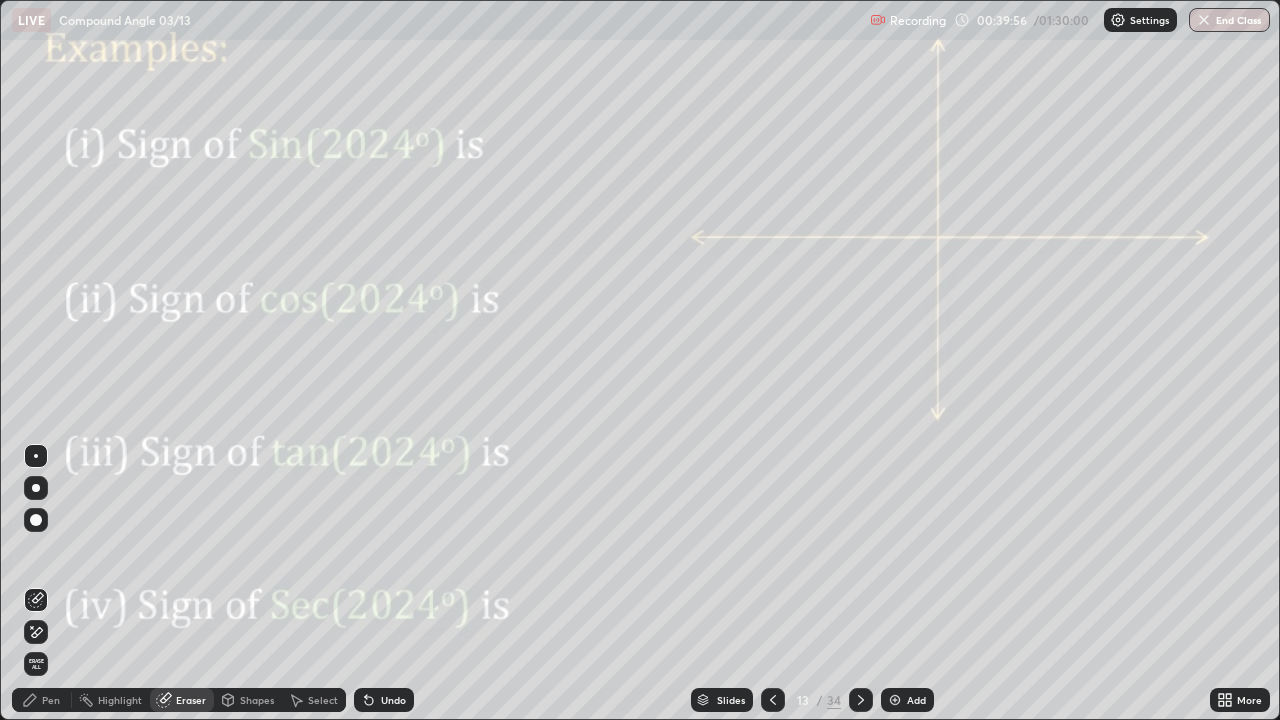 click 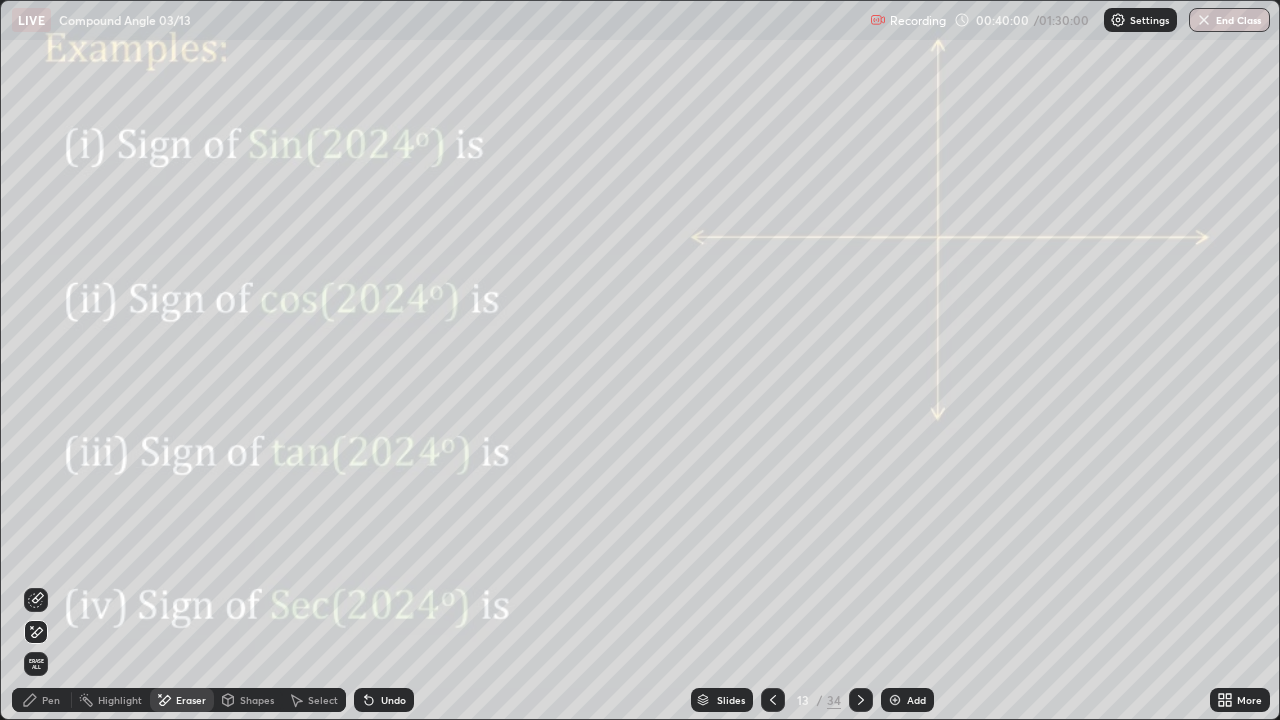 click on "Pen" at bounding box center [51, 700] 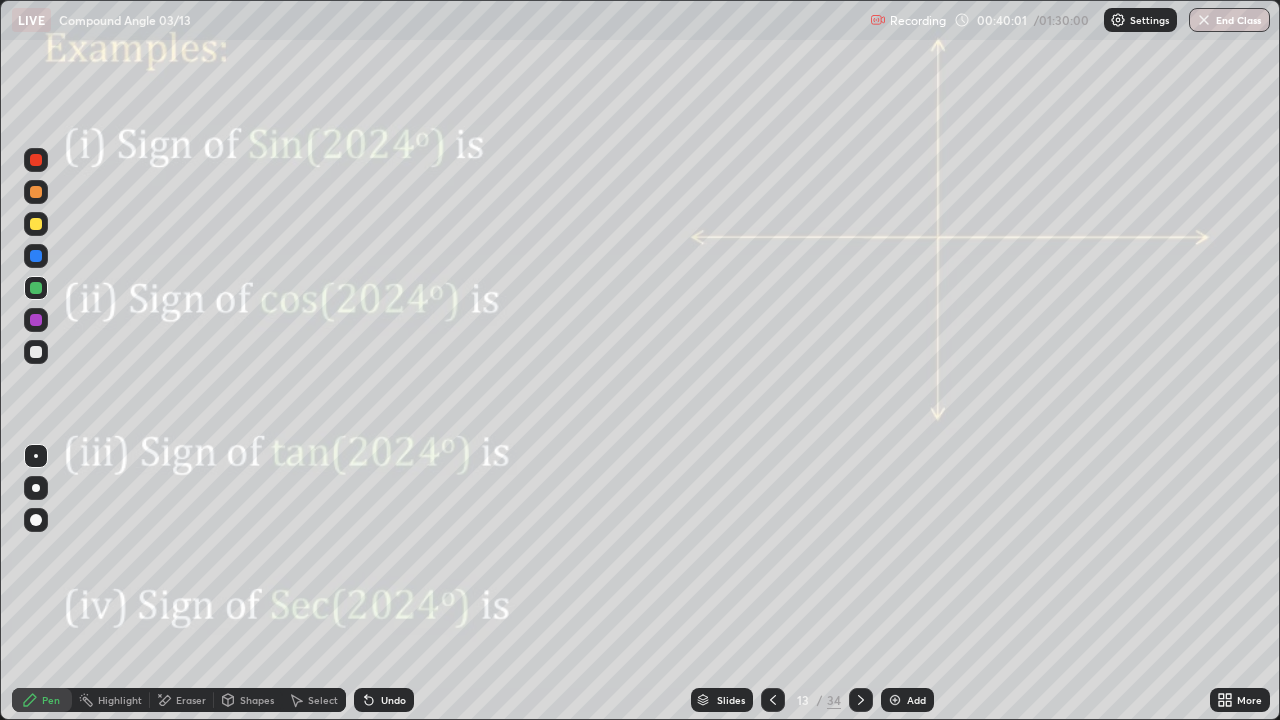 click at bounding box center (36, 320) 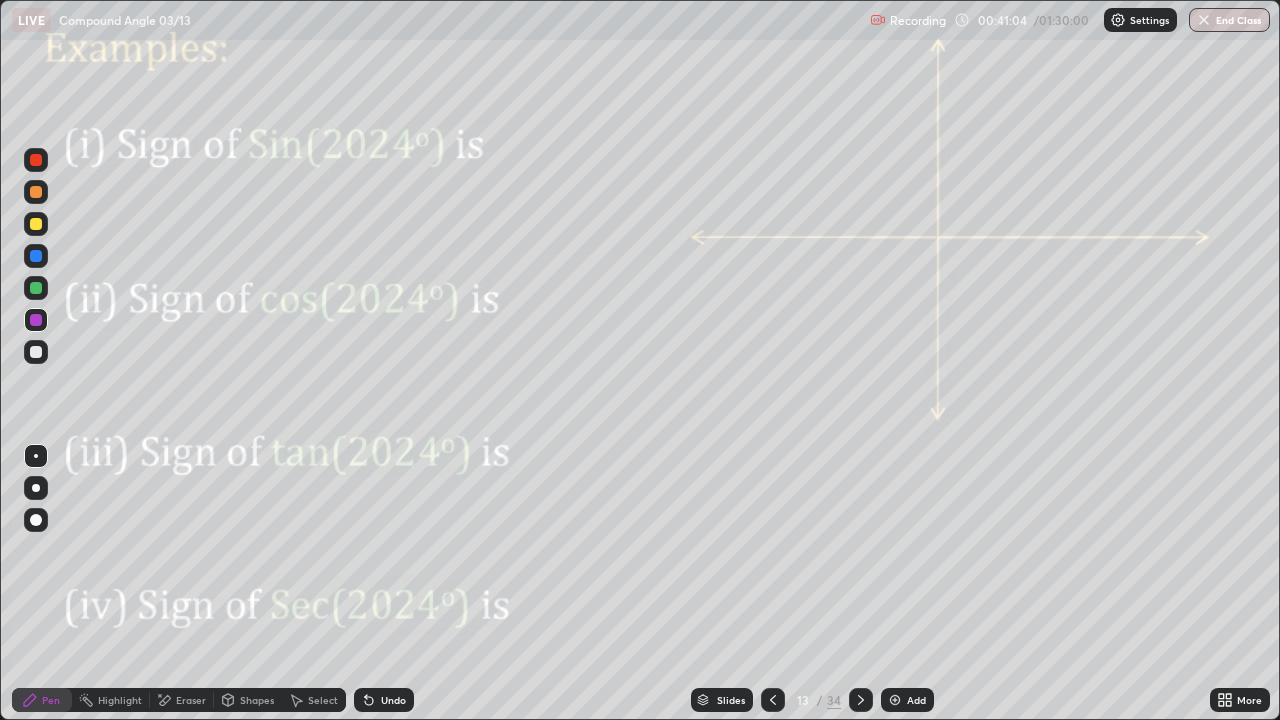click at bounding box center (36, 224) 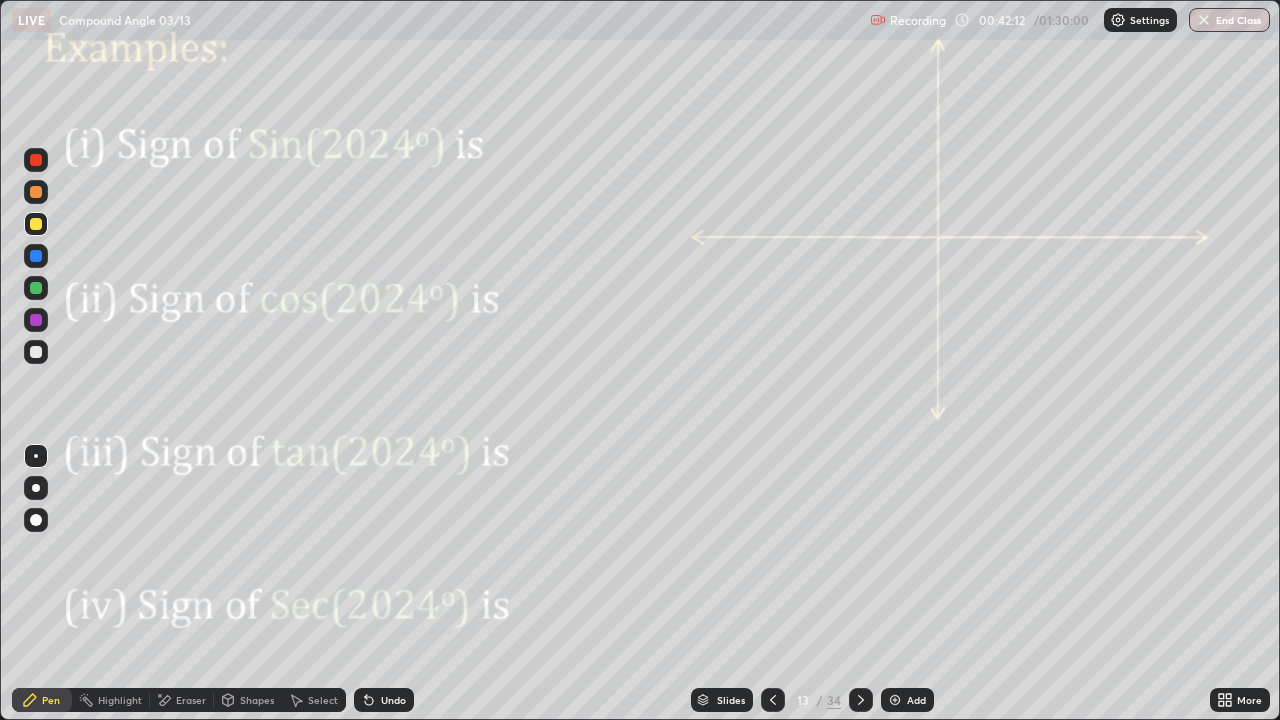 click 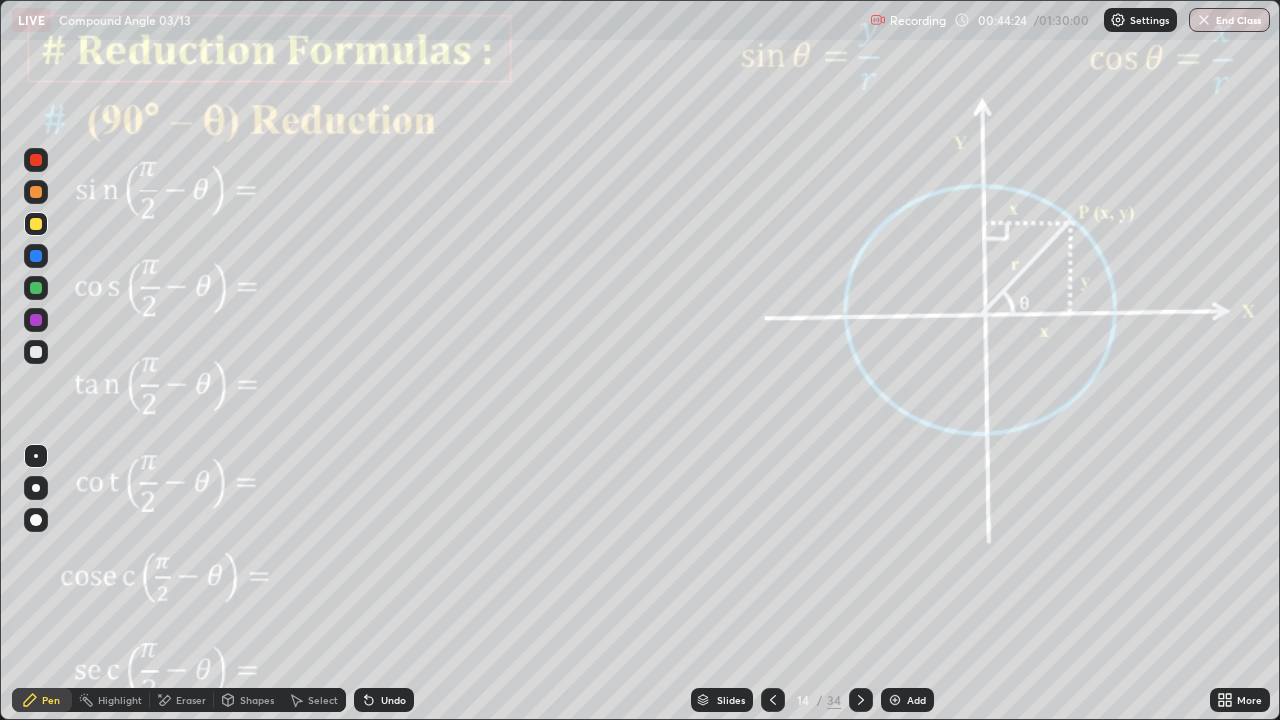 click 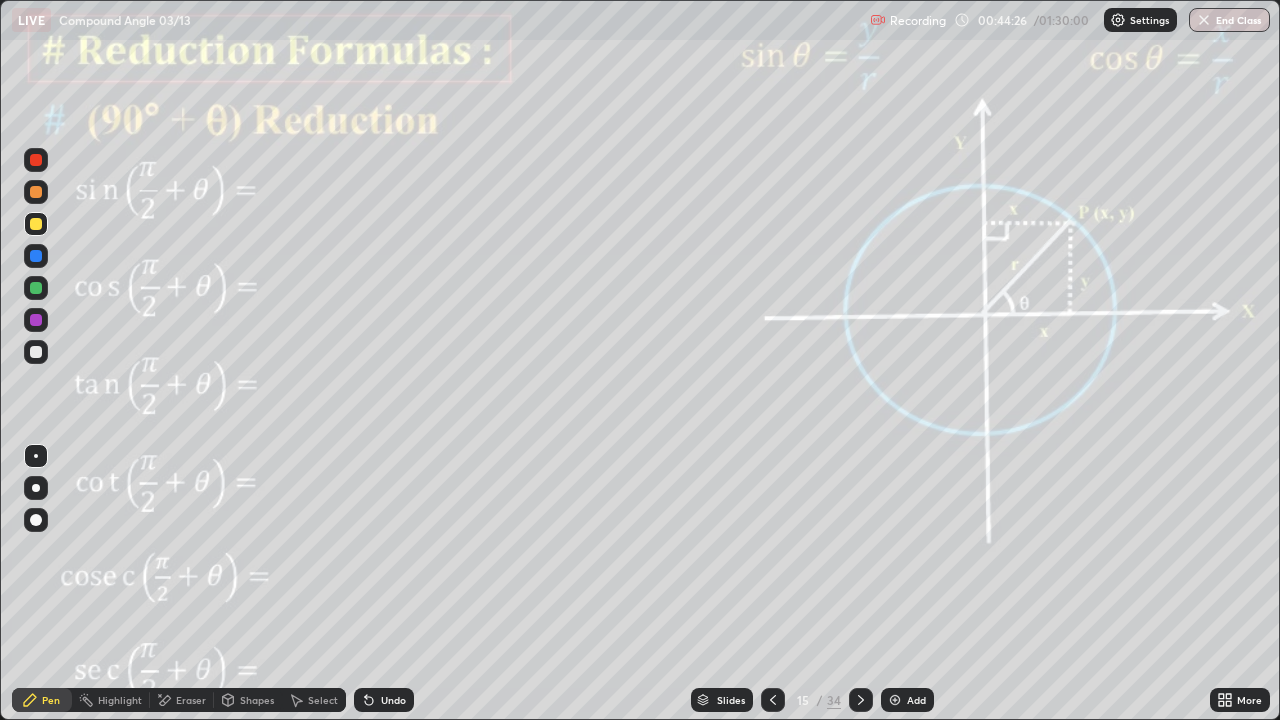 click 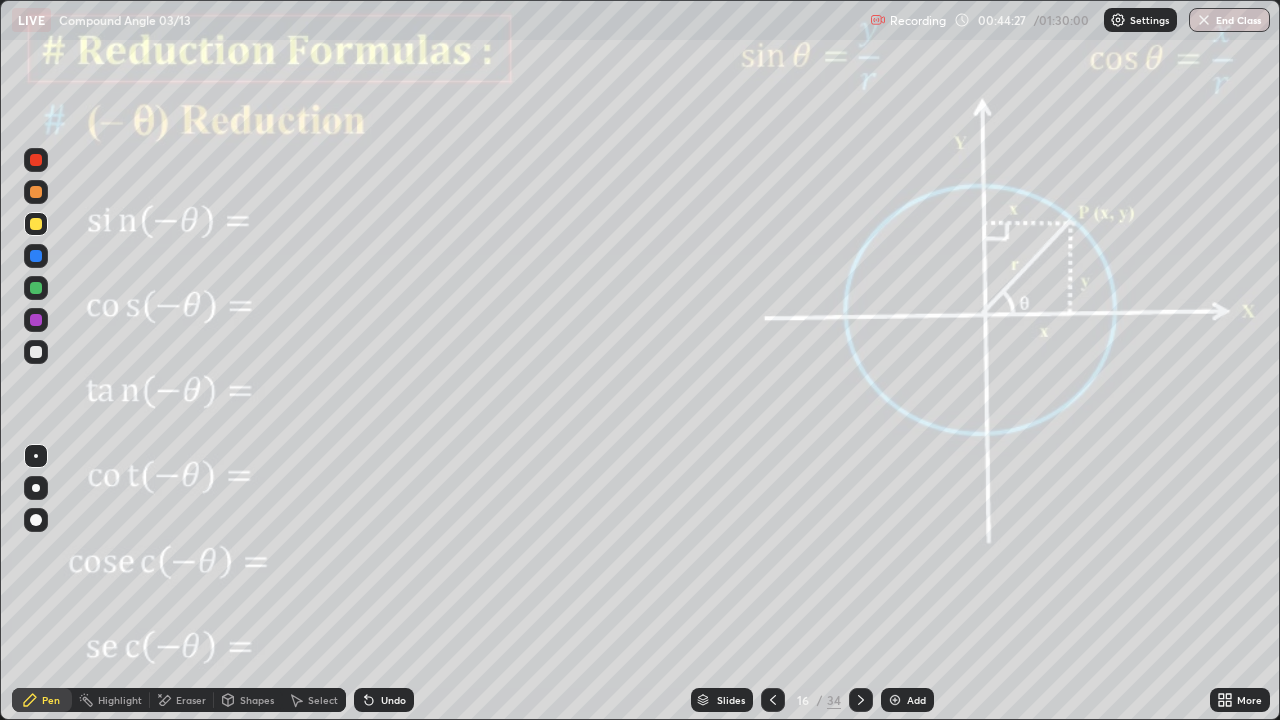 click 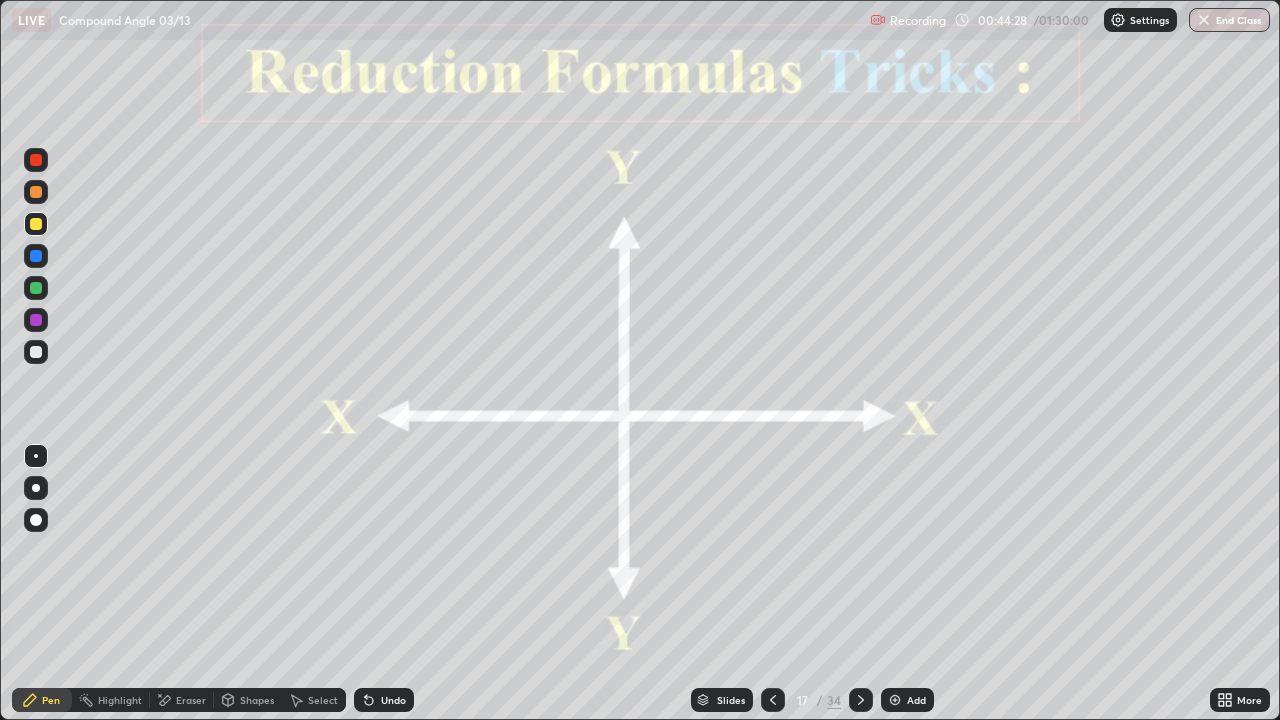 click 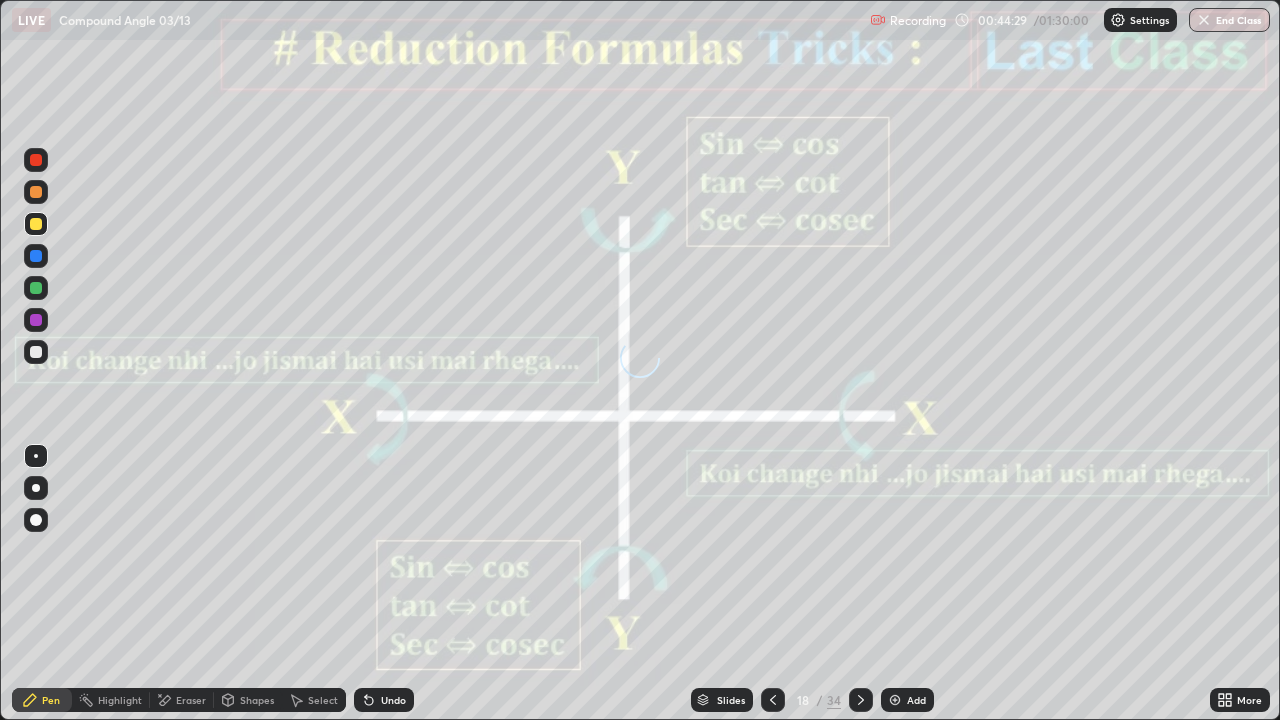 click 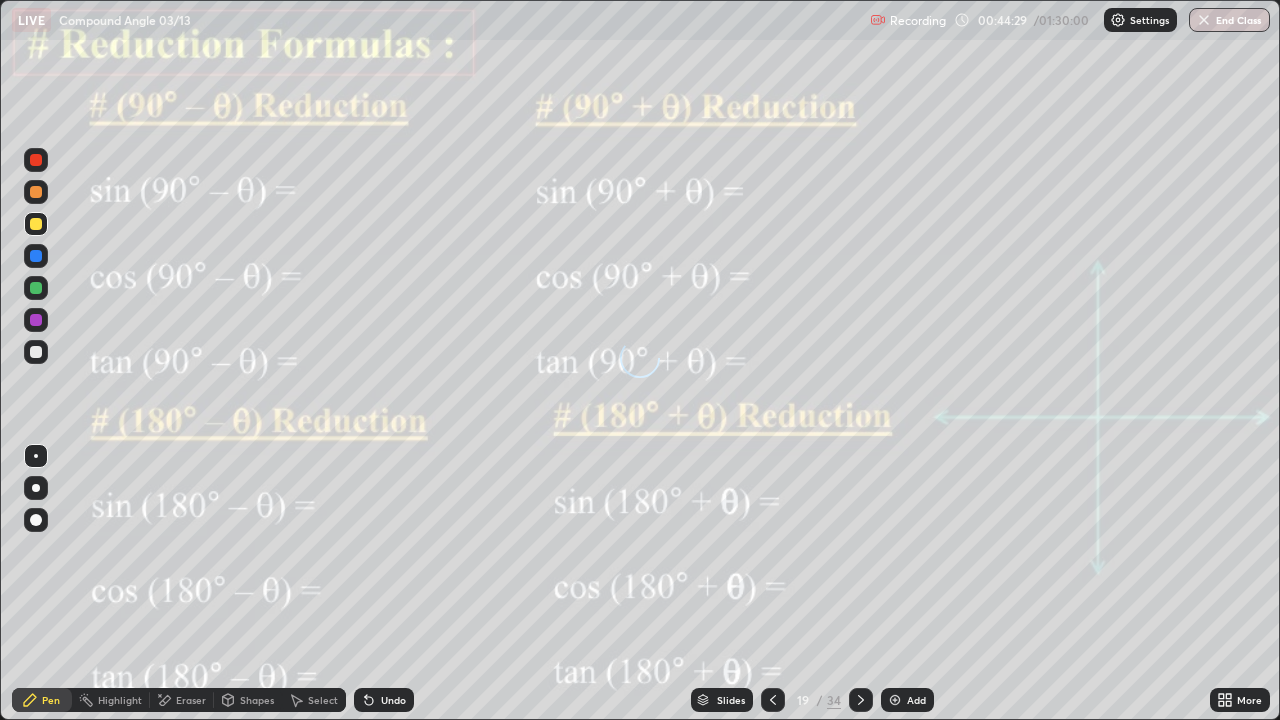 click 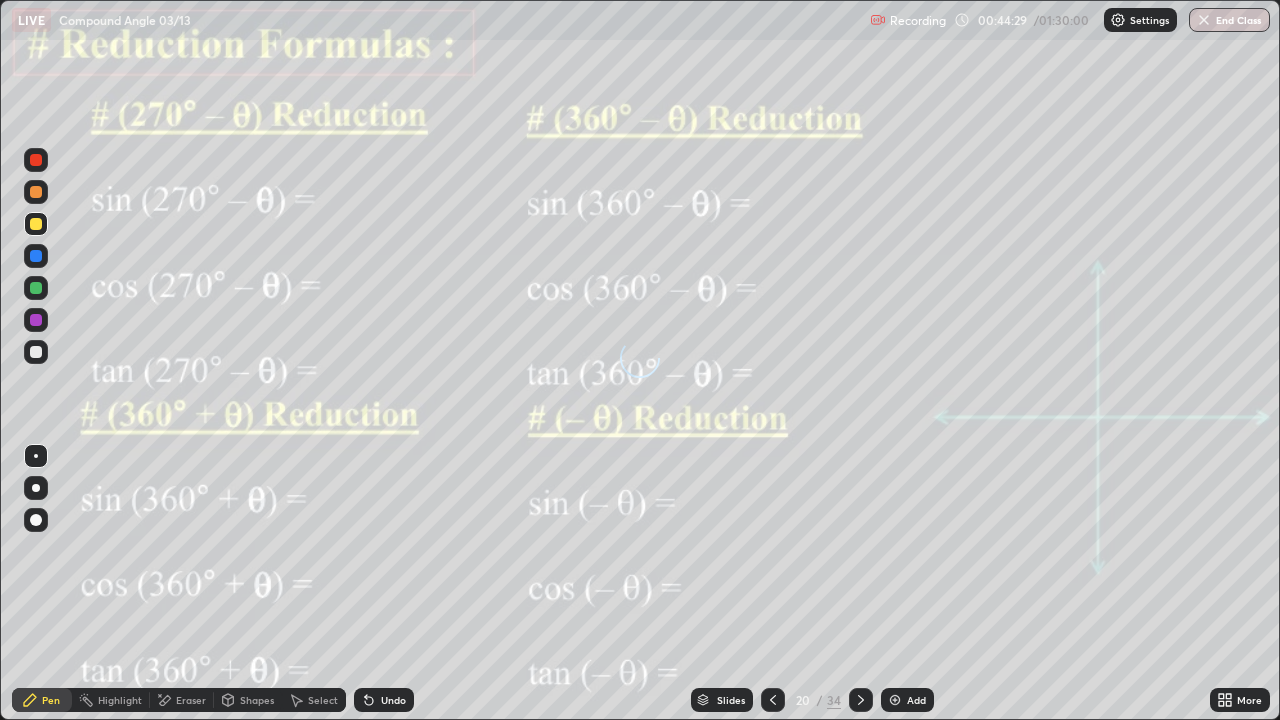 click 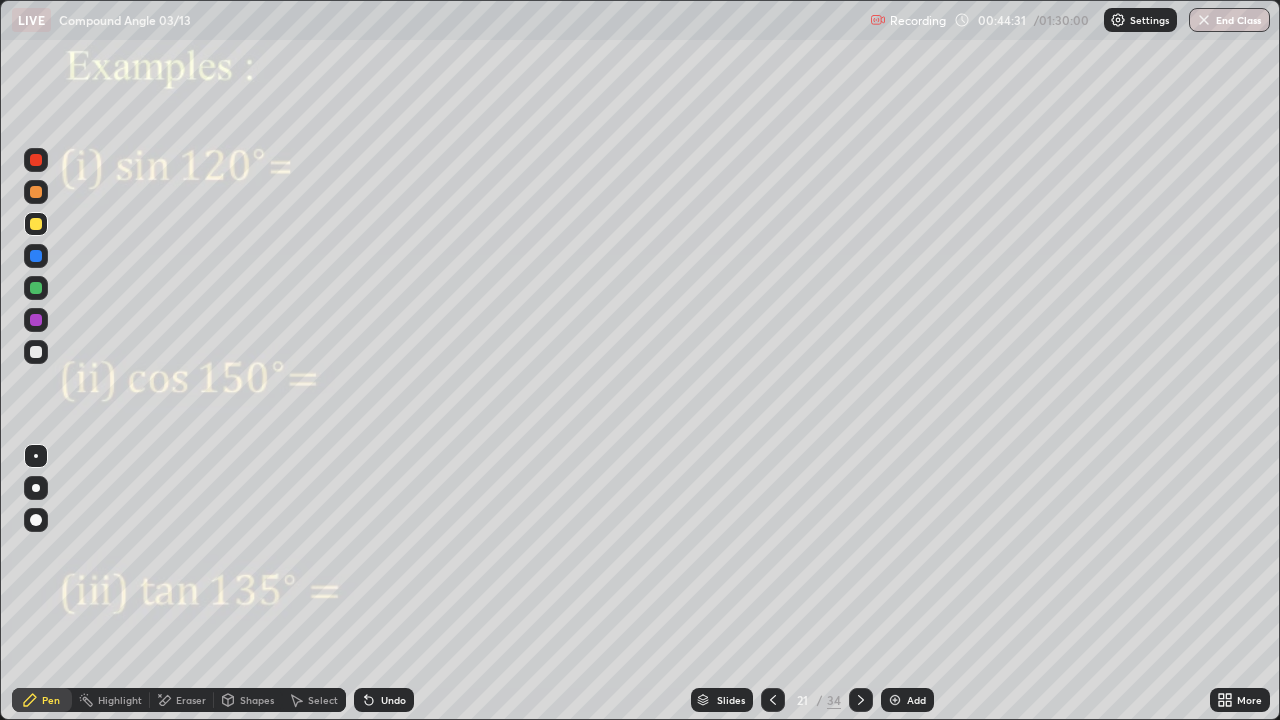 click 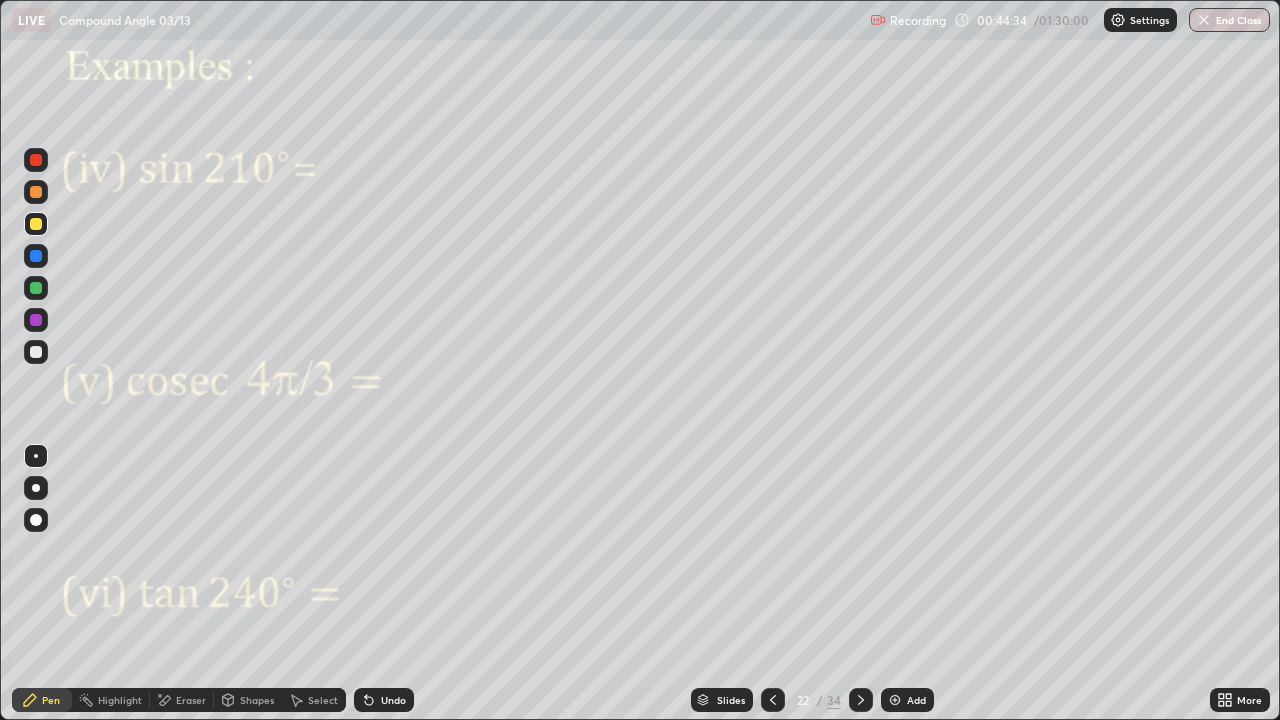 click 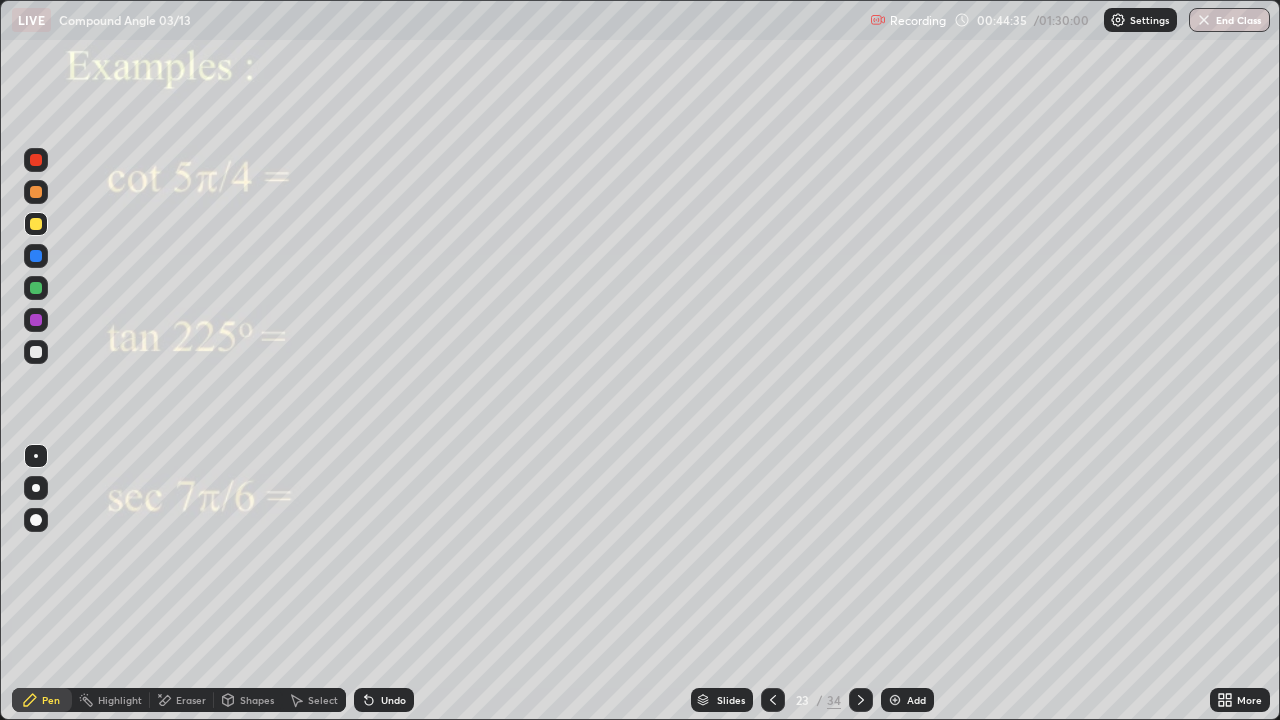 click 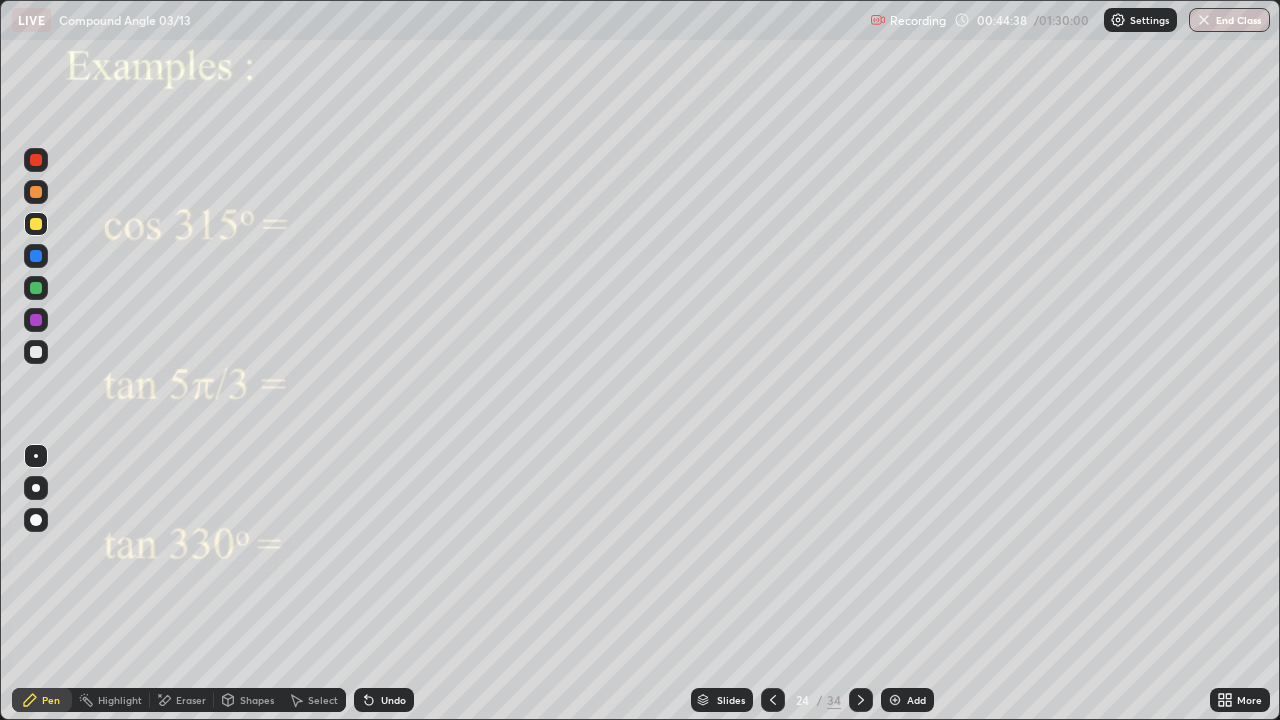 click 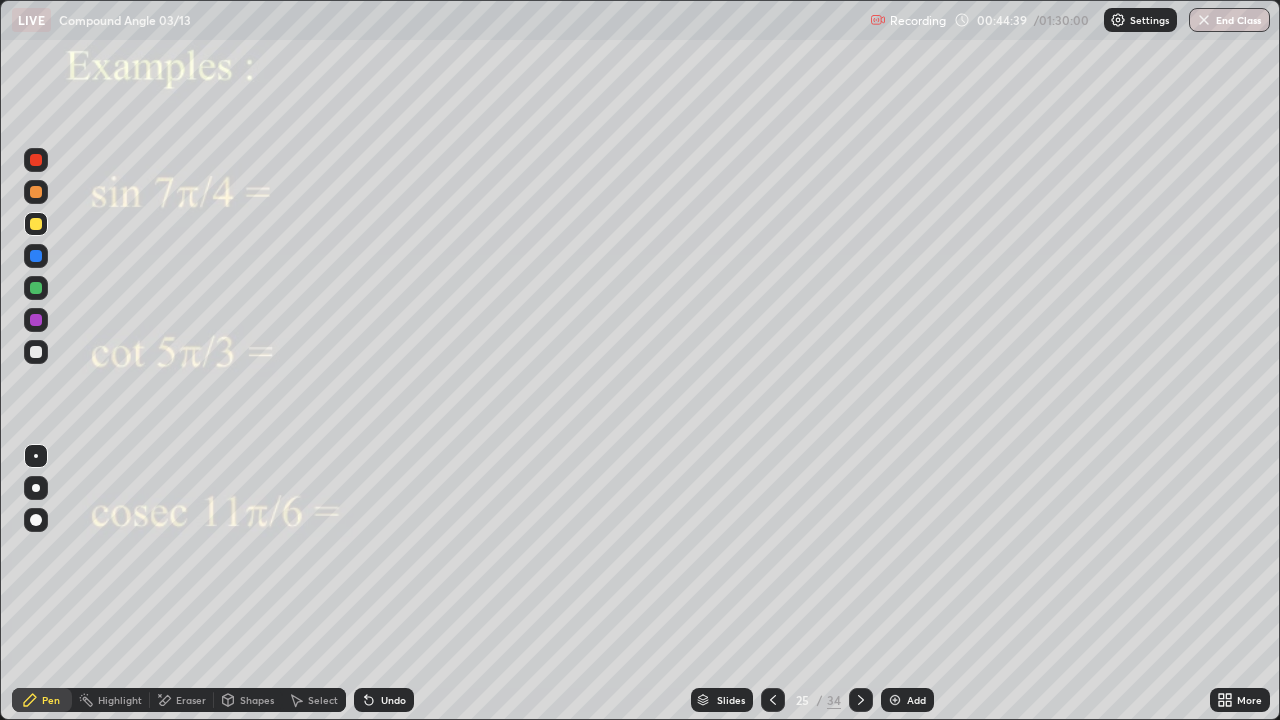 click 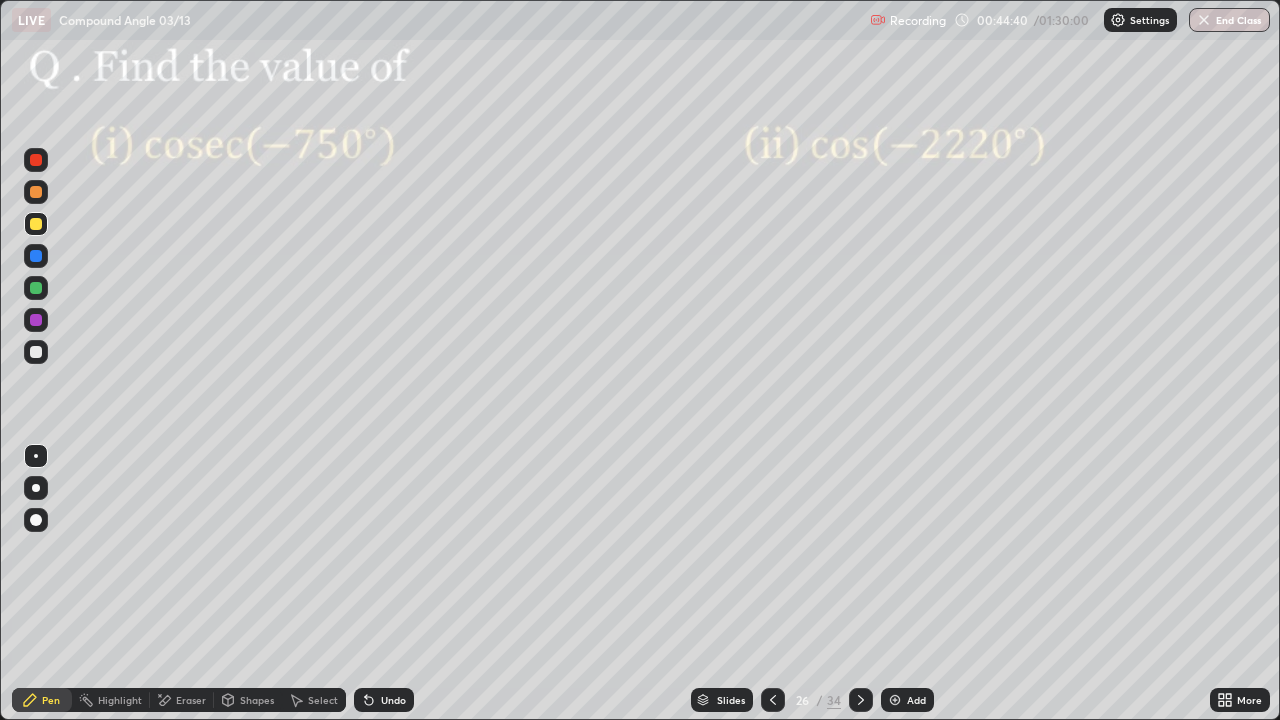 click 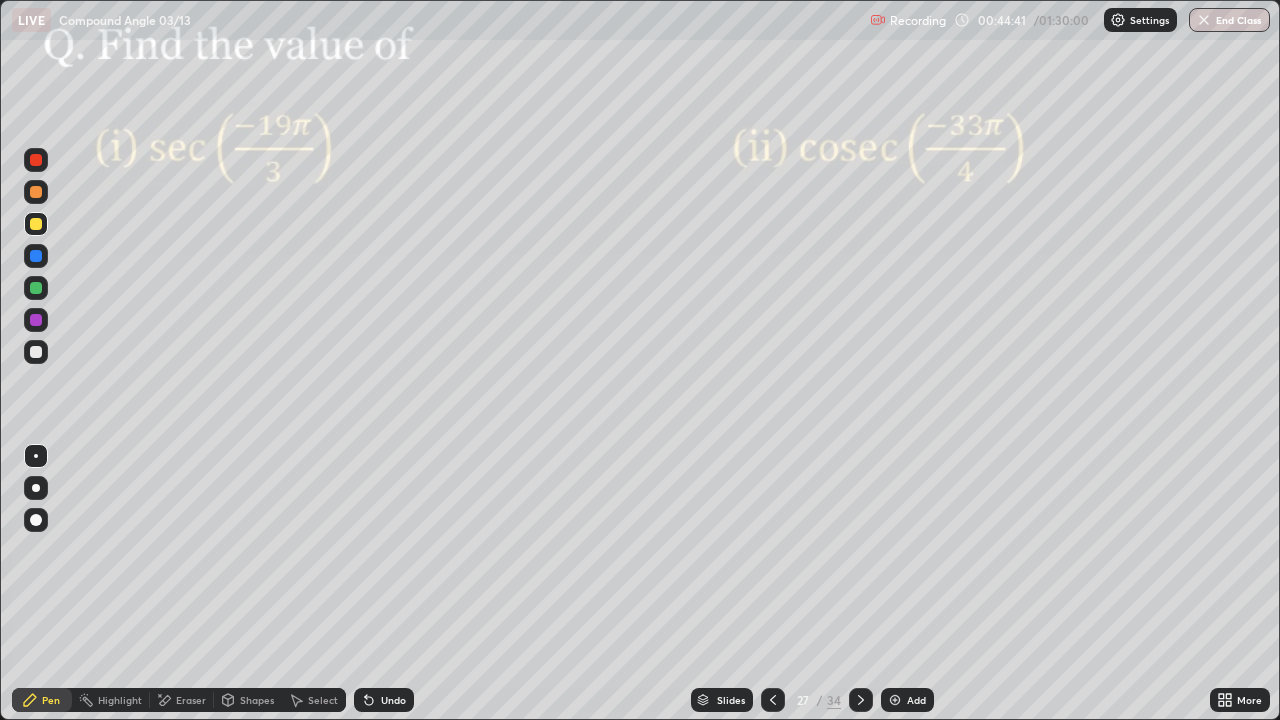 click 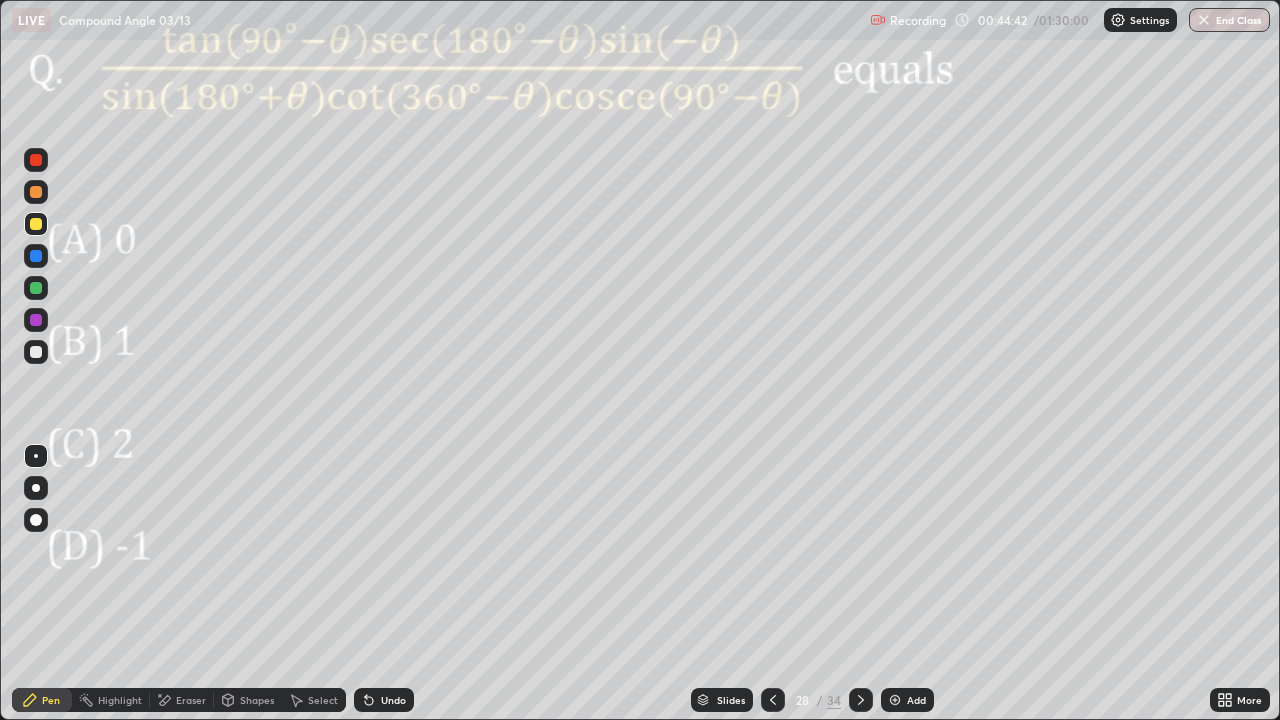 click 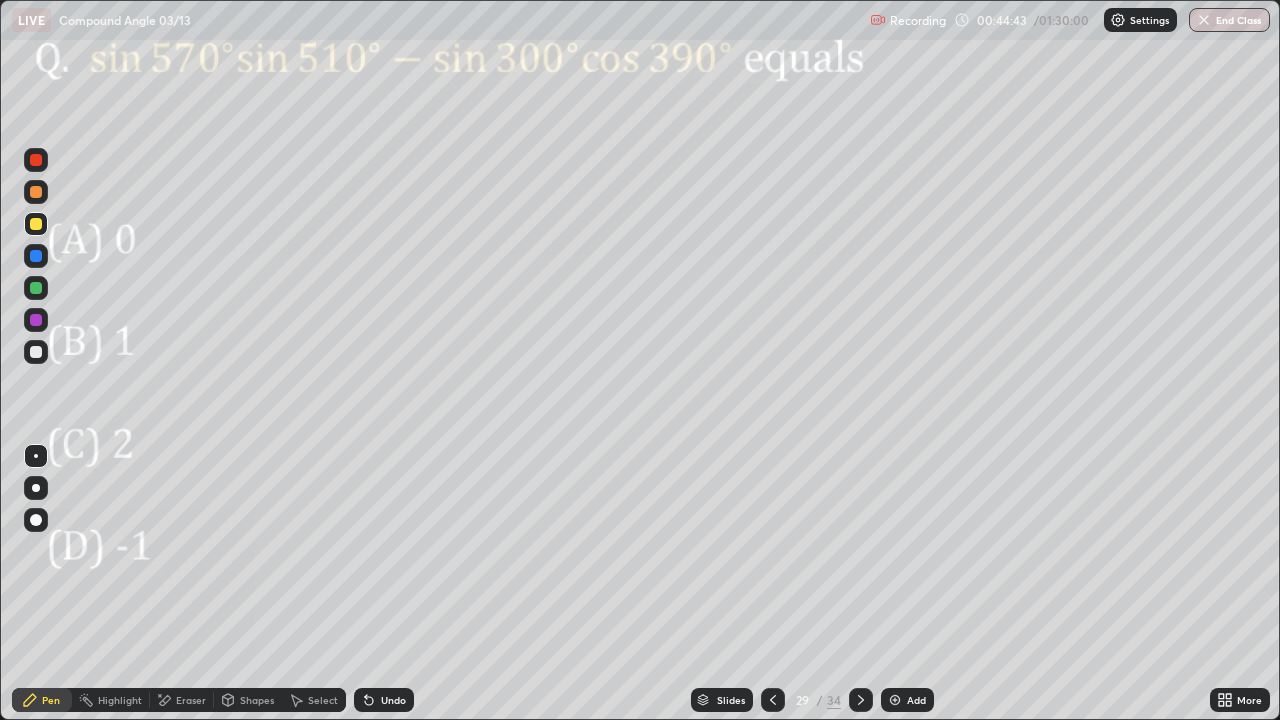 click 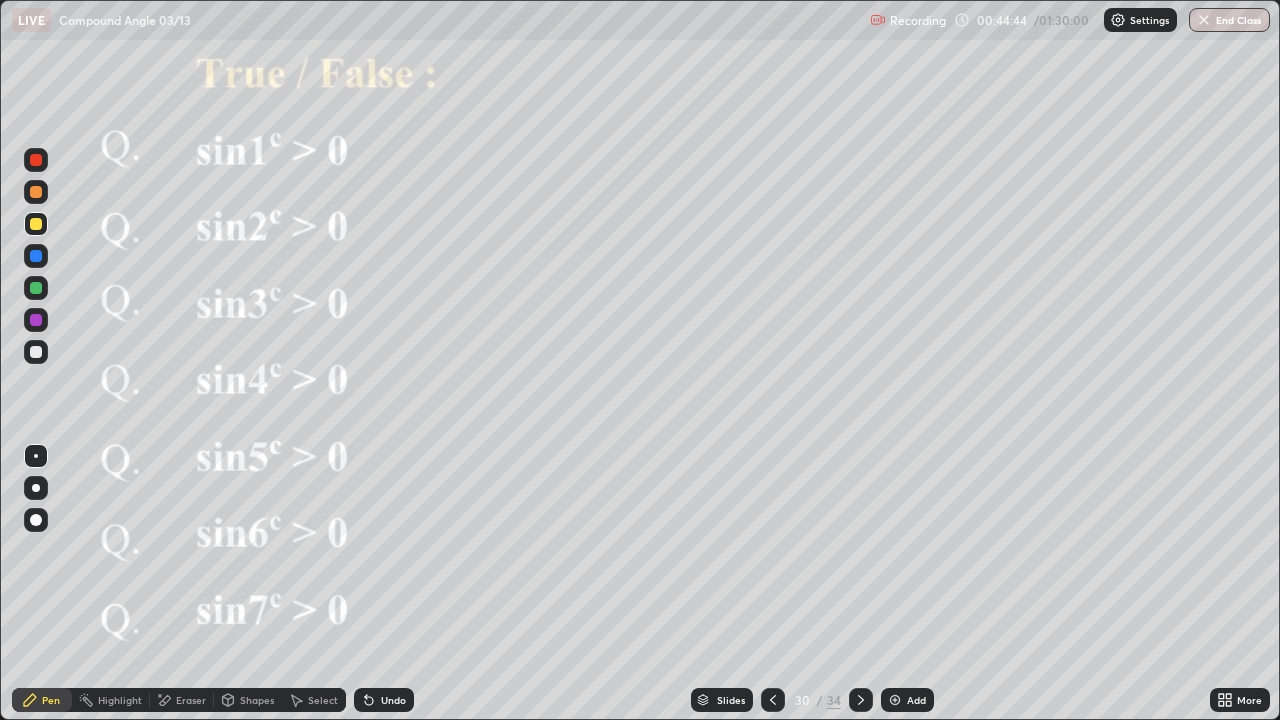 click 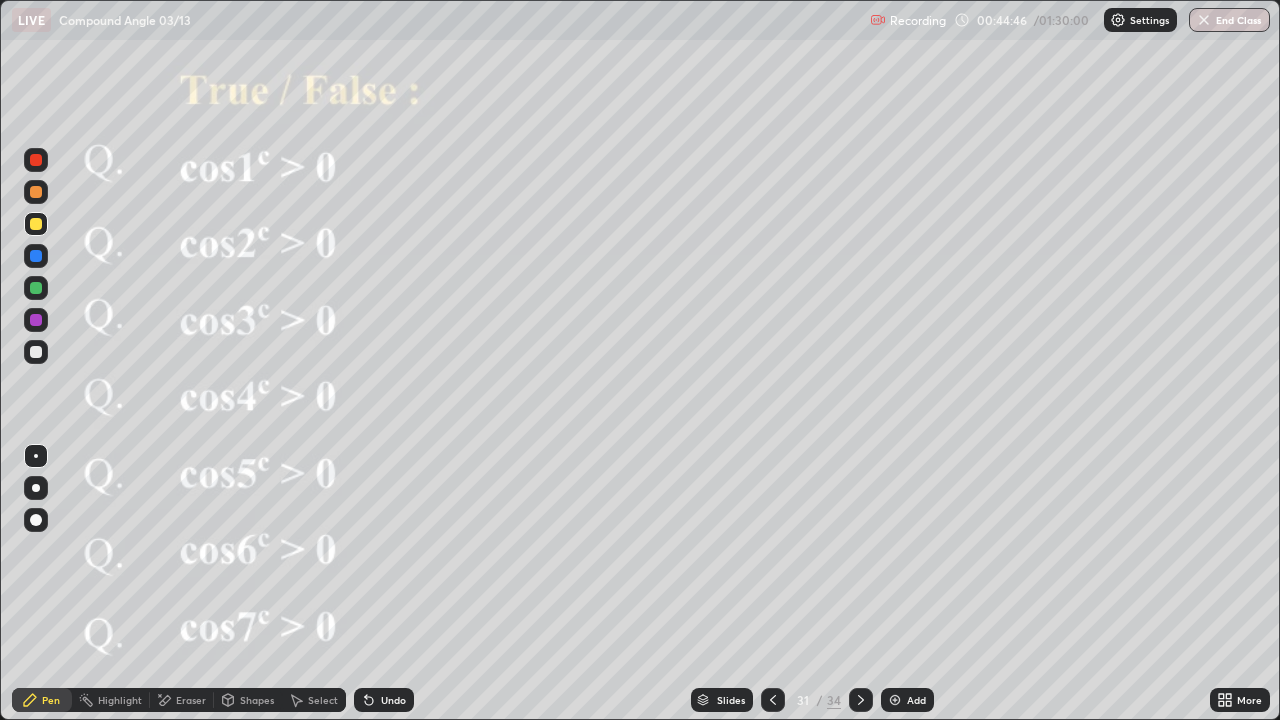 click 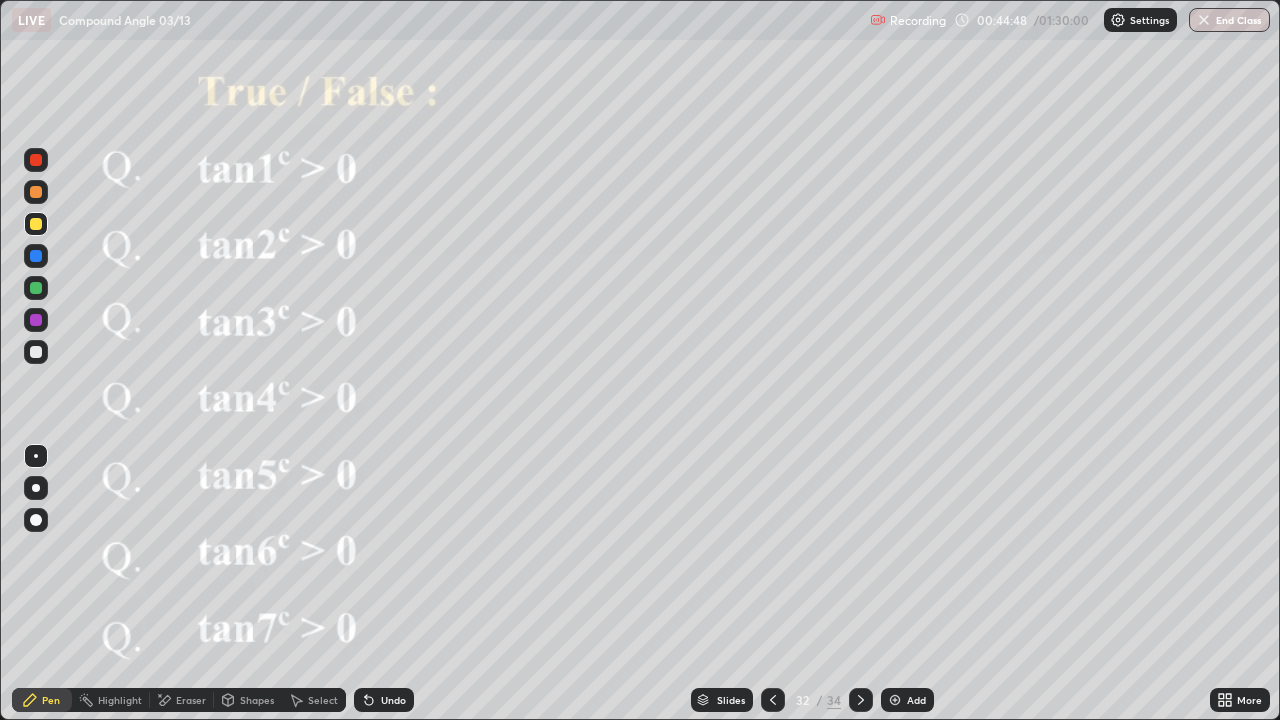 click 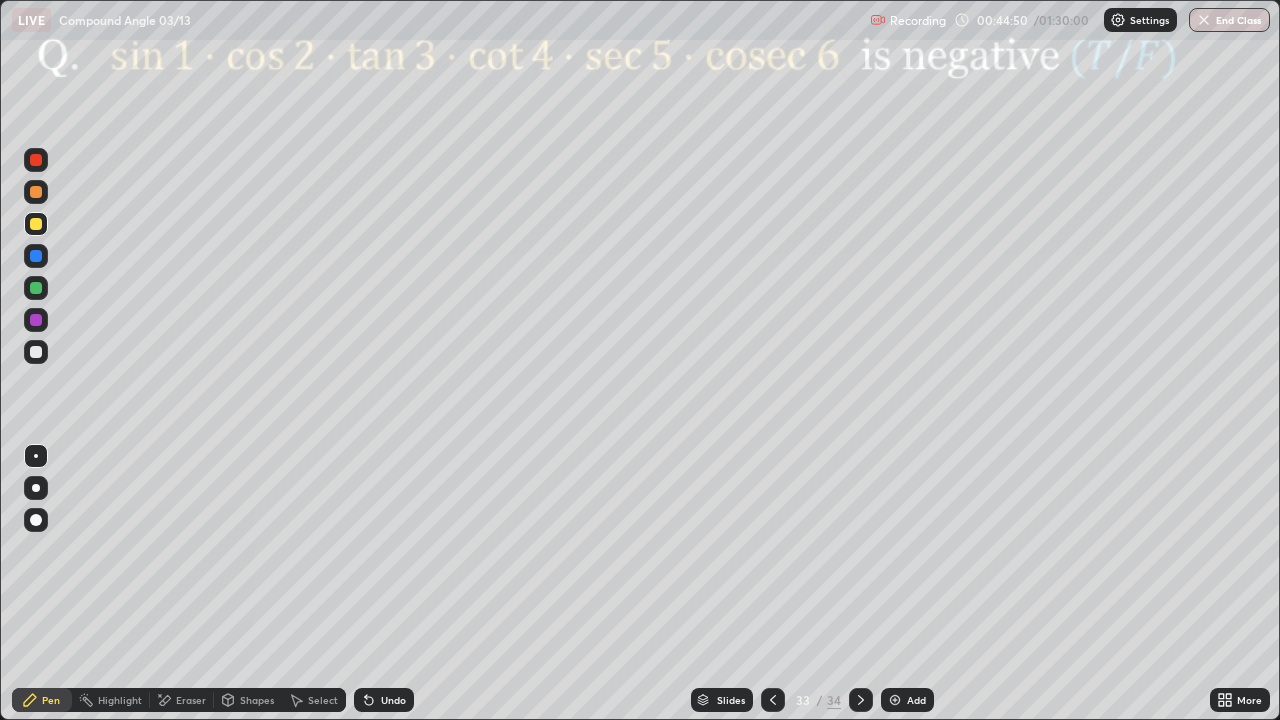 click 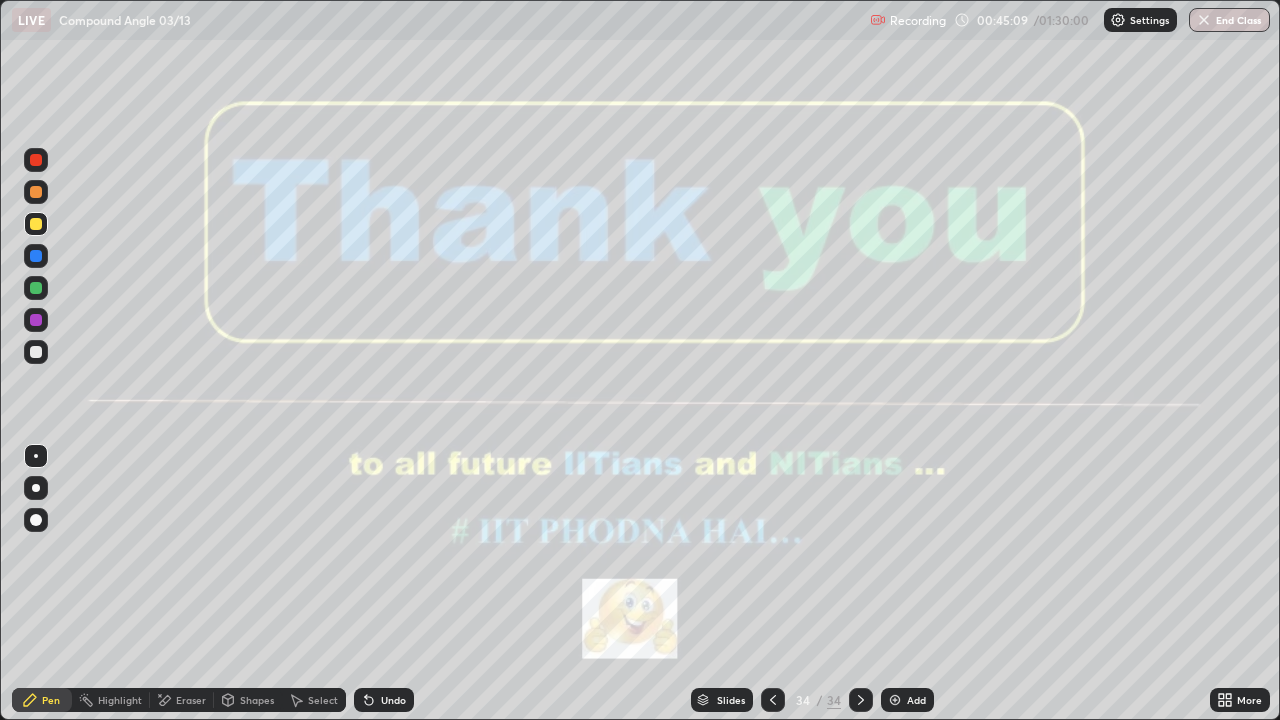click on "End Class" at bounding box center [1229, 20] 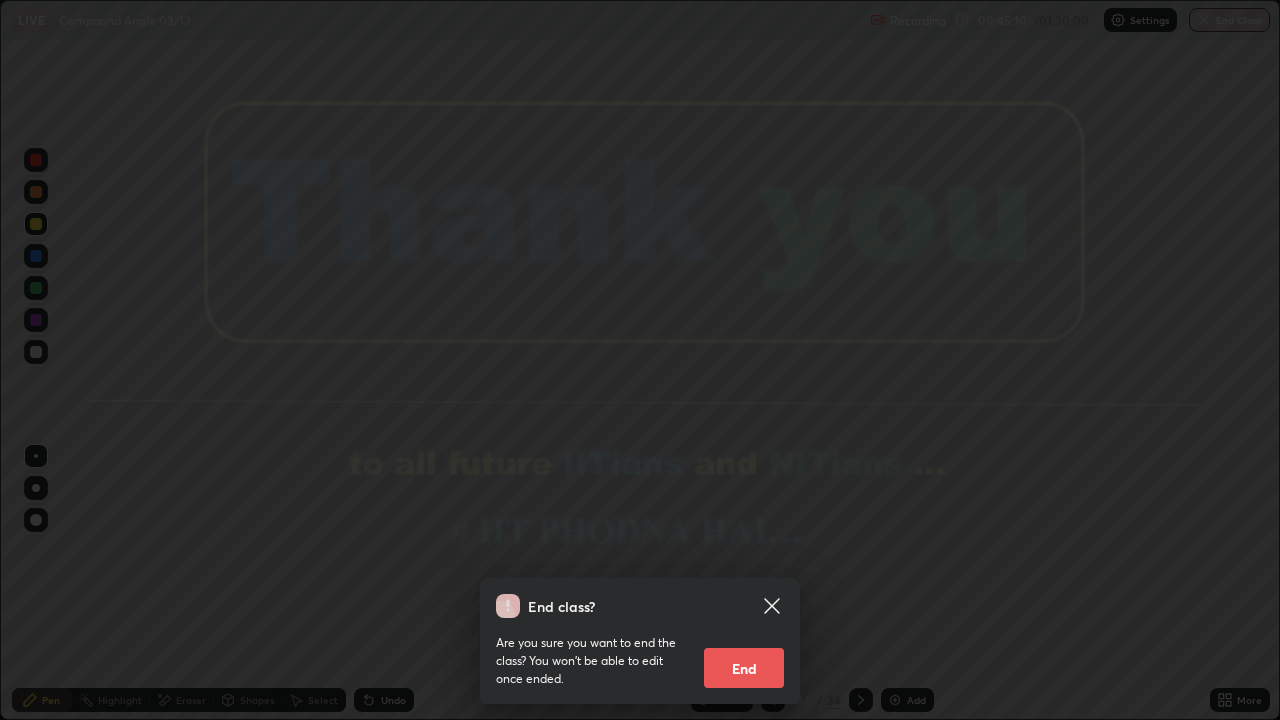 click on "End" at bounding box center [744, 668] 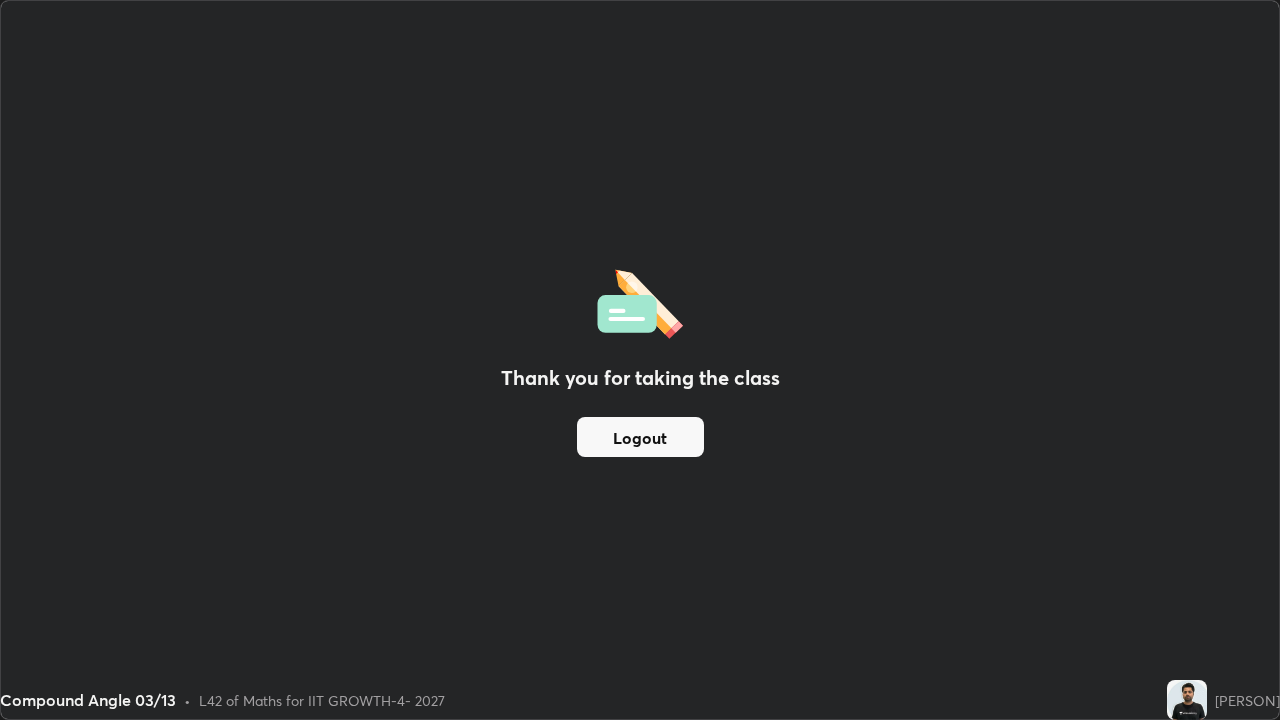 click on "Logout" at bounding box center (640, 437) 